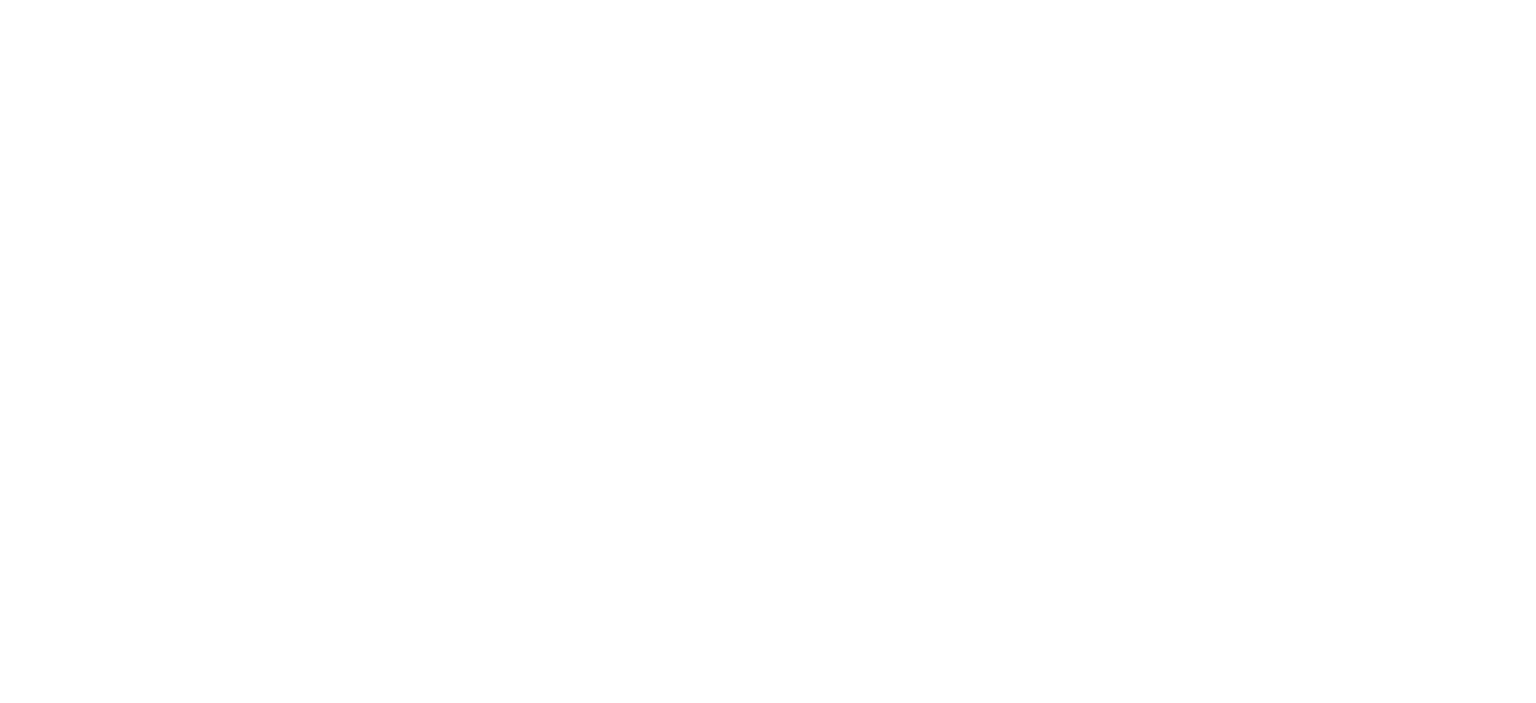 scroll, scrollTop: 0, scrollLeft: 0, axis: both 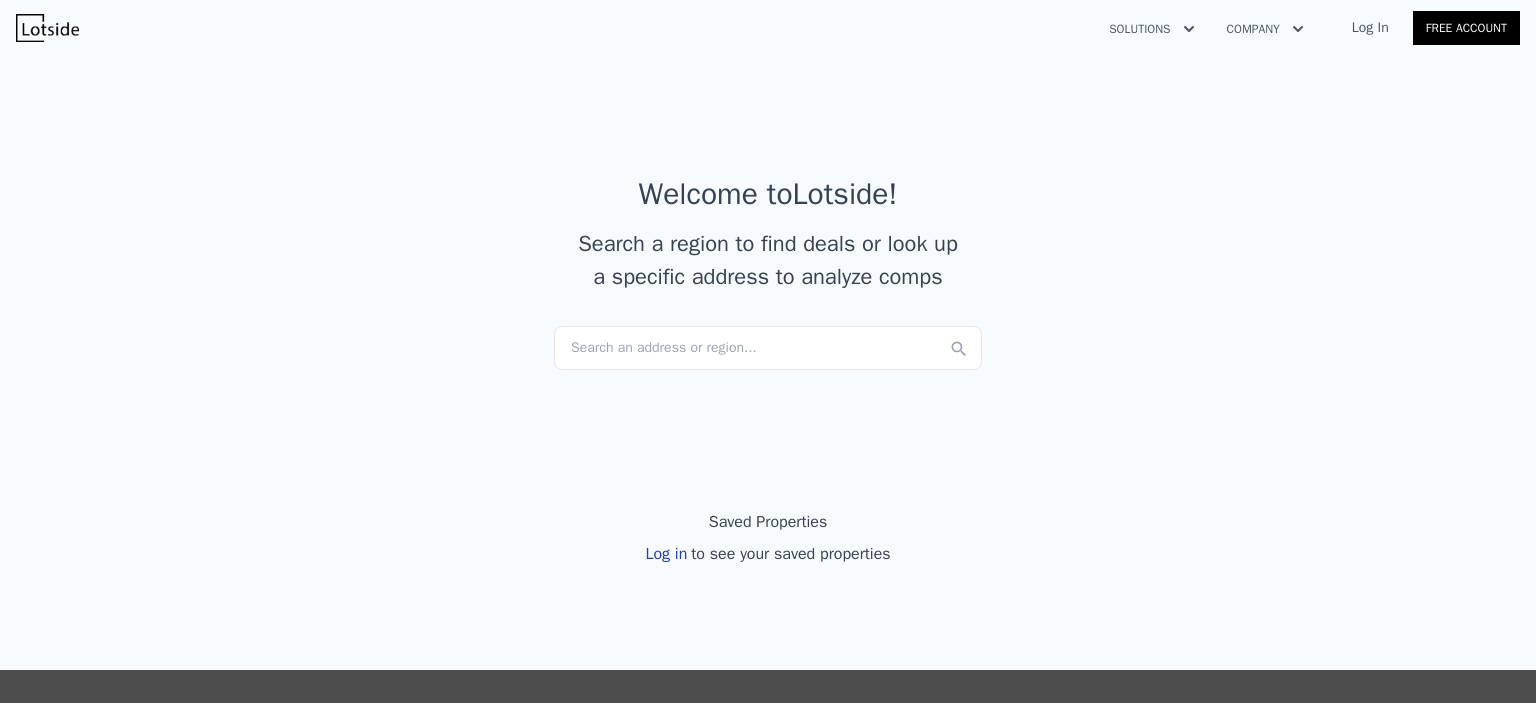 click on "Search an address or region..." at bounding box center [768, 348] 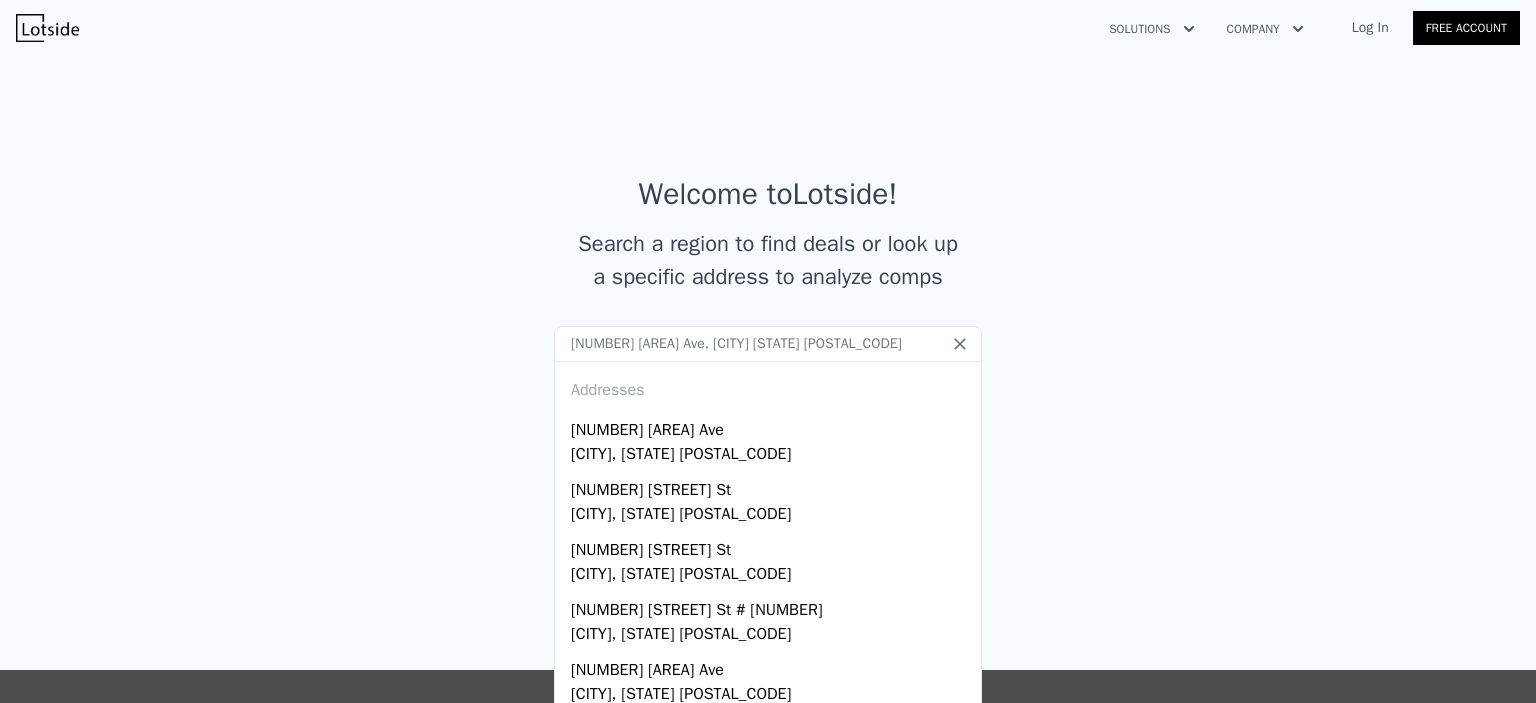 type on "[NUMBER] [AREA] Ave, [CITY] [STATE] [POSTAL_CODE]" 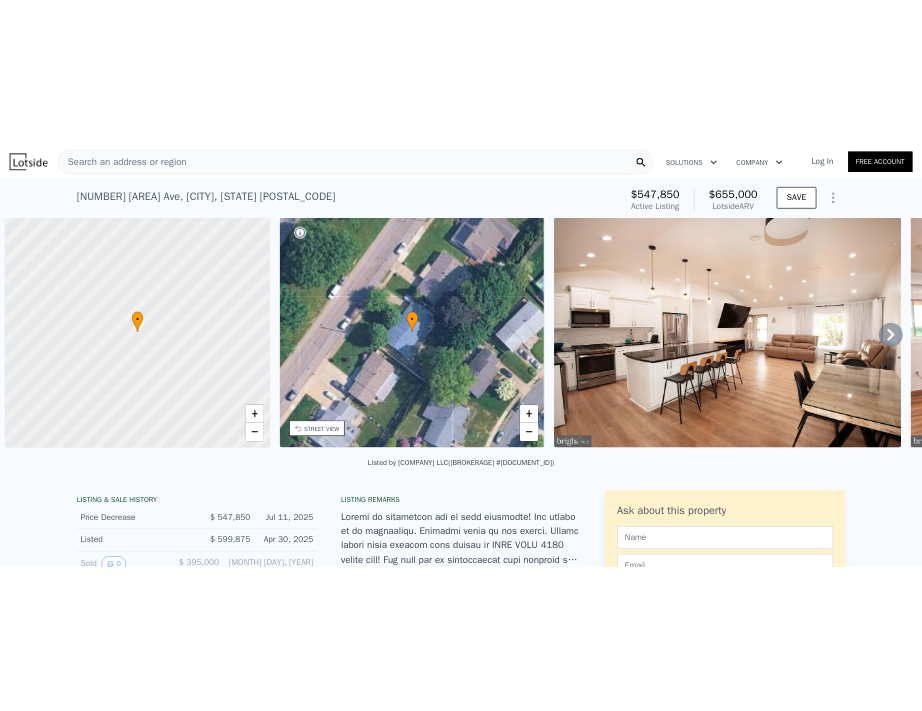 scroll, scrollTop: 0, scrollLeft: 8, axis: horizontal 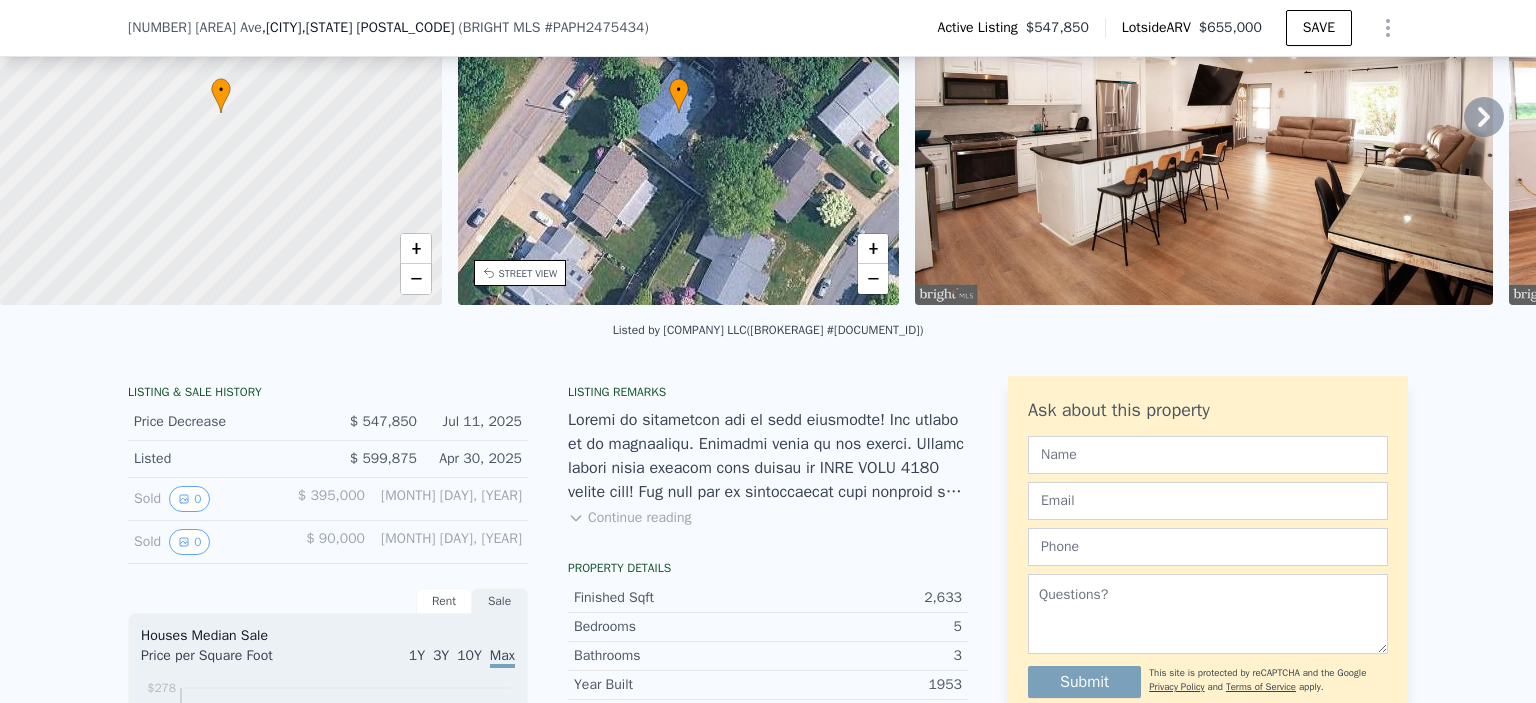 click on "Continue reading" at bounding box center (629, 518) 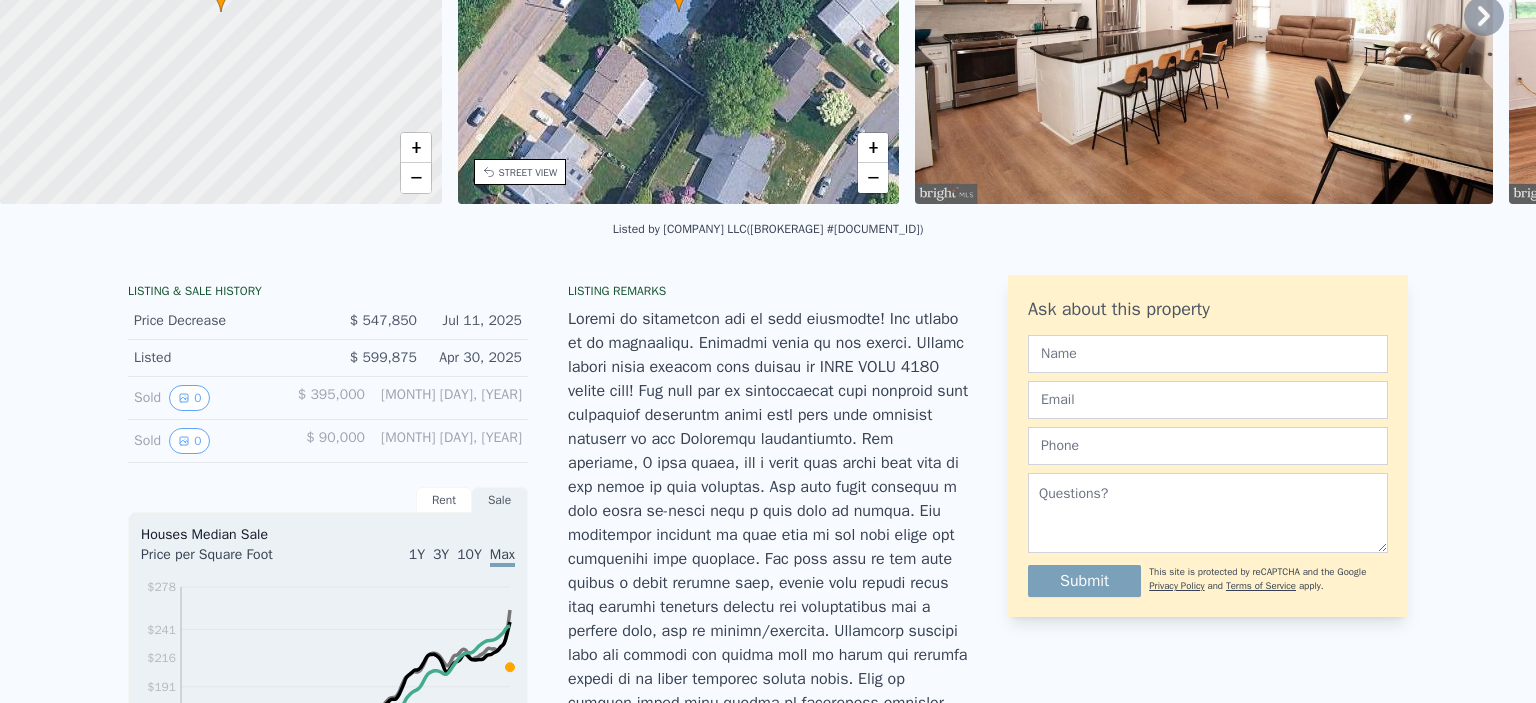 scroll, scrollTop: 0, scrollLeft: 0, axis: both 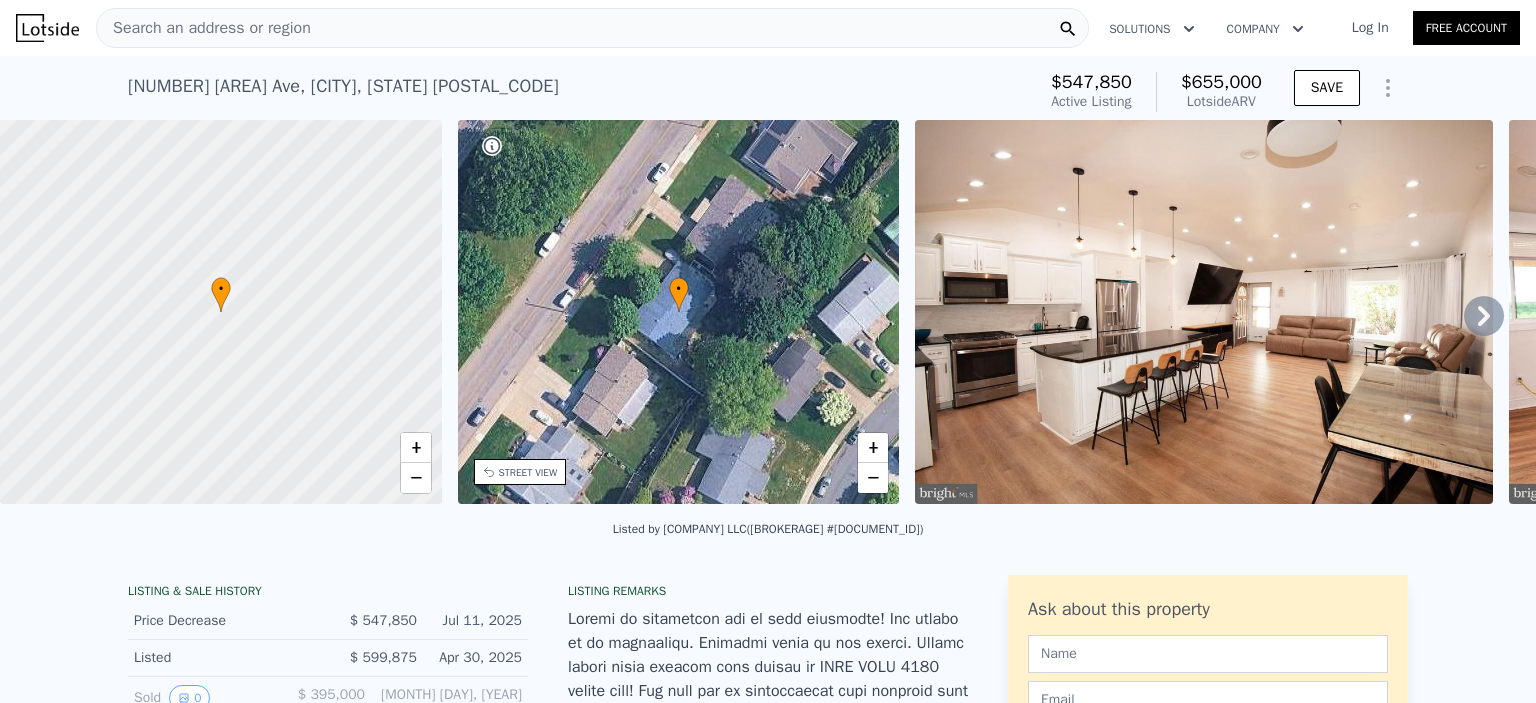 click at bounding box center [1203, 312] 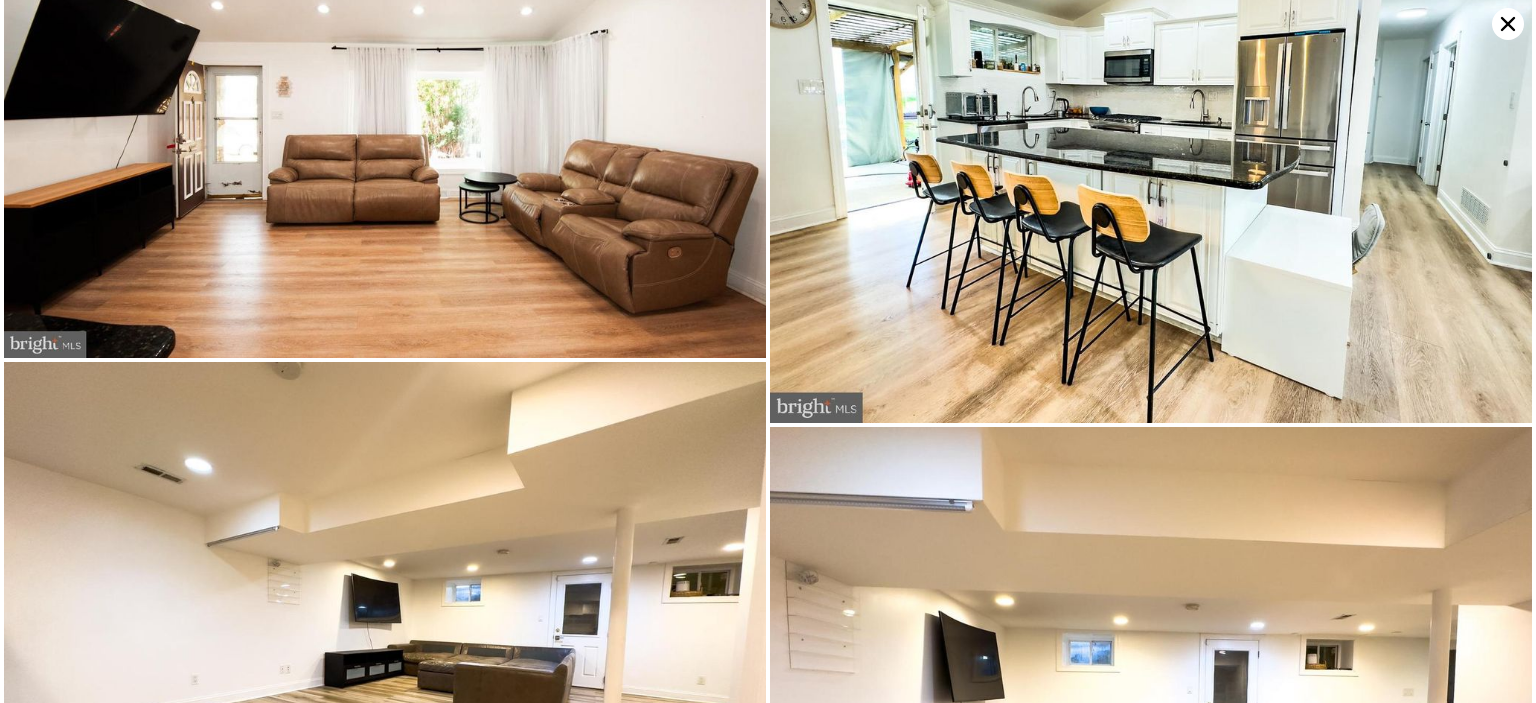 scroll, scrollTop: 1516, scrollLeft: 0, axis: vertical 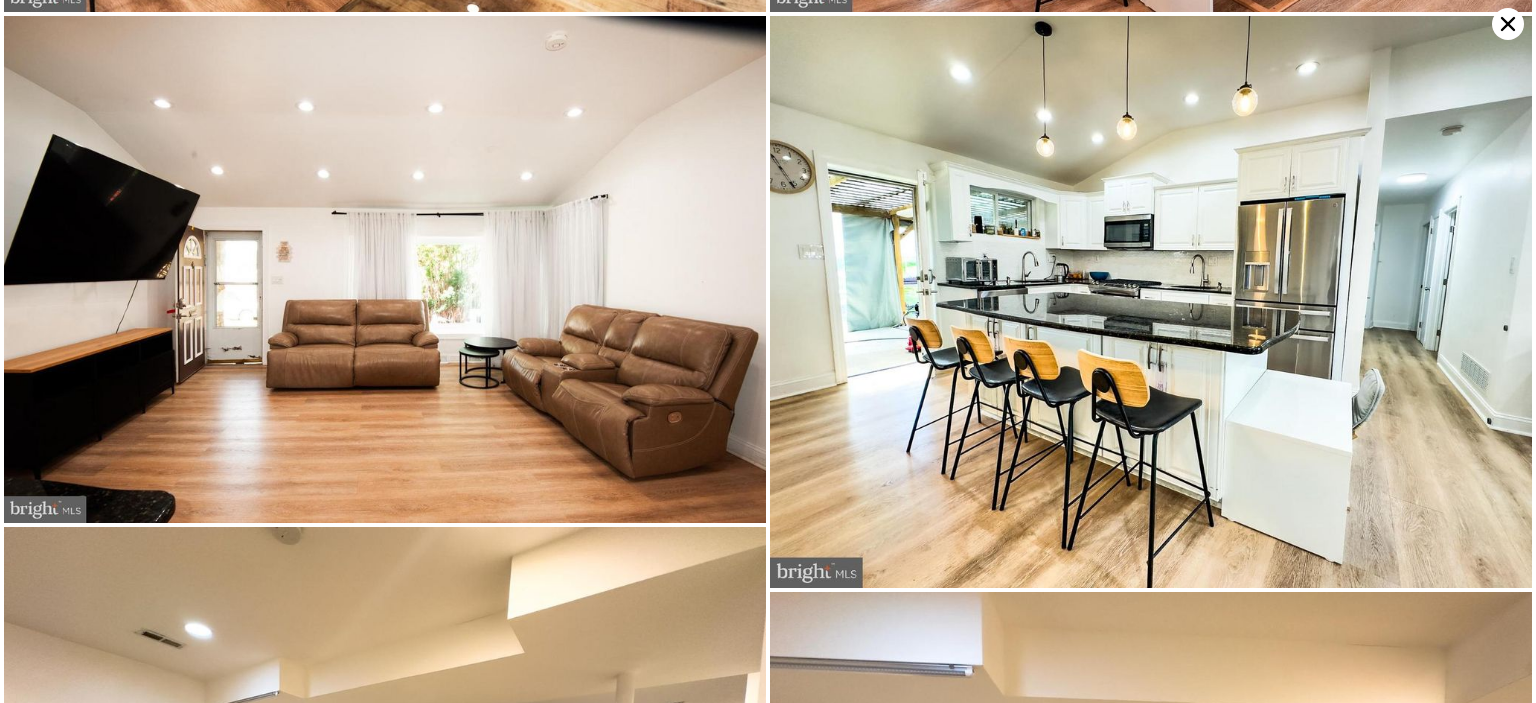 click at bounding box center (385, 269) 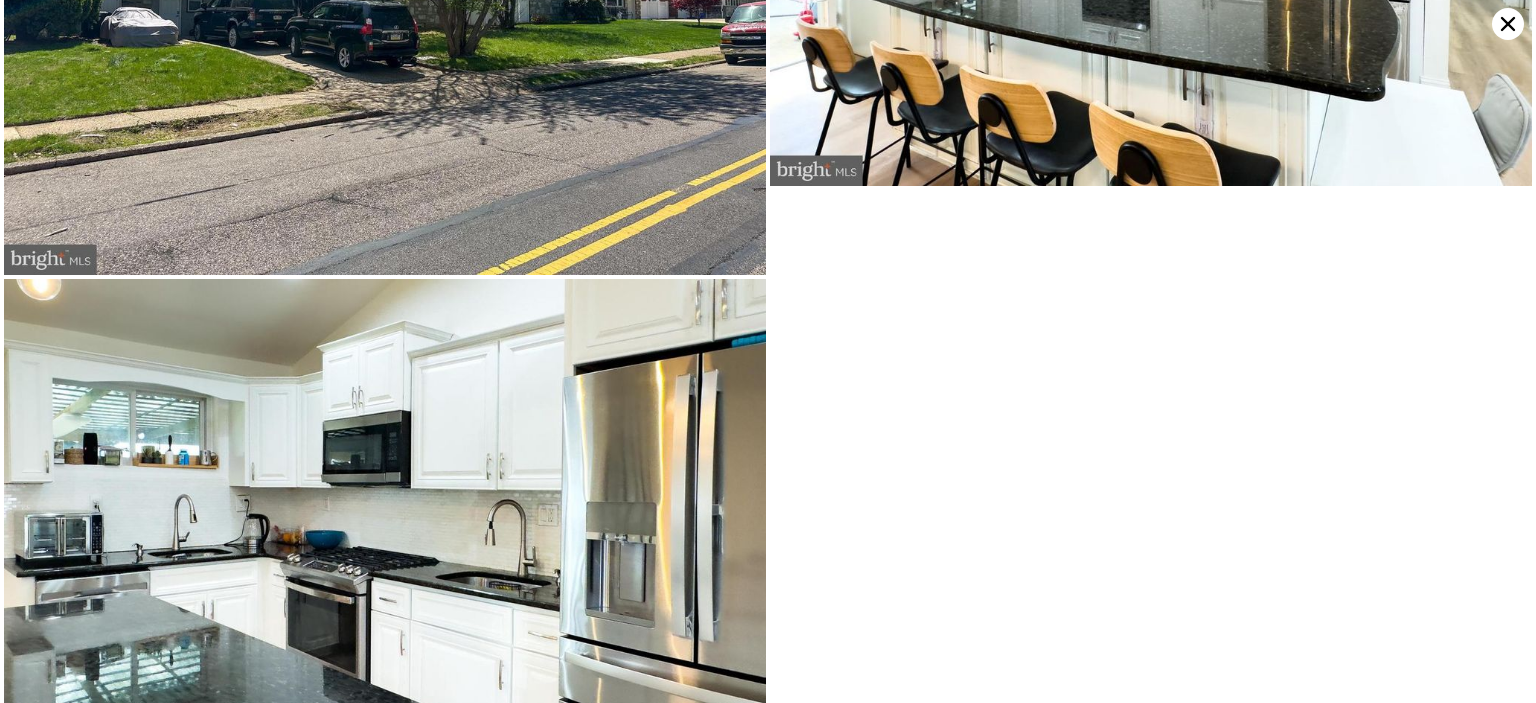 scroll, scrollTop: 15460, scrollLeft: 0, axis: vertical 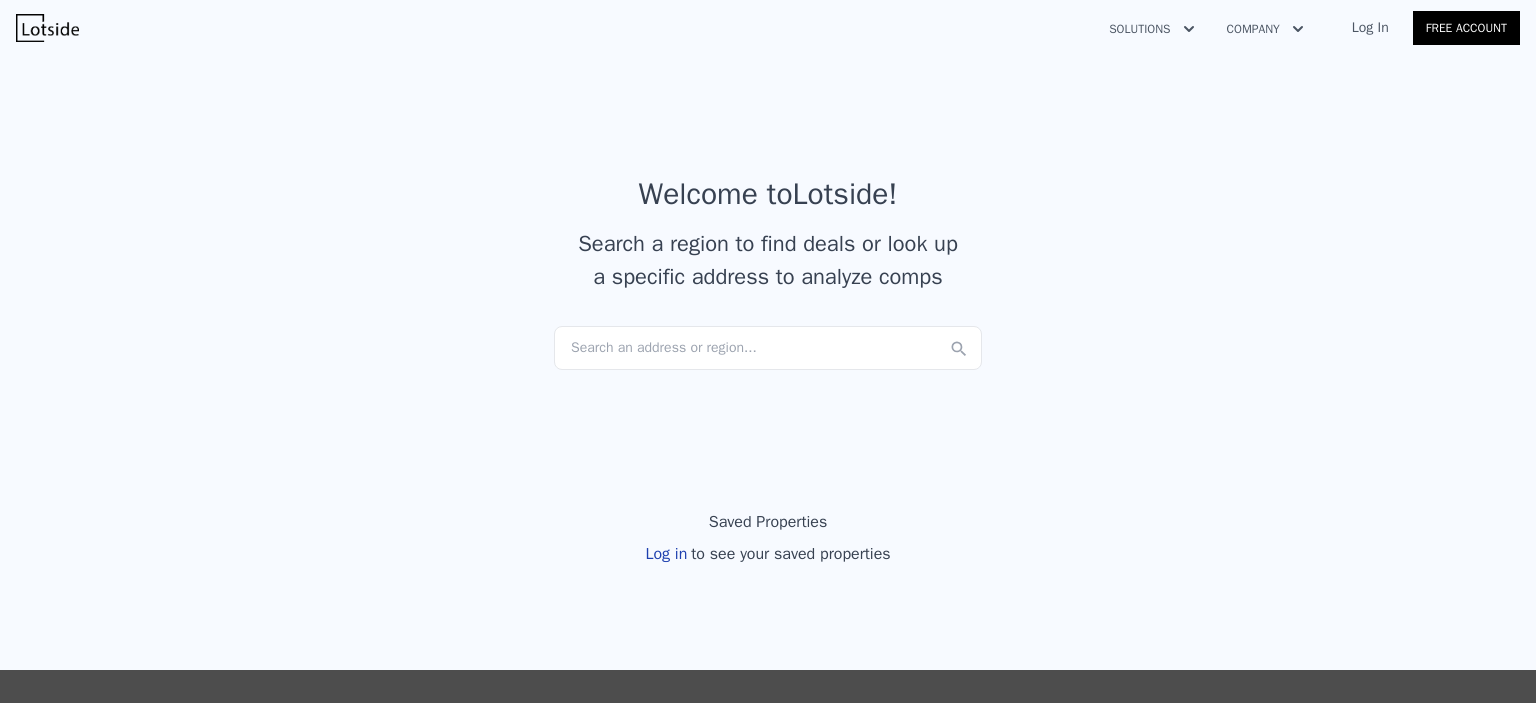 click on "Search an address or region..." at bounding box center (768, 348) 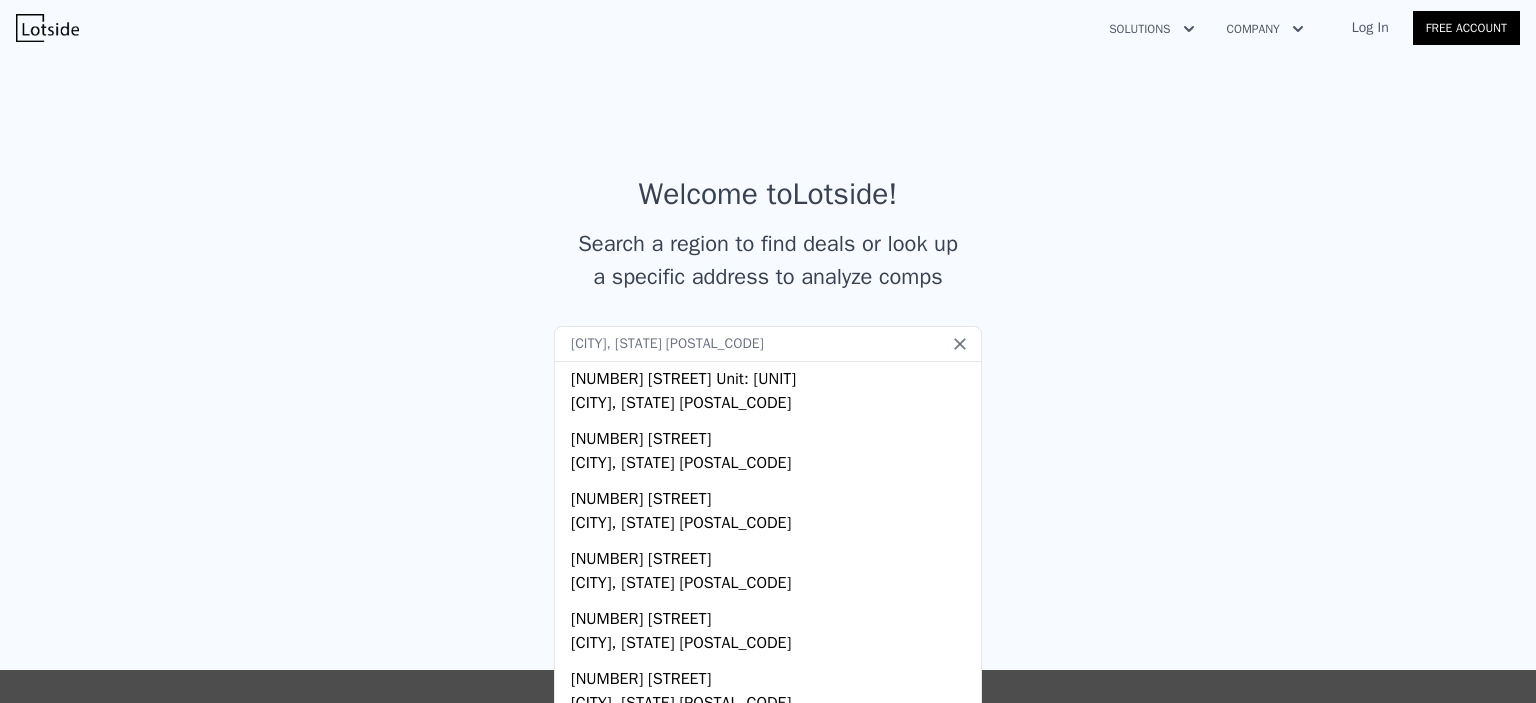 scroll, scrollTop: 235, scrollLeft: 0, axis: vertical 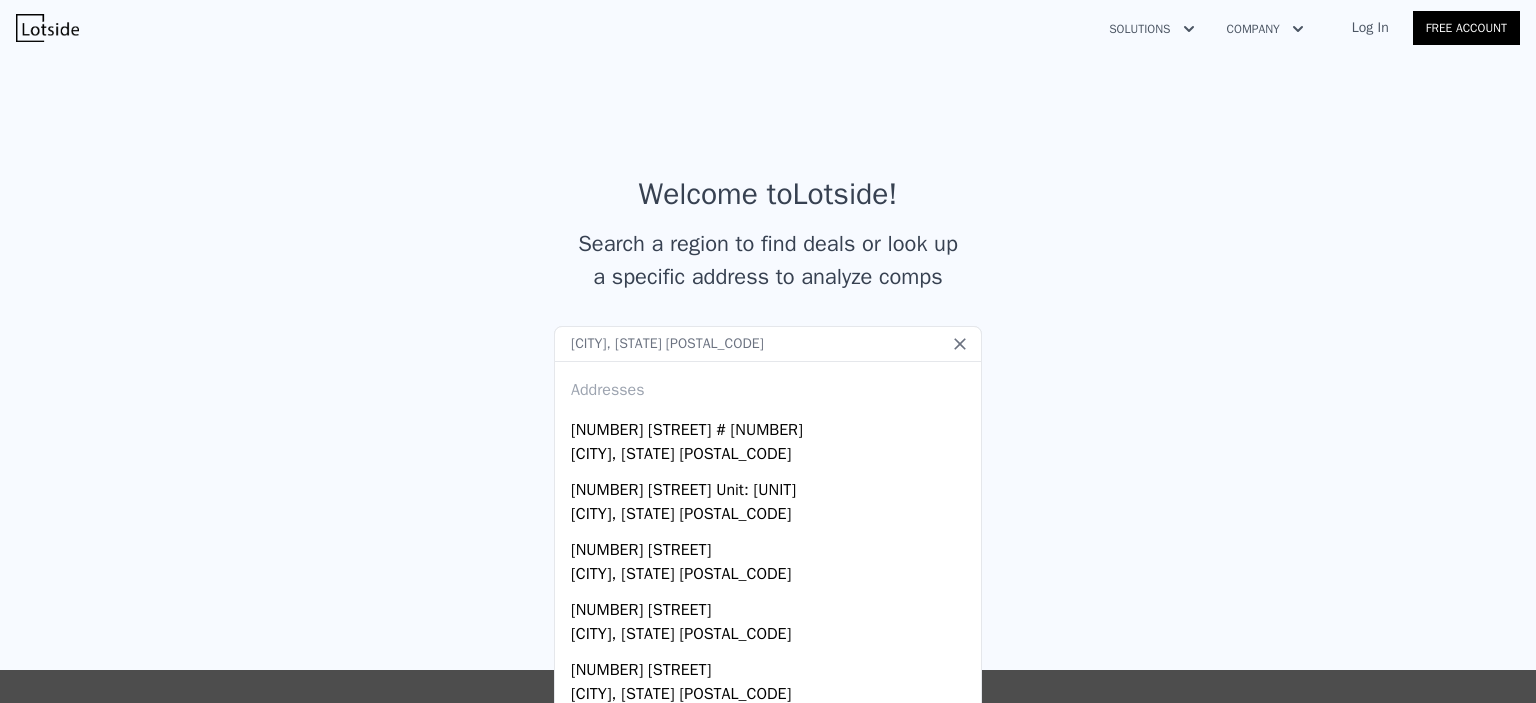 type on "[CITY], [STATE] [POSTAL_CODE]" 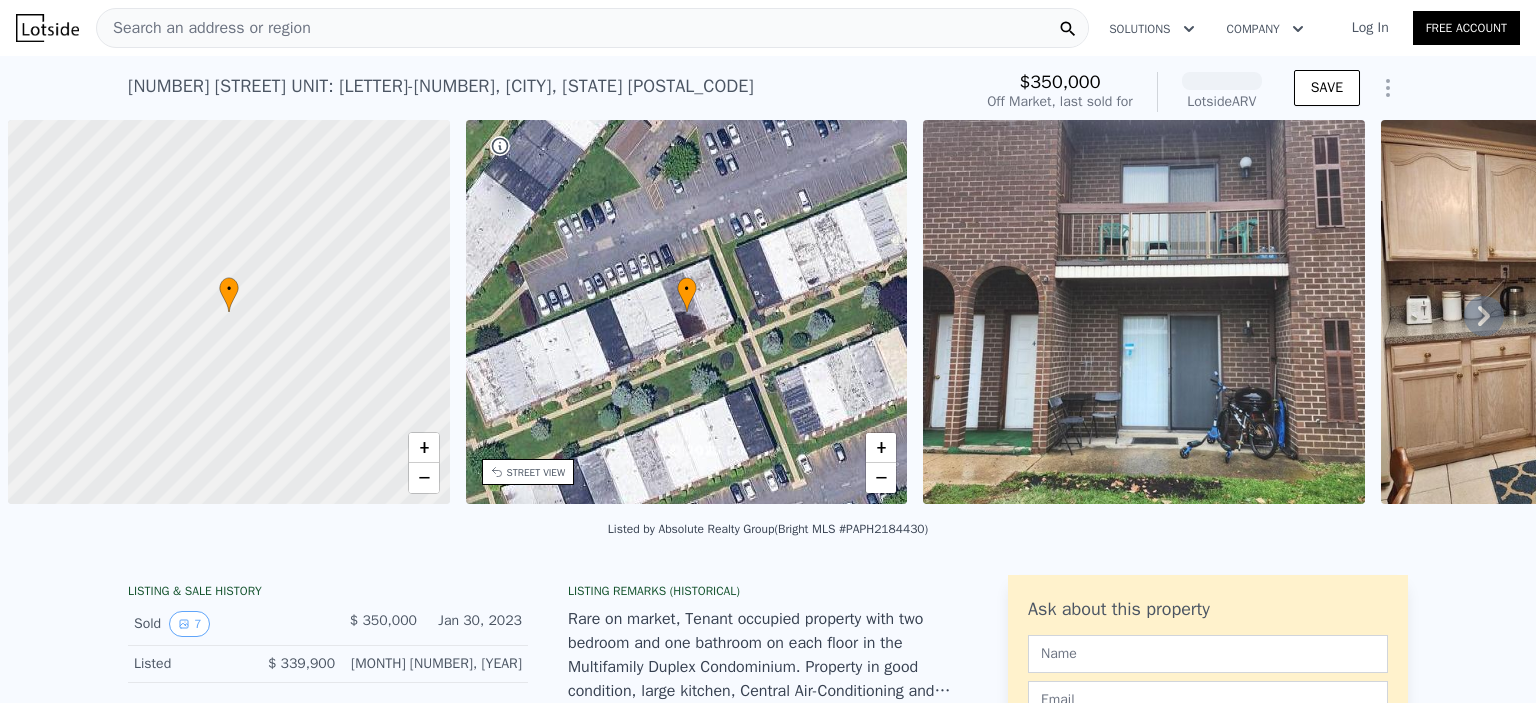 scroll, scrollTop: 0, scrollLeft: 8, axis: horizontal 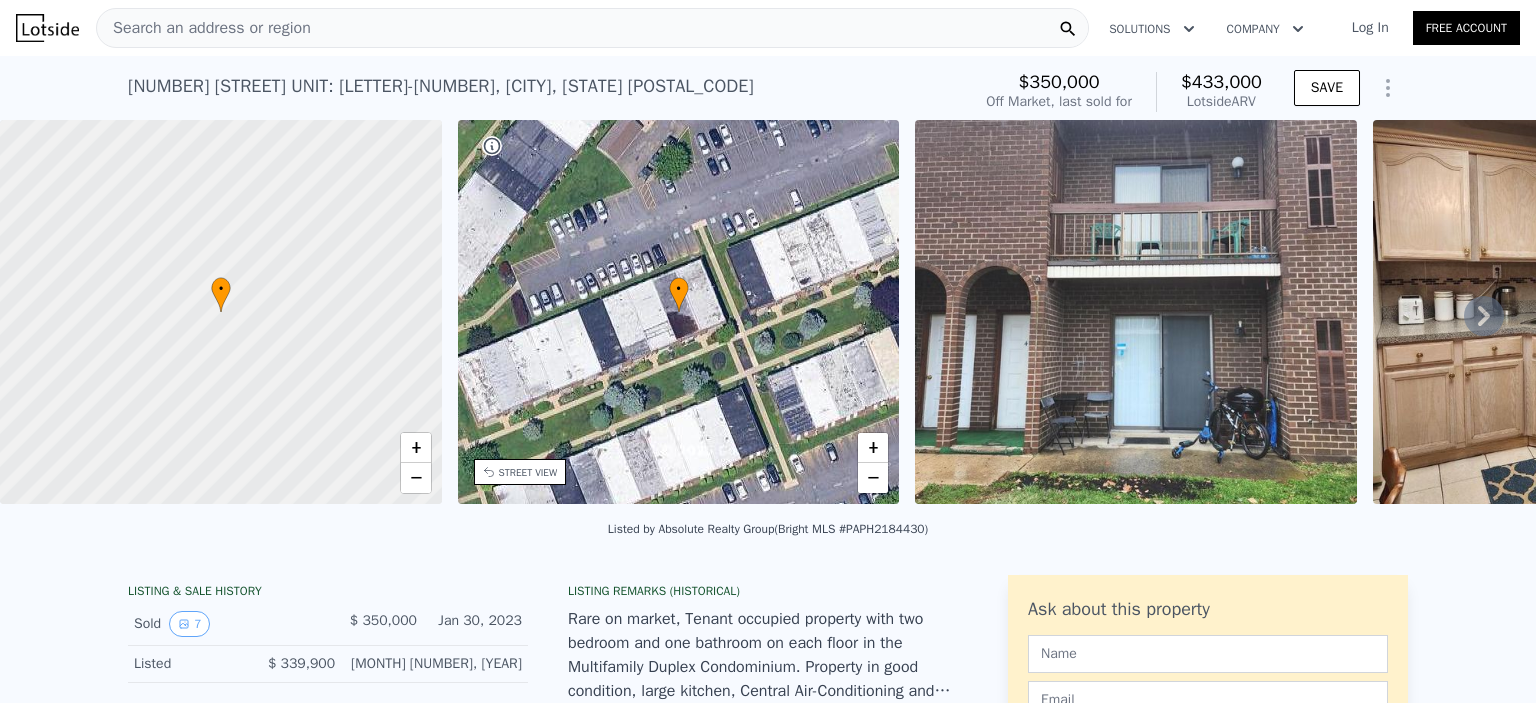 click 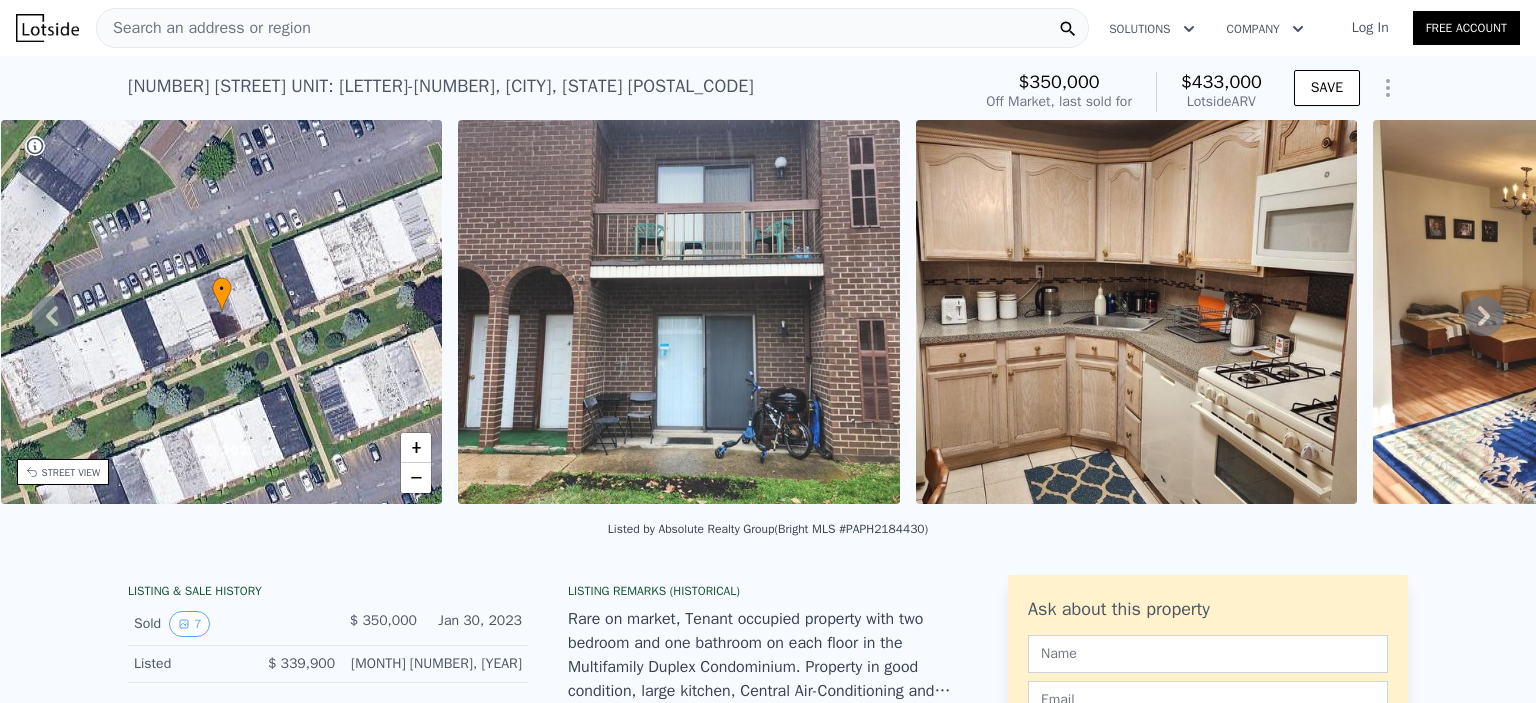 click 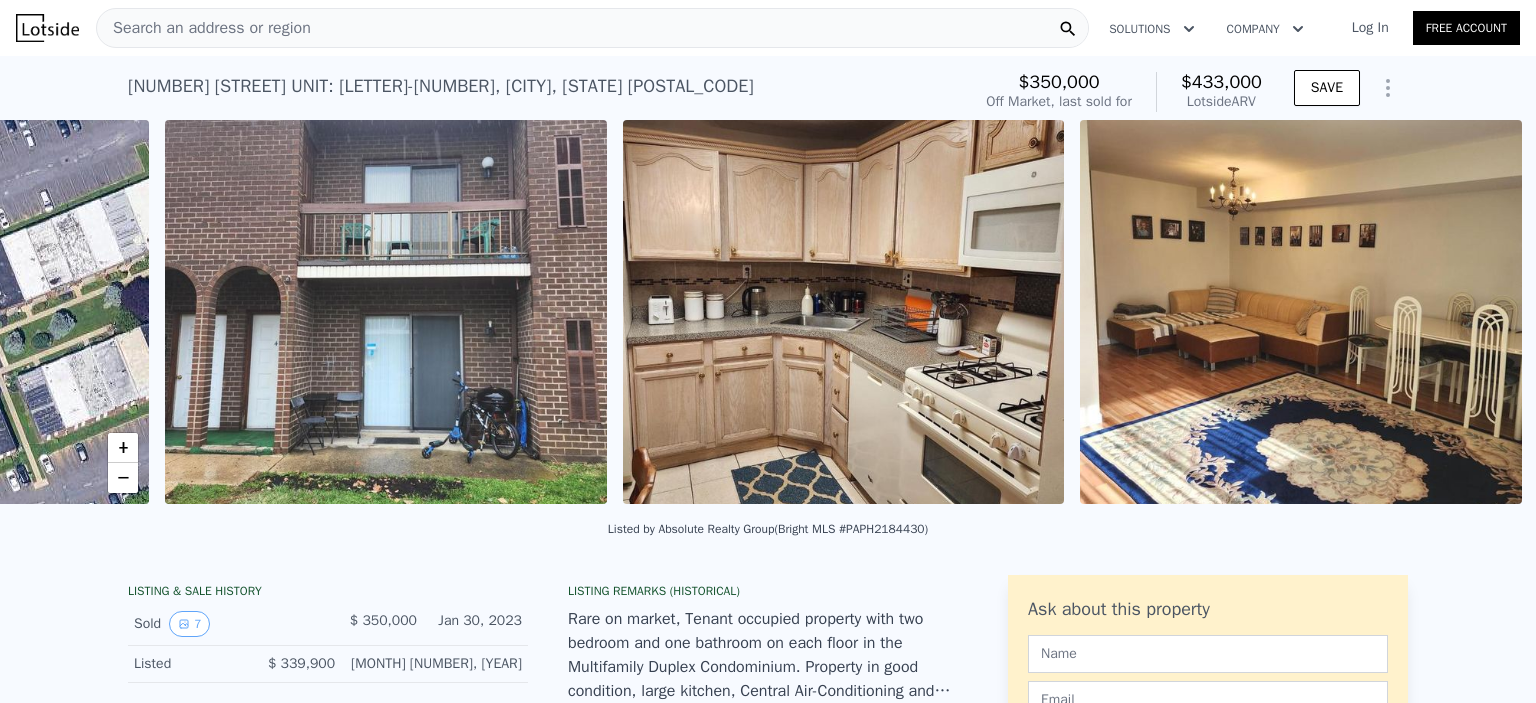 scroll, scrollTop: 0, scrollLeft: 915, axis: horizontal 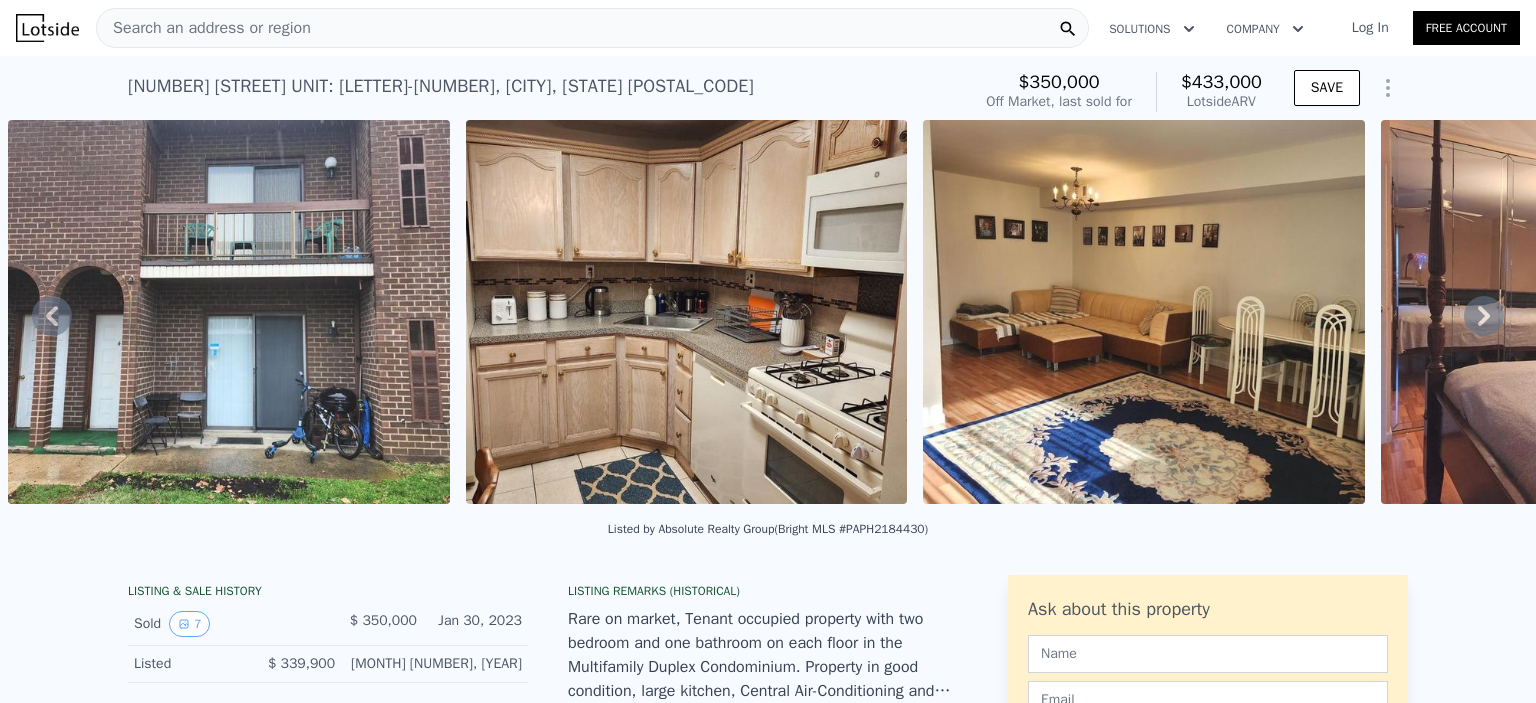 click on "Search an address or region" at bounding box center [204, 28] 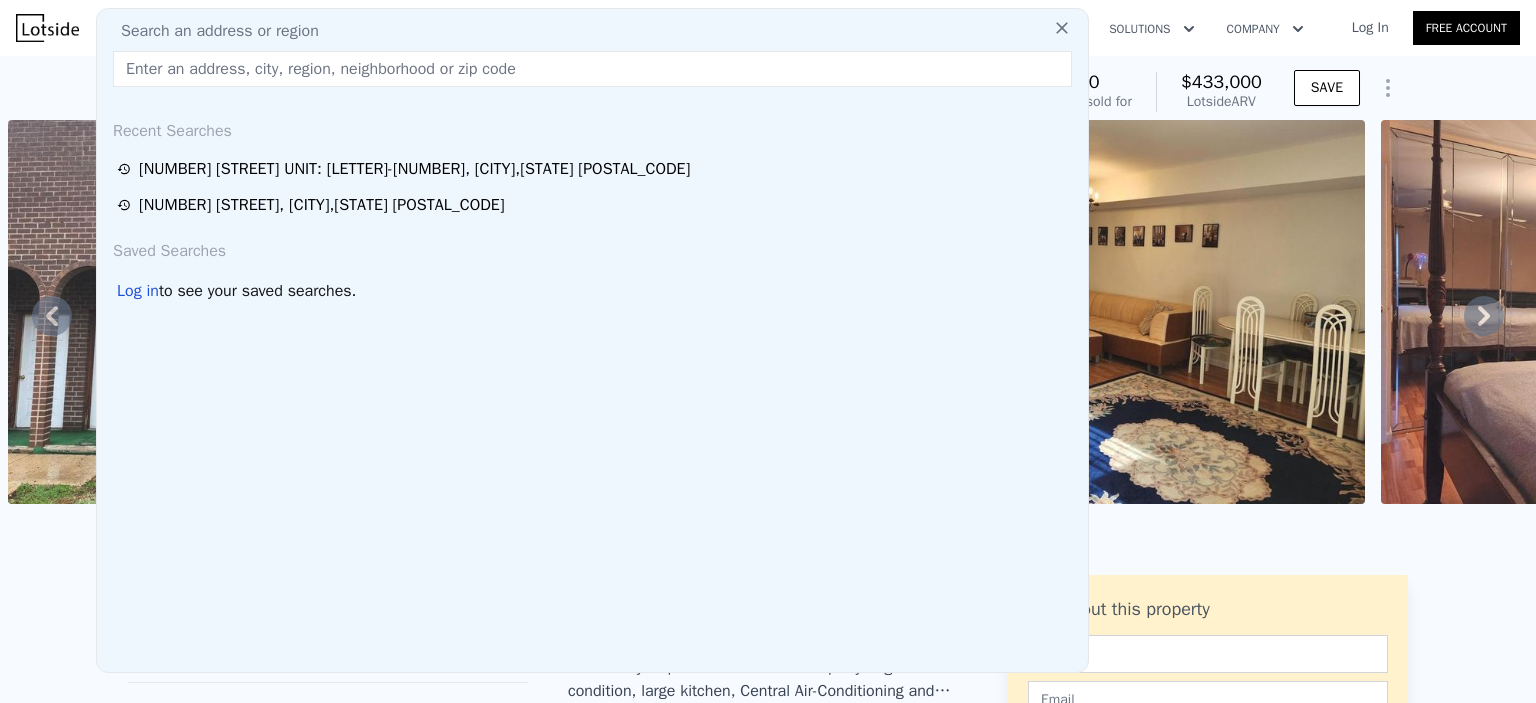 click on "[NUMBER] [STREET] ,   [CITY] ,  [STATE]   [POSTAL_CODE]" at bounding box center (321, 205) 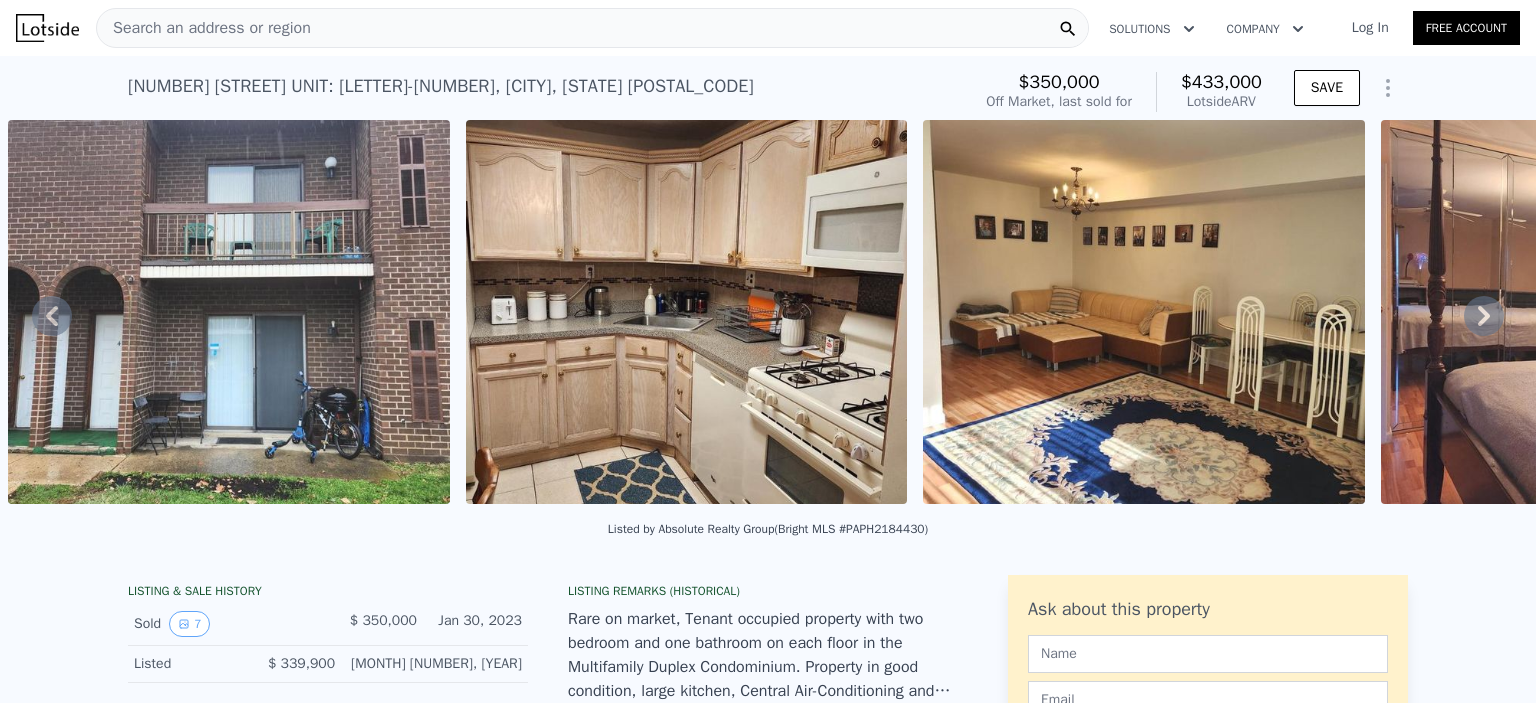 type on "3" 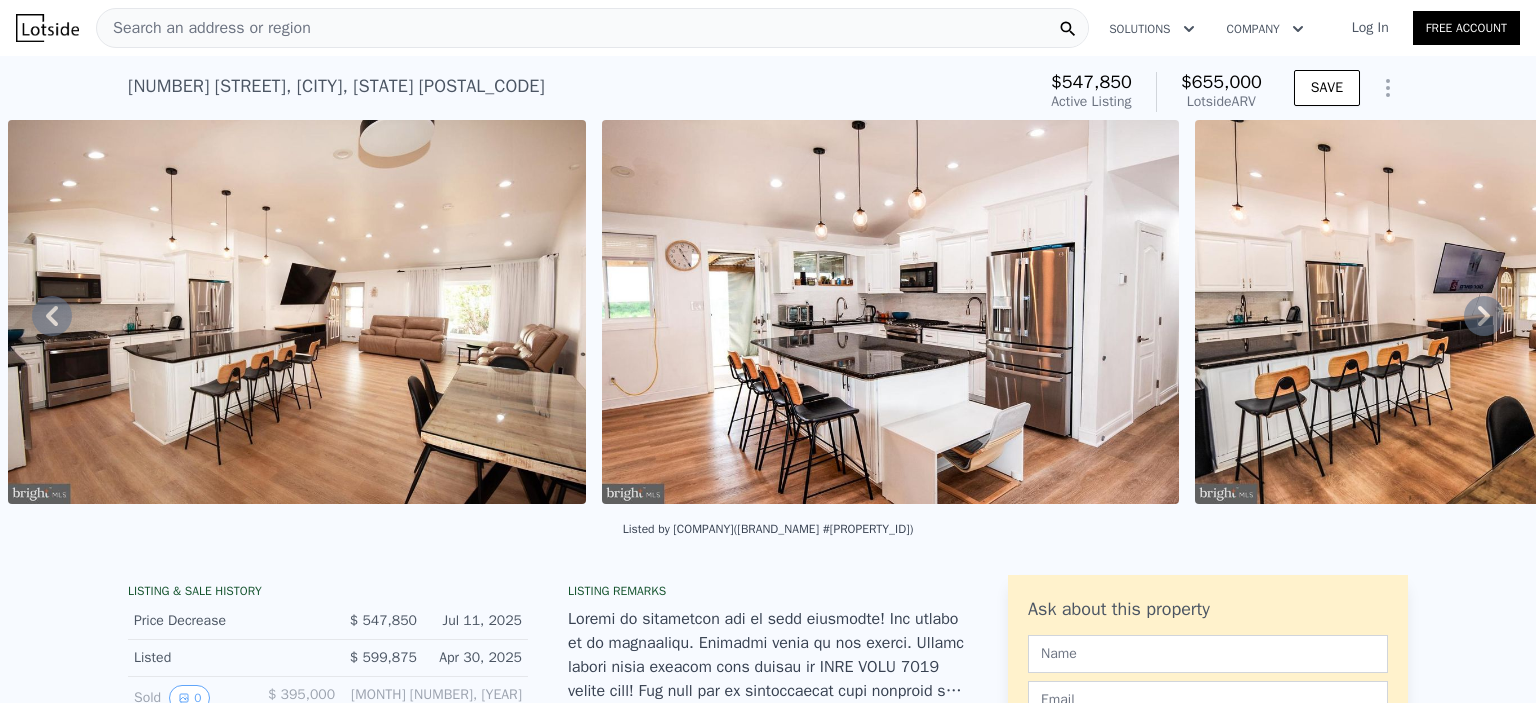 click on "Search an address or region" at bounding box center (204, 28) 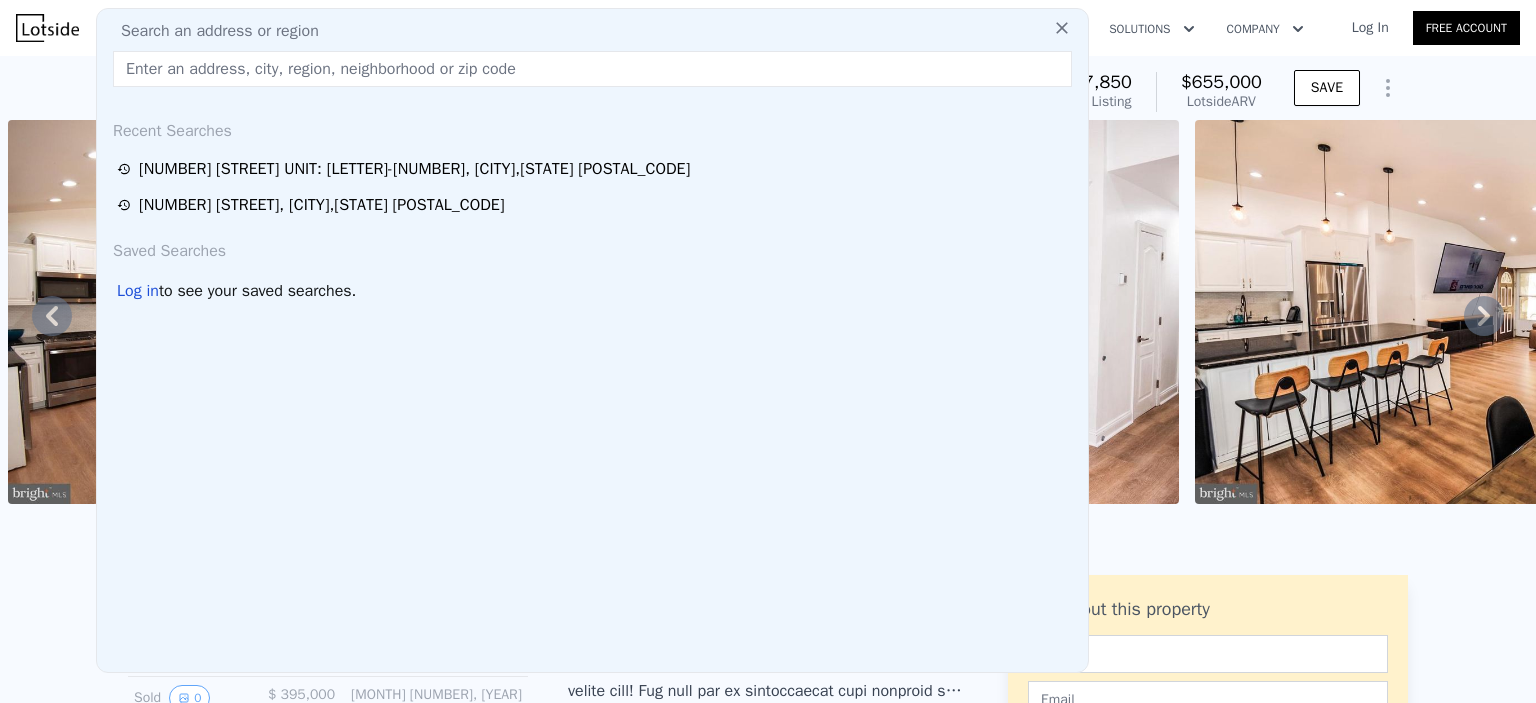 type on "O" 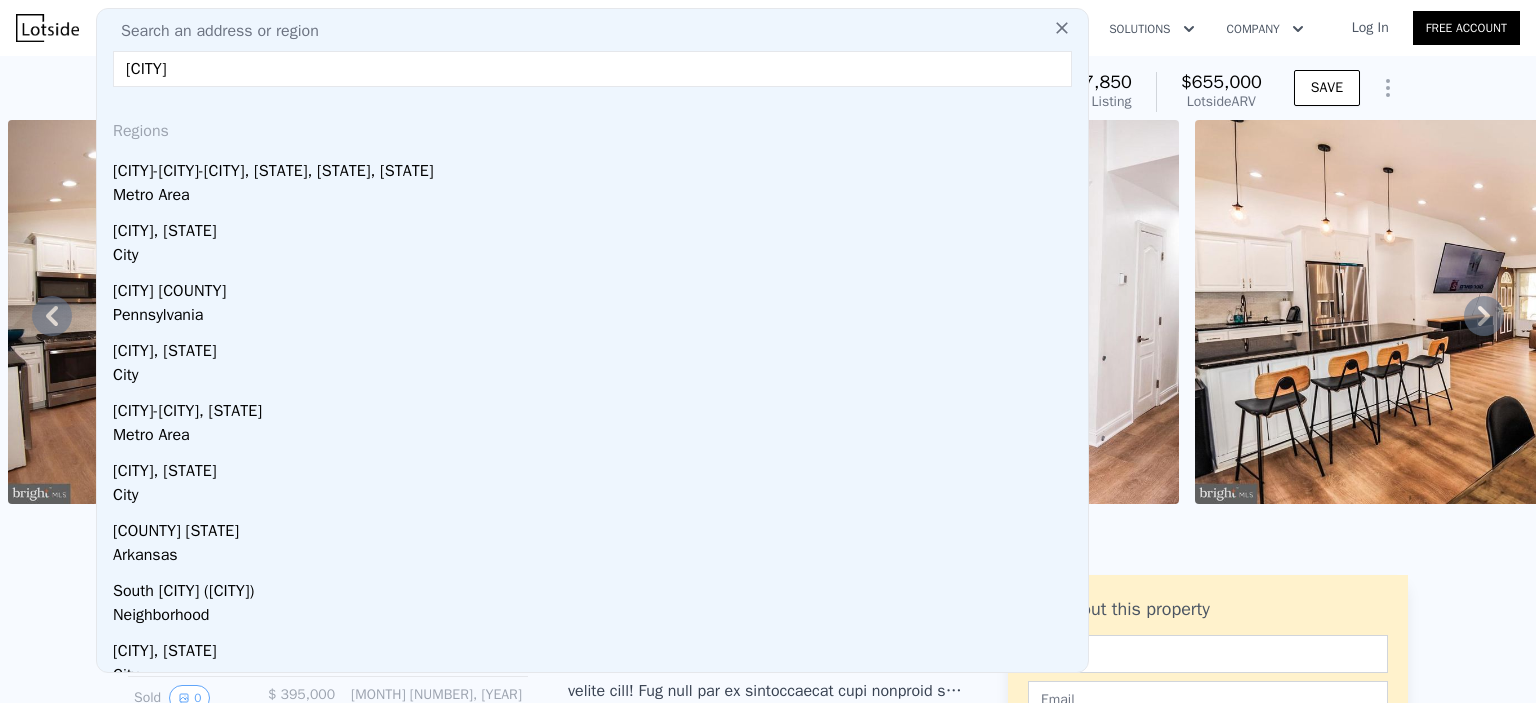 type on "[CITY]" 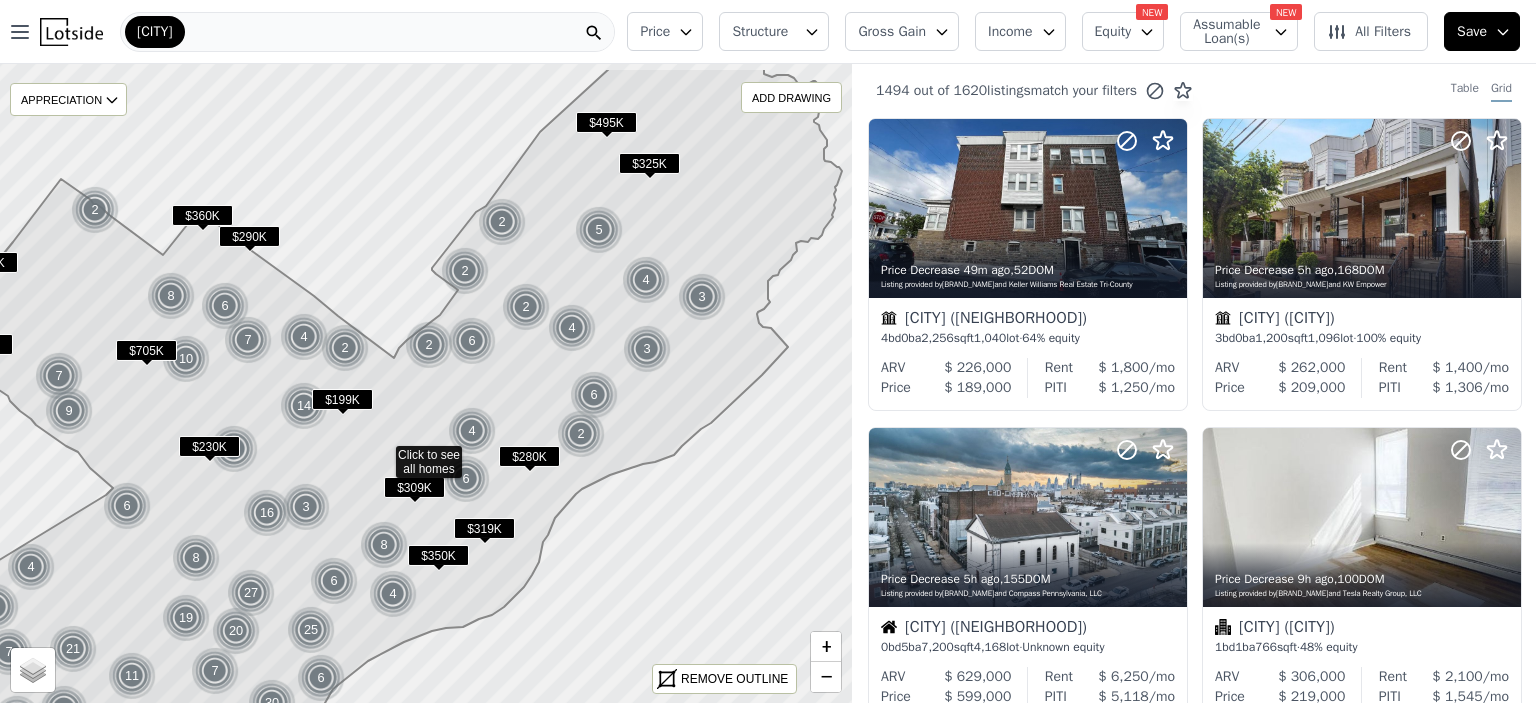 drag, startPoint x: 568, startPoint y: 215, endPoint x: 518, endPoint y: 292, distance: 91.809586 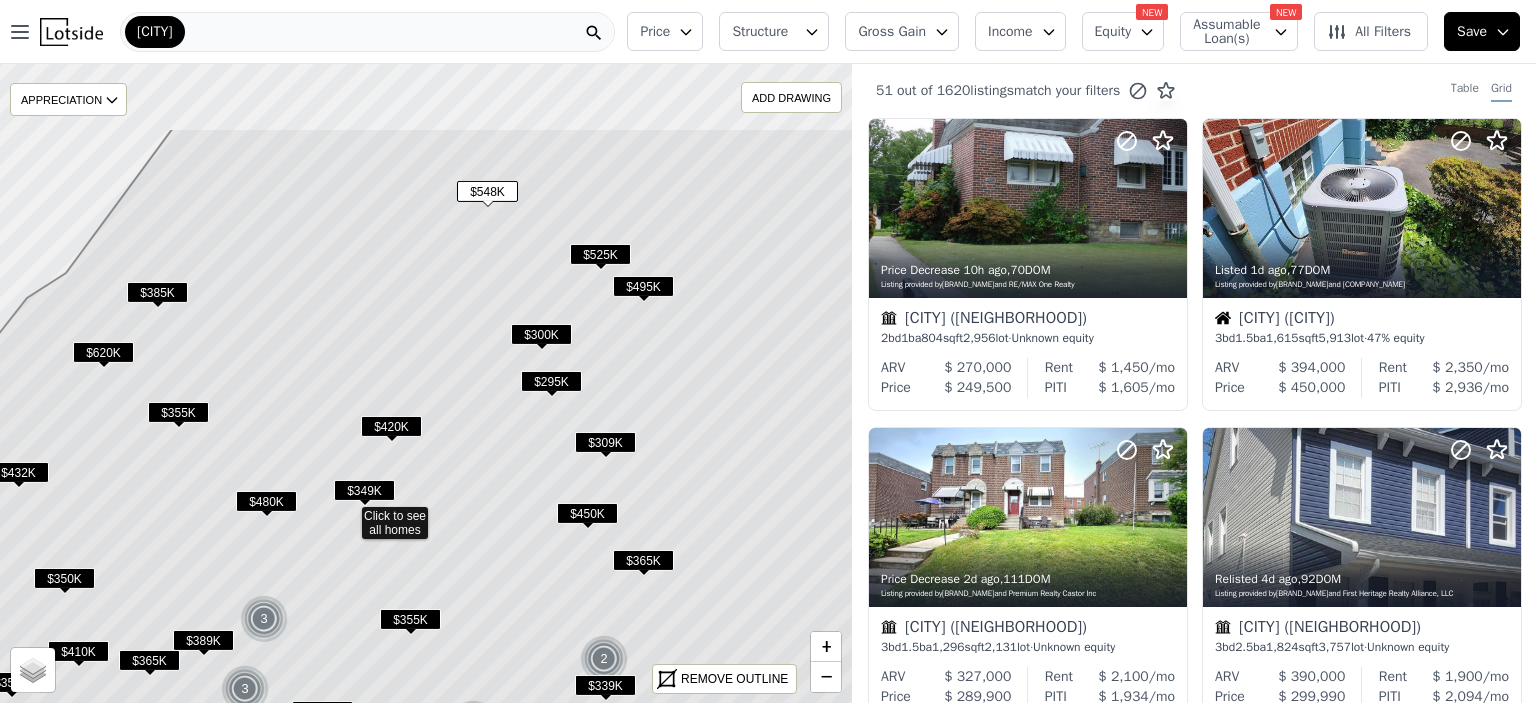 drag, startPoint x: 697, startPoint y: 238, endPoint x: 614, endPoint y: 379, distance: 163.6154 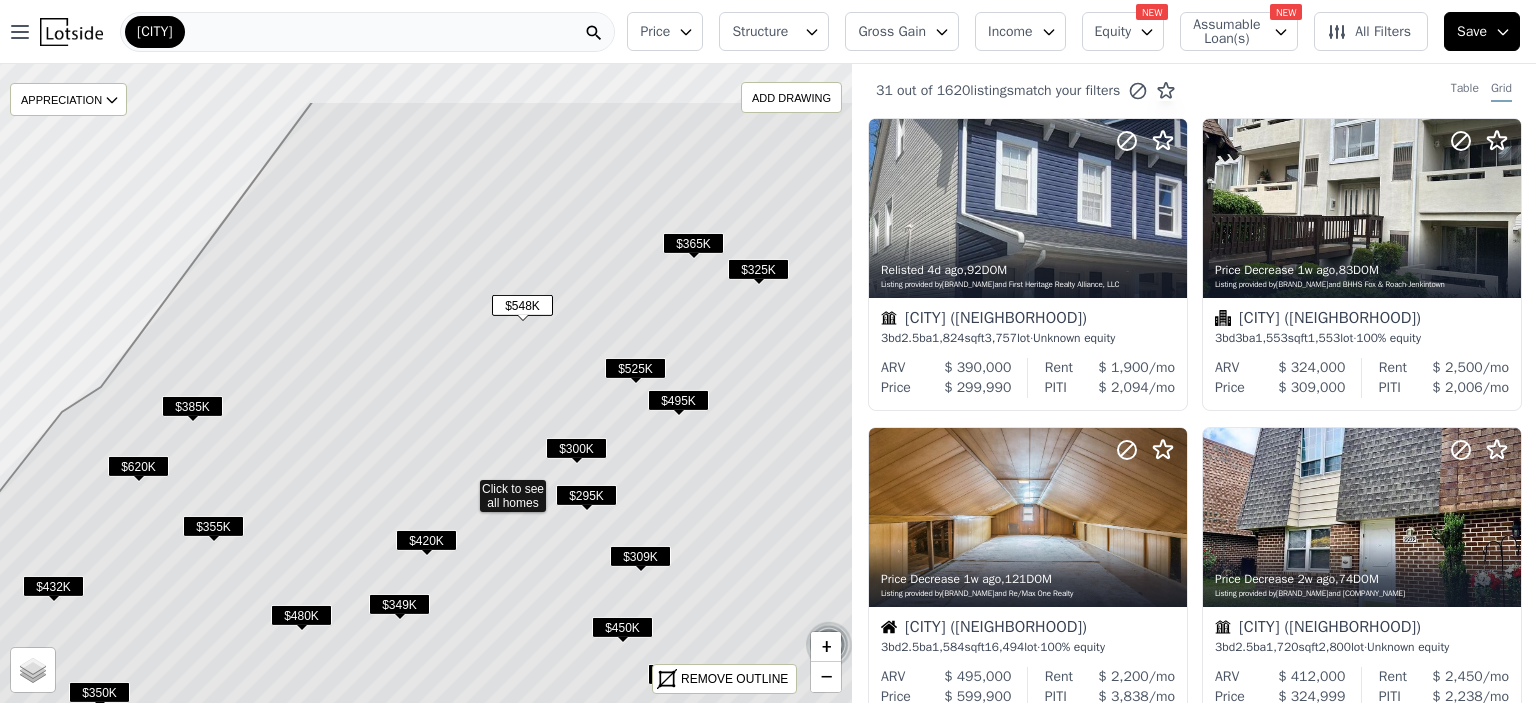 drag, startPoint x: 405, startPoint y: 300, endPoint x: 445, endPoint y: 403, distance: 110.49435 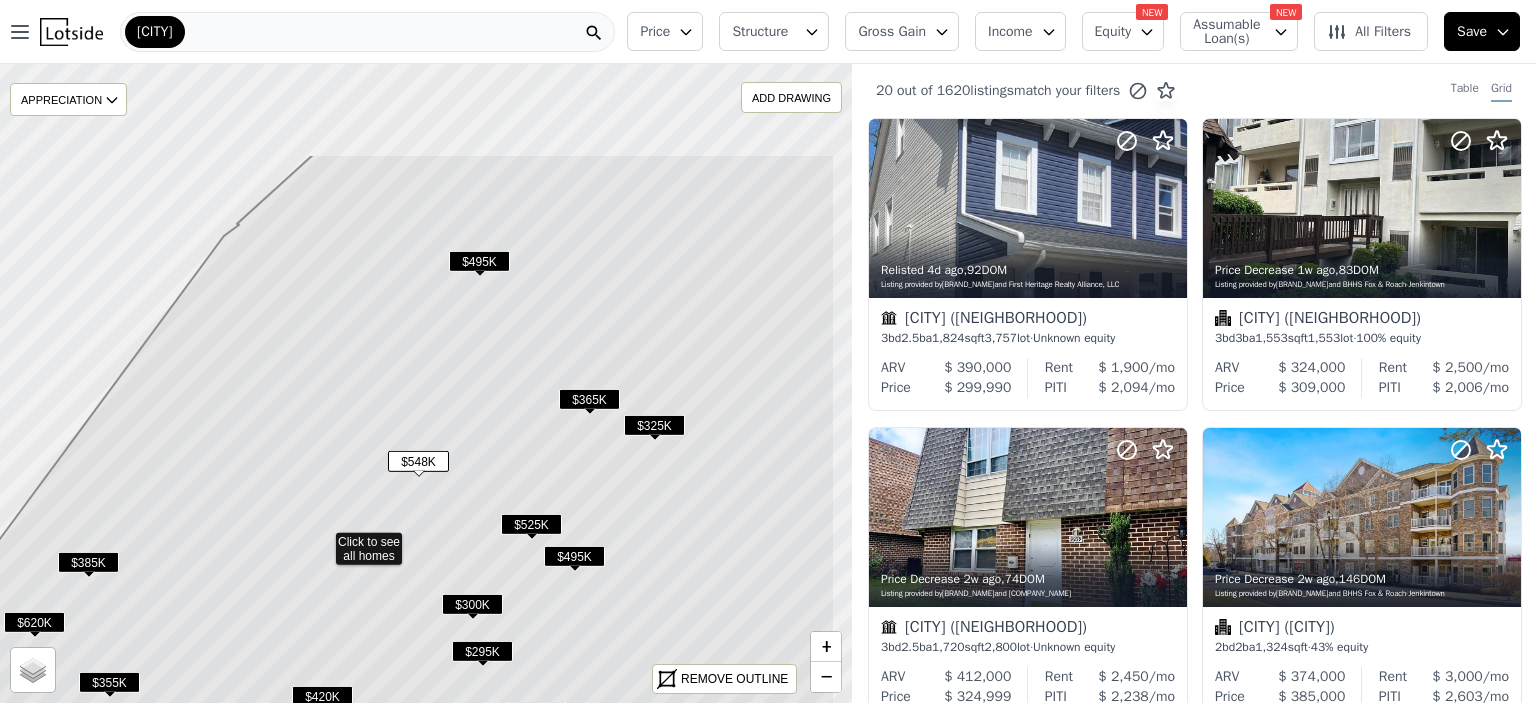 drag, startPoint x: 574, startPoint y: 182, endPoint x: 470, endPoint y: 338, distance: 187.48866 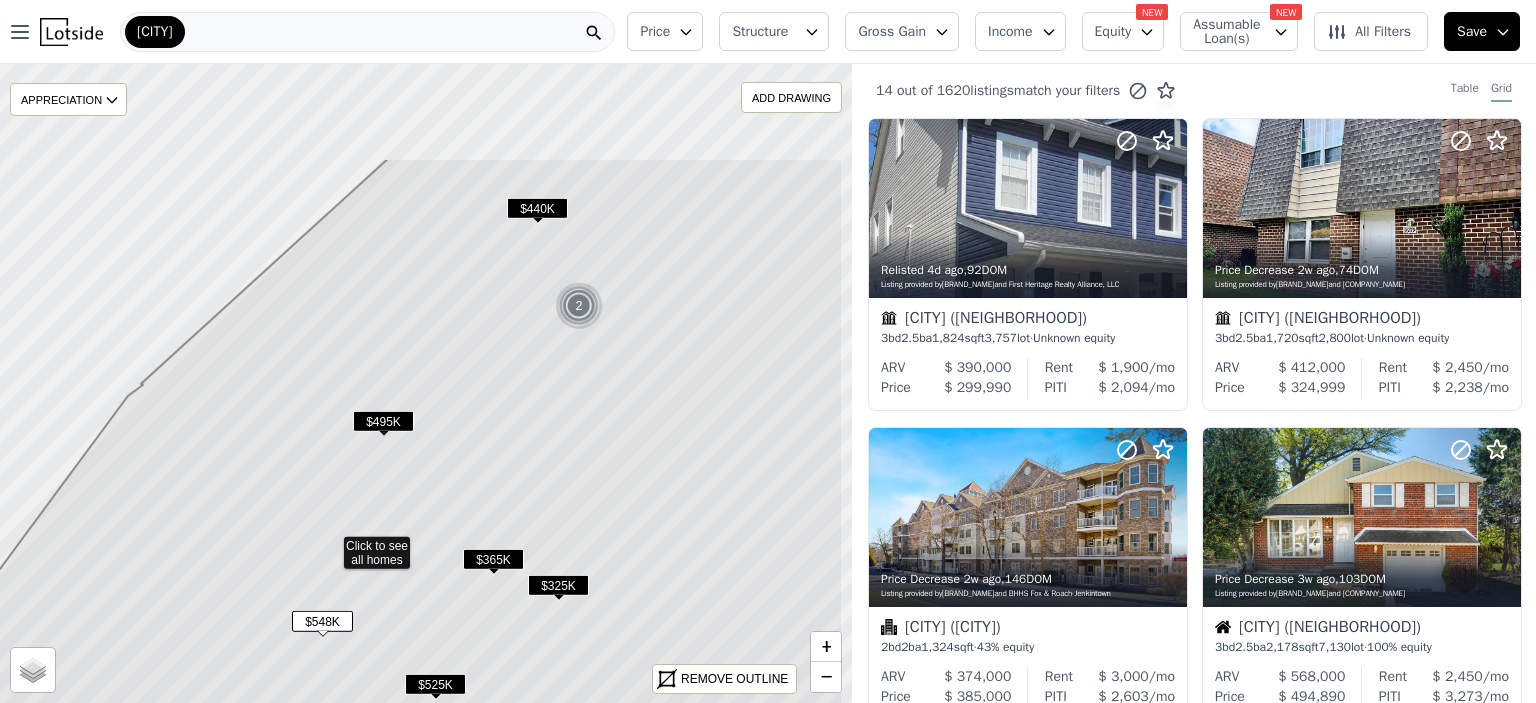 drag, startPoint x: 679, startPoint y: 215, endPoint x: 588, endPoint y: 367, distance: 177.15813 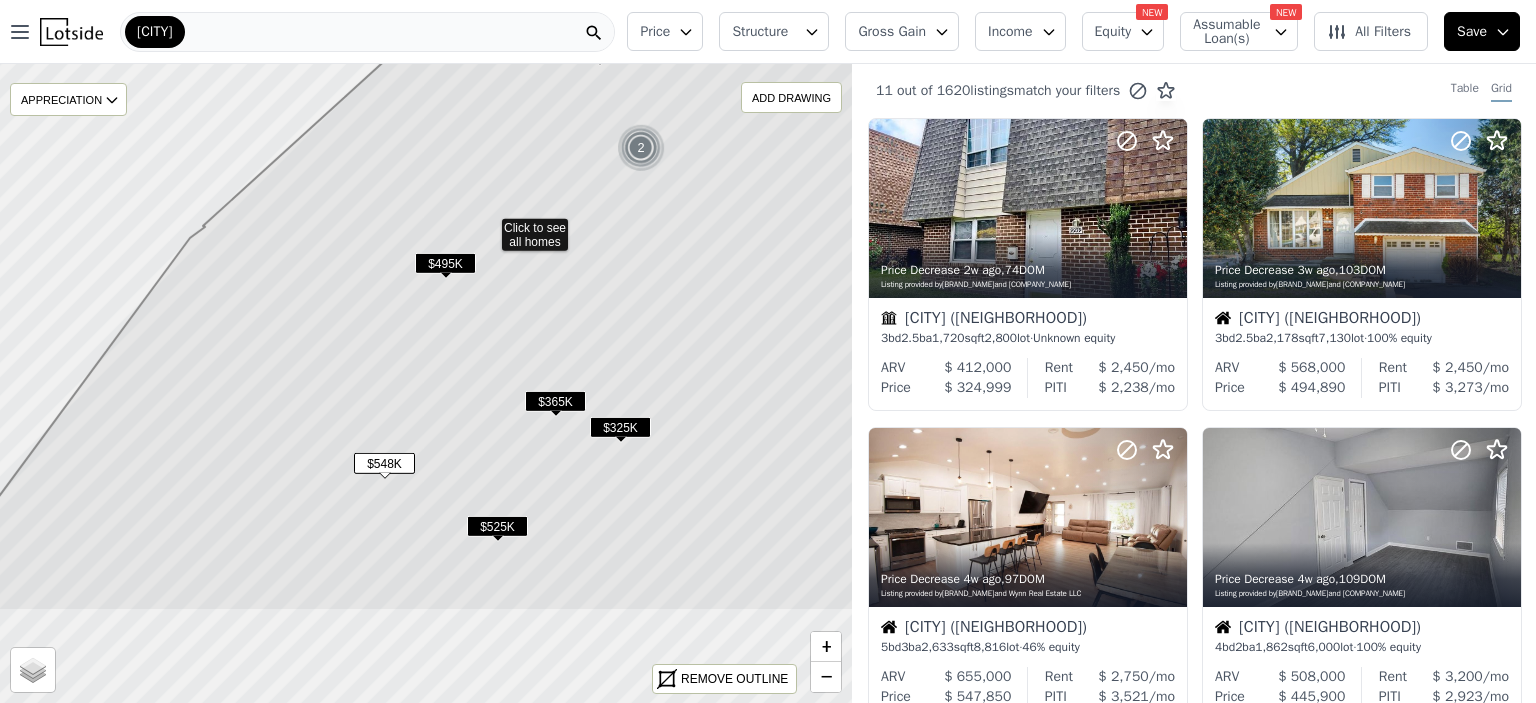 drag, startPoint x: 595, startPoint y: 413, endPoint x: 657, endPoint y: 255, distance: 169.7292 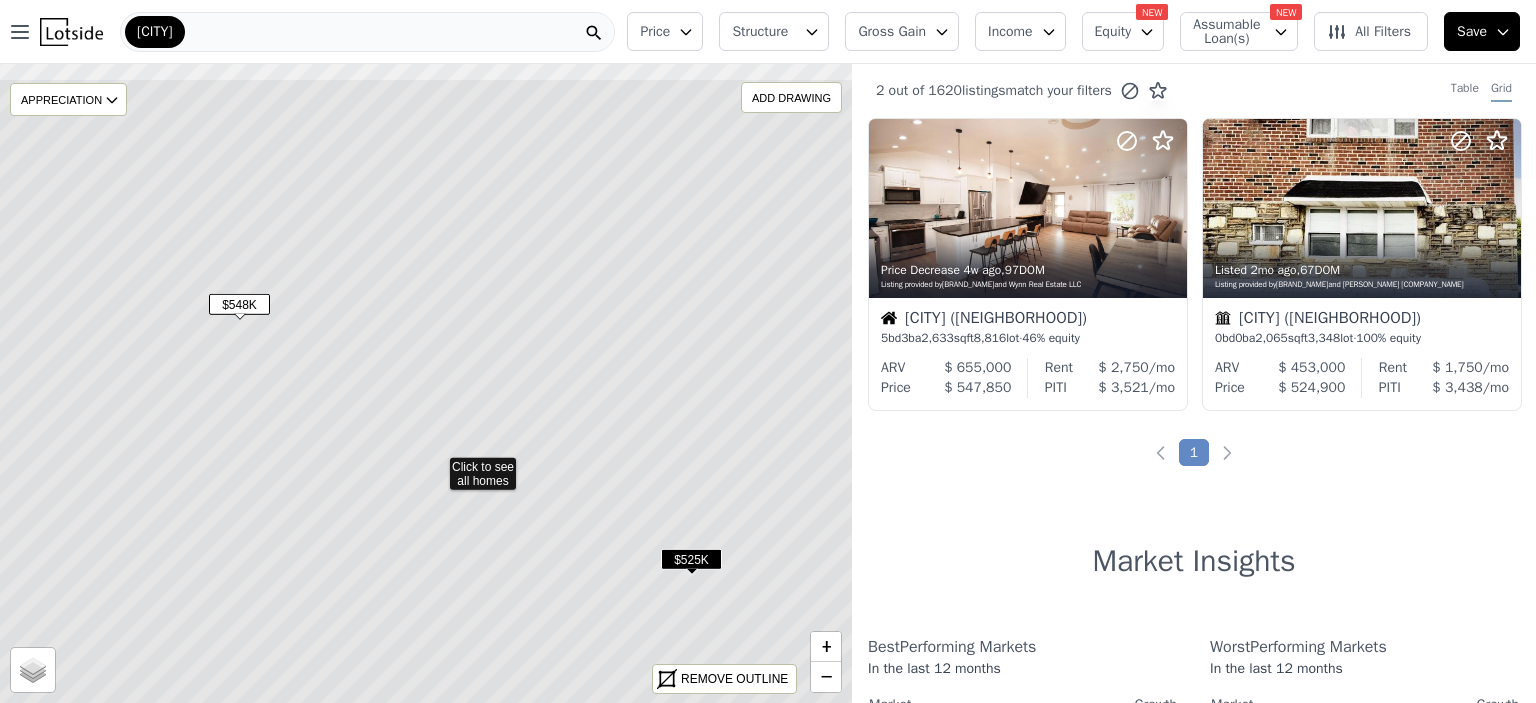 drag, startPoint x: 614, startPoint y: 344, endPoint x: 624, endPoint y: 424, distance: 80.622574 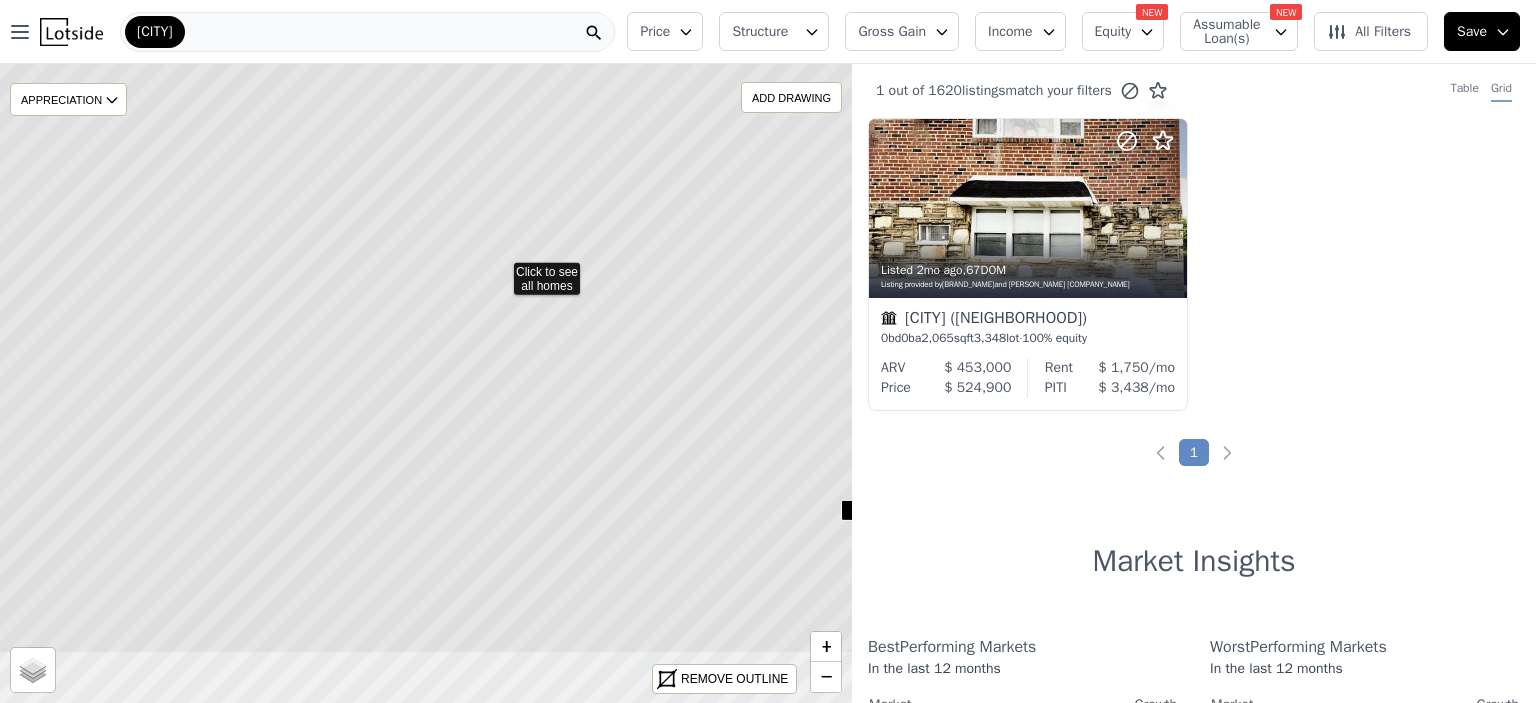 drag, startPoint x: 551, startPoint y: 491, endPoint x: 625, endPoint y: 376, distance: 136.7516 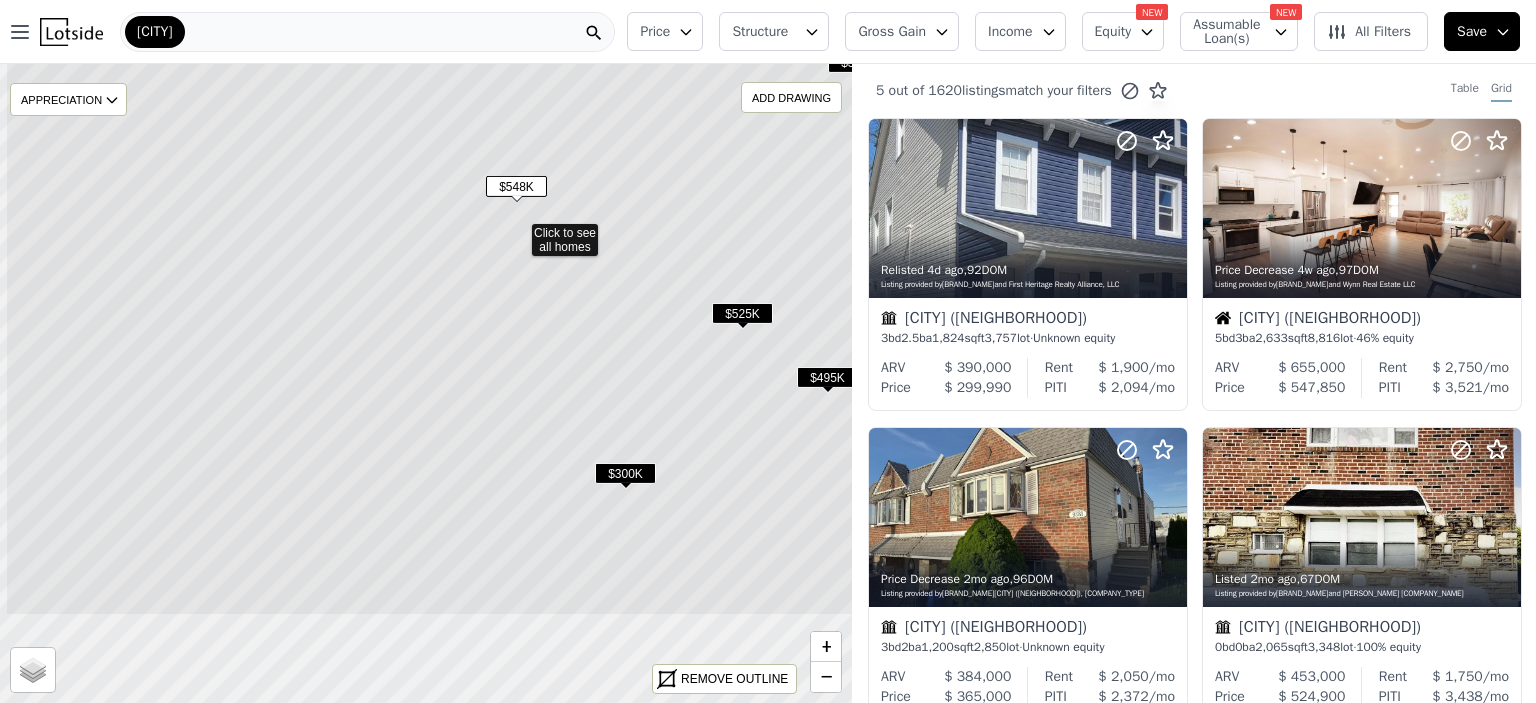 drag, startPoint x: 558, startPoint y: 476, endPoint x: 650, endPoint y: 323, distance: 178.5301 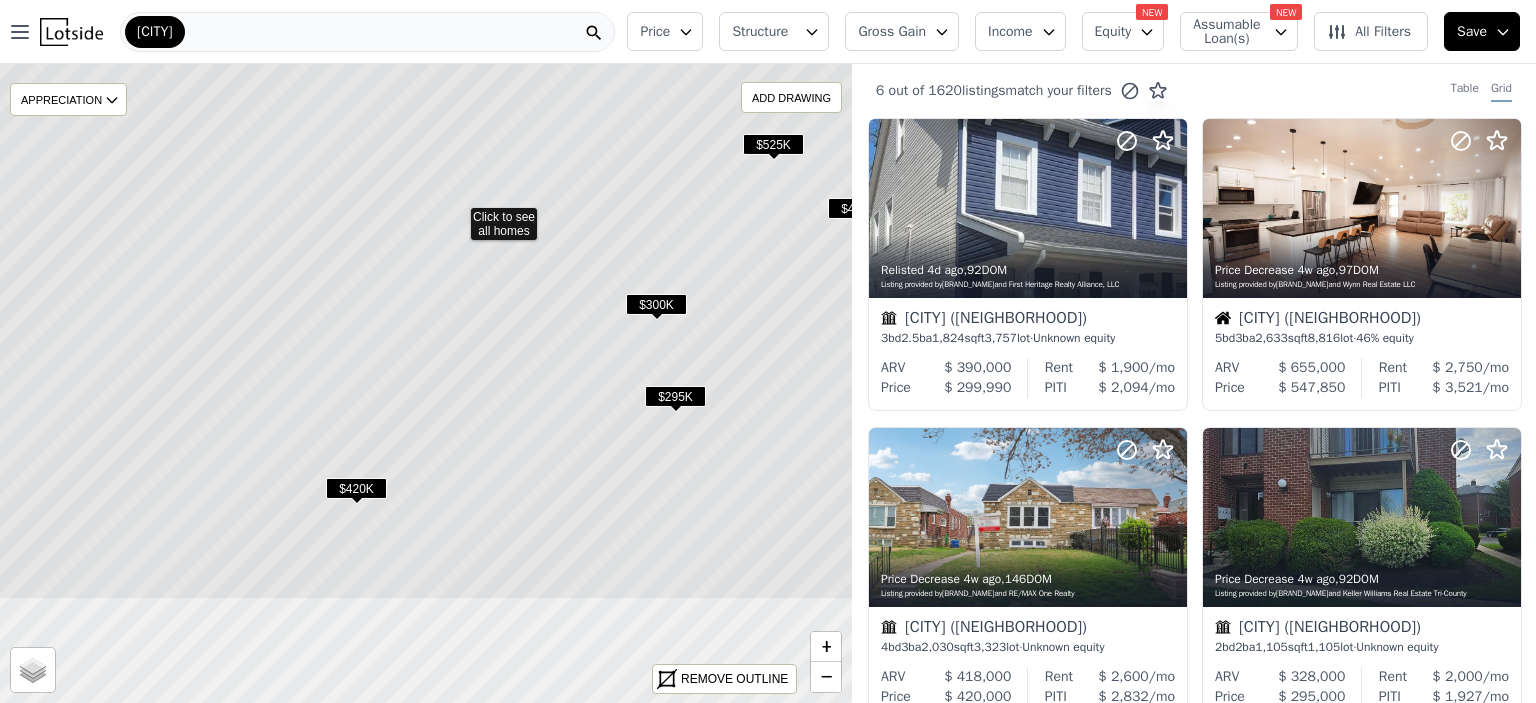click 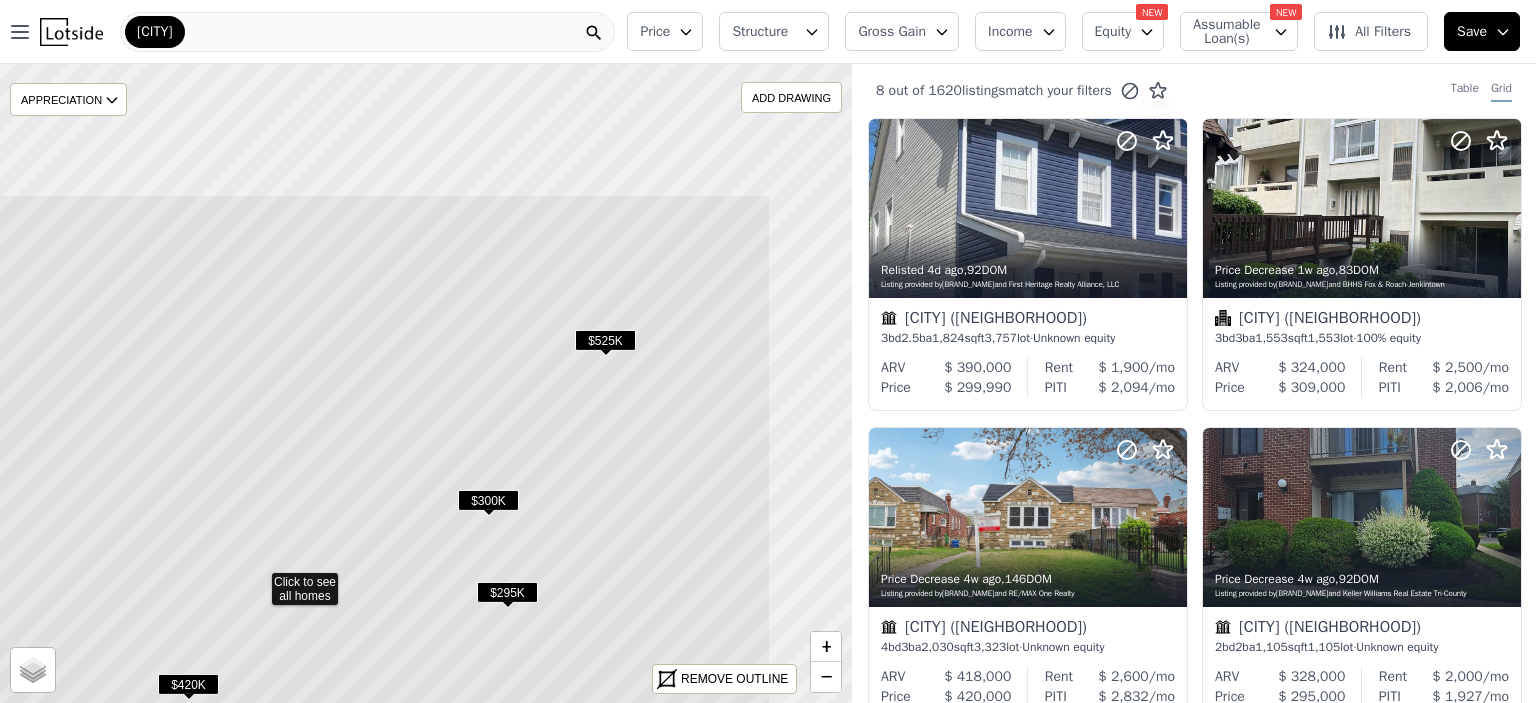 drag, startPoint x: 616, startPoint y: 287, endPoint x: 448, endPoint y: 483, distance: 258.14725 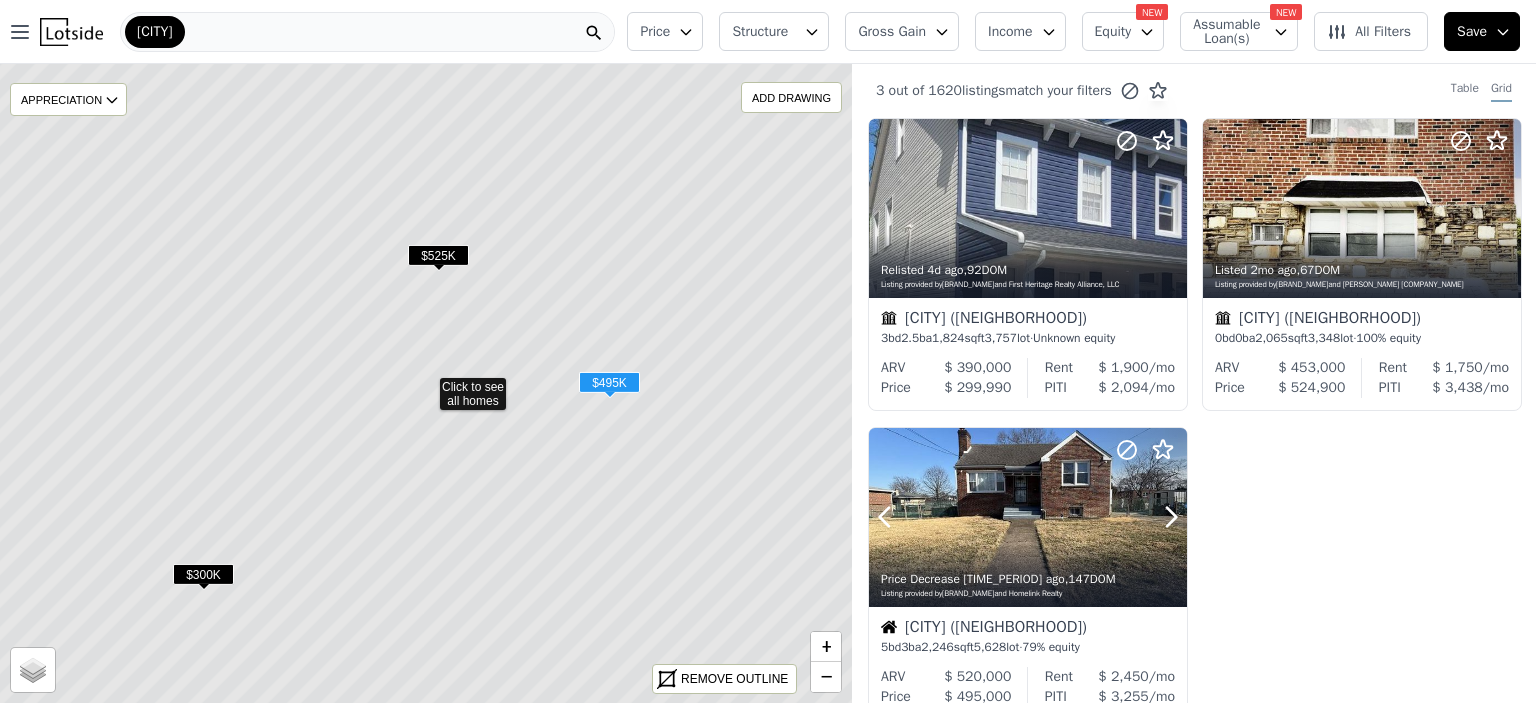 scroll, scrollTop: 100, scrollLeft: 0, axis: vertical 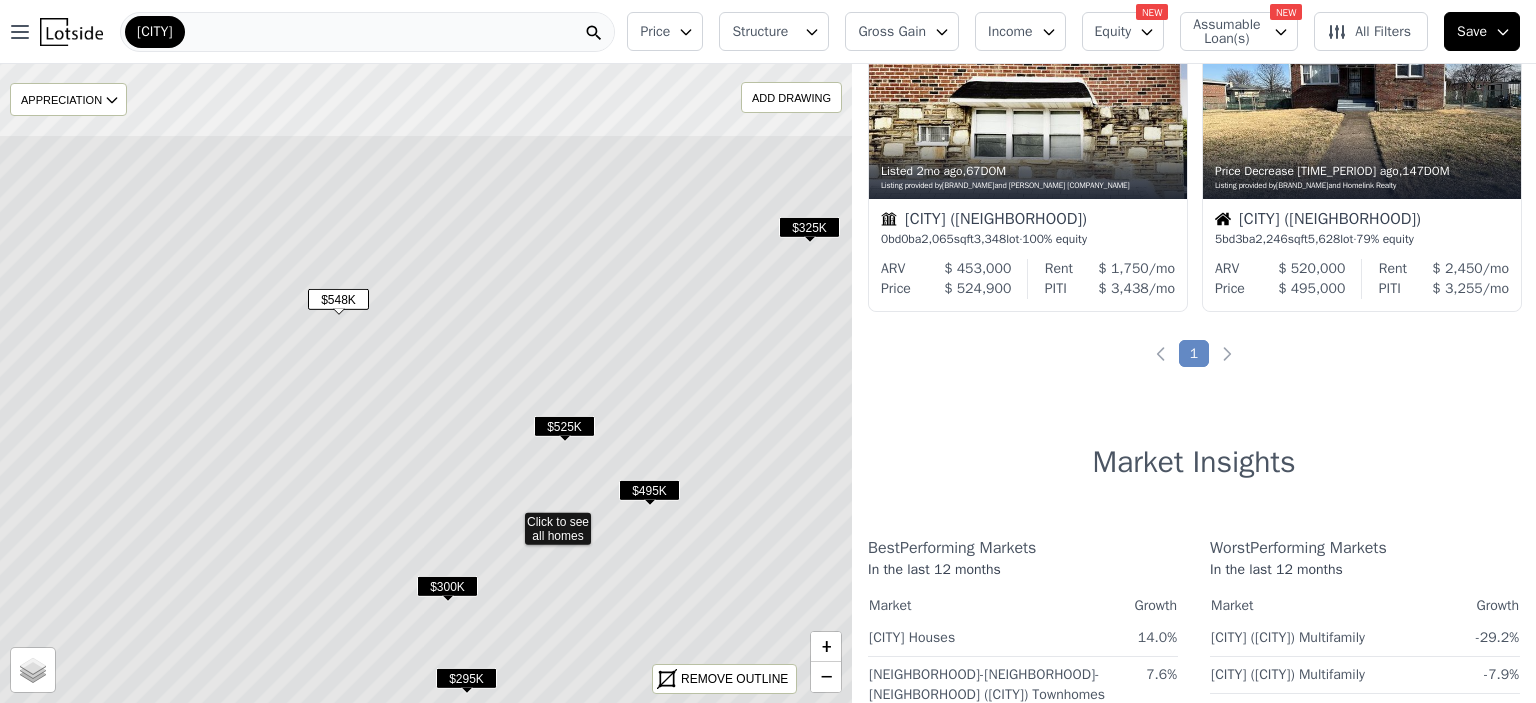 drag, startPoint x: 521, startPoint y: 340, endPoint x: 606, endPoint y: 477, distance: 161.22655 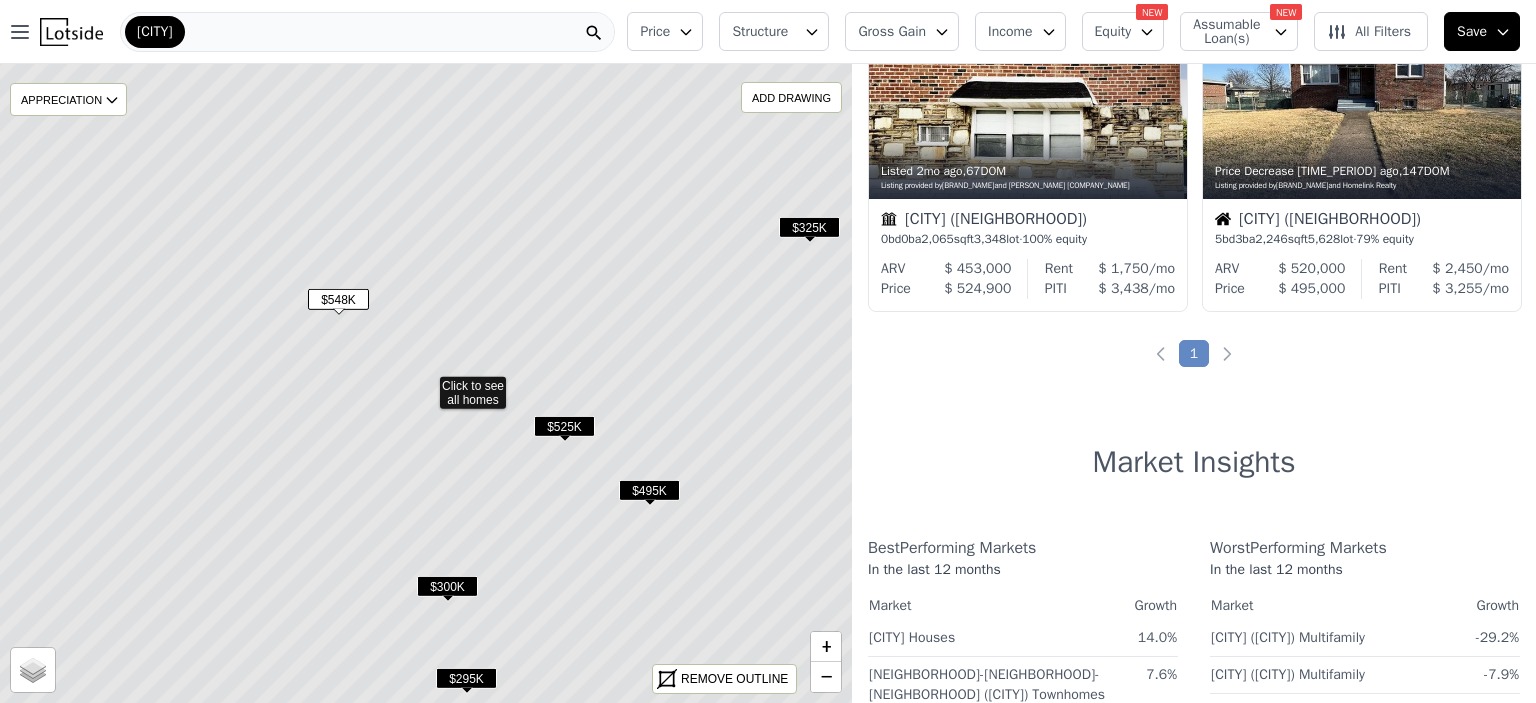 scroll, scrollTop: 717, scrollLeft: 0, axis: vertical 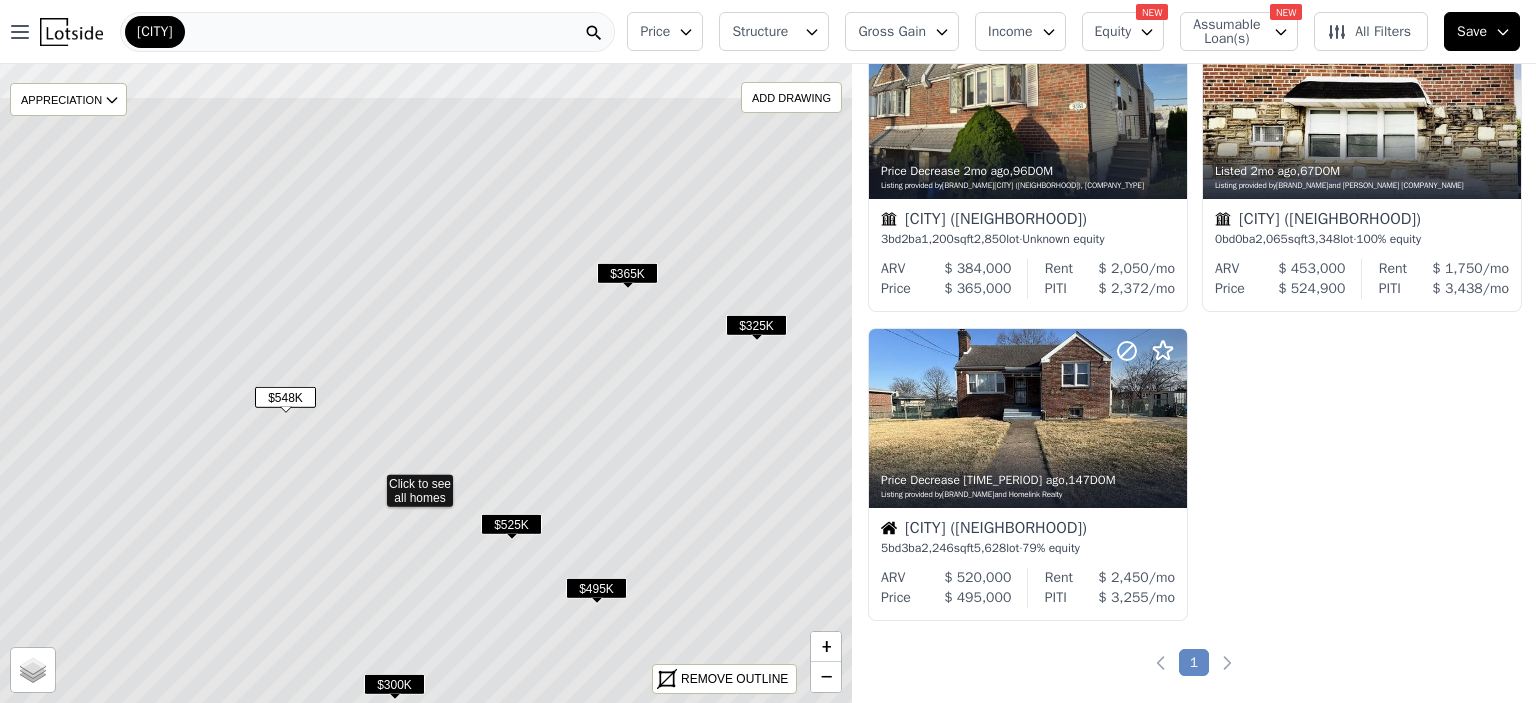 drag, startPoint x: 620, startPoint y: 354, endPoint x: 567, endPoint y: 437, distance: 98.478424 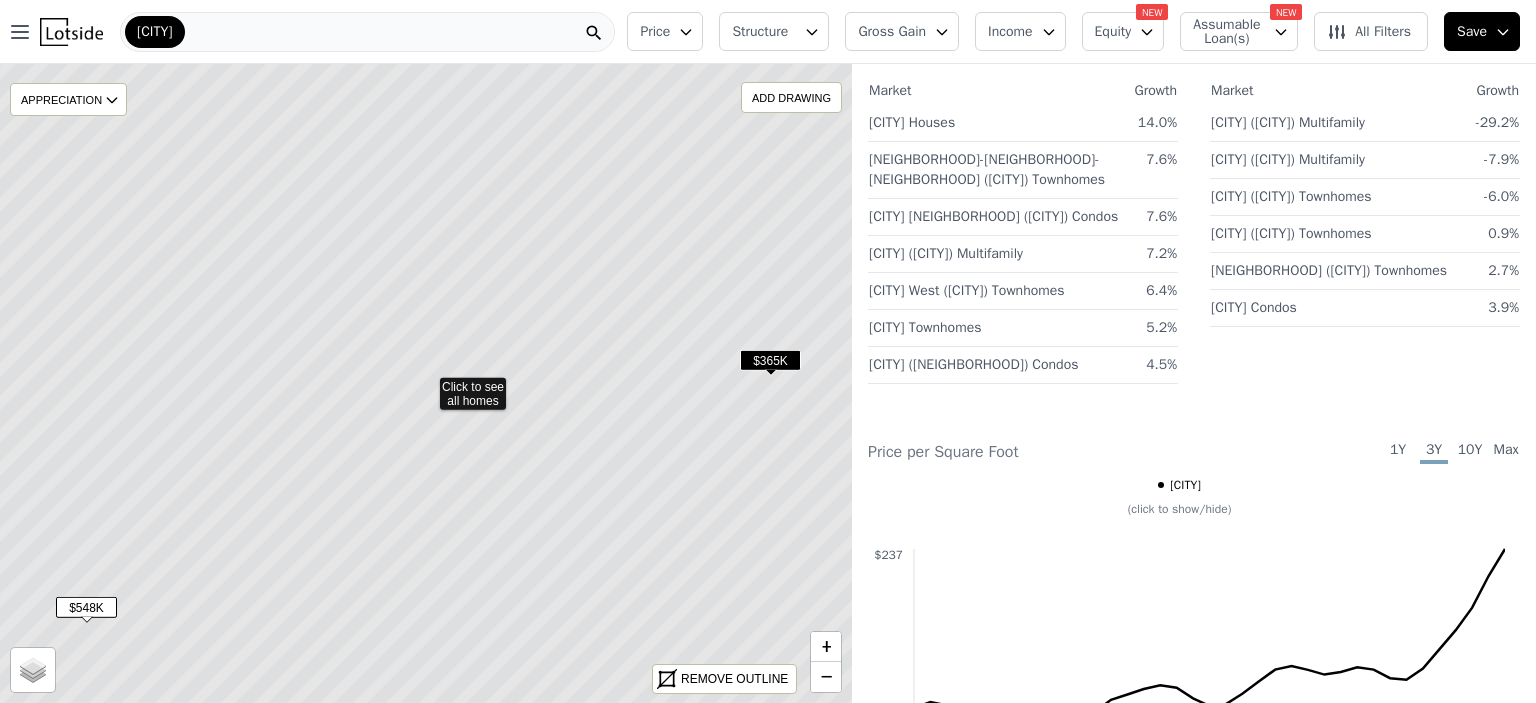 scroll, scrollTop: 317, scrollLeft: 0, axis: vertical 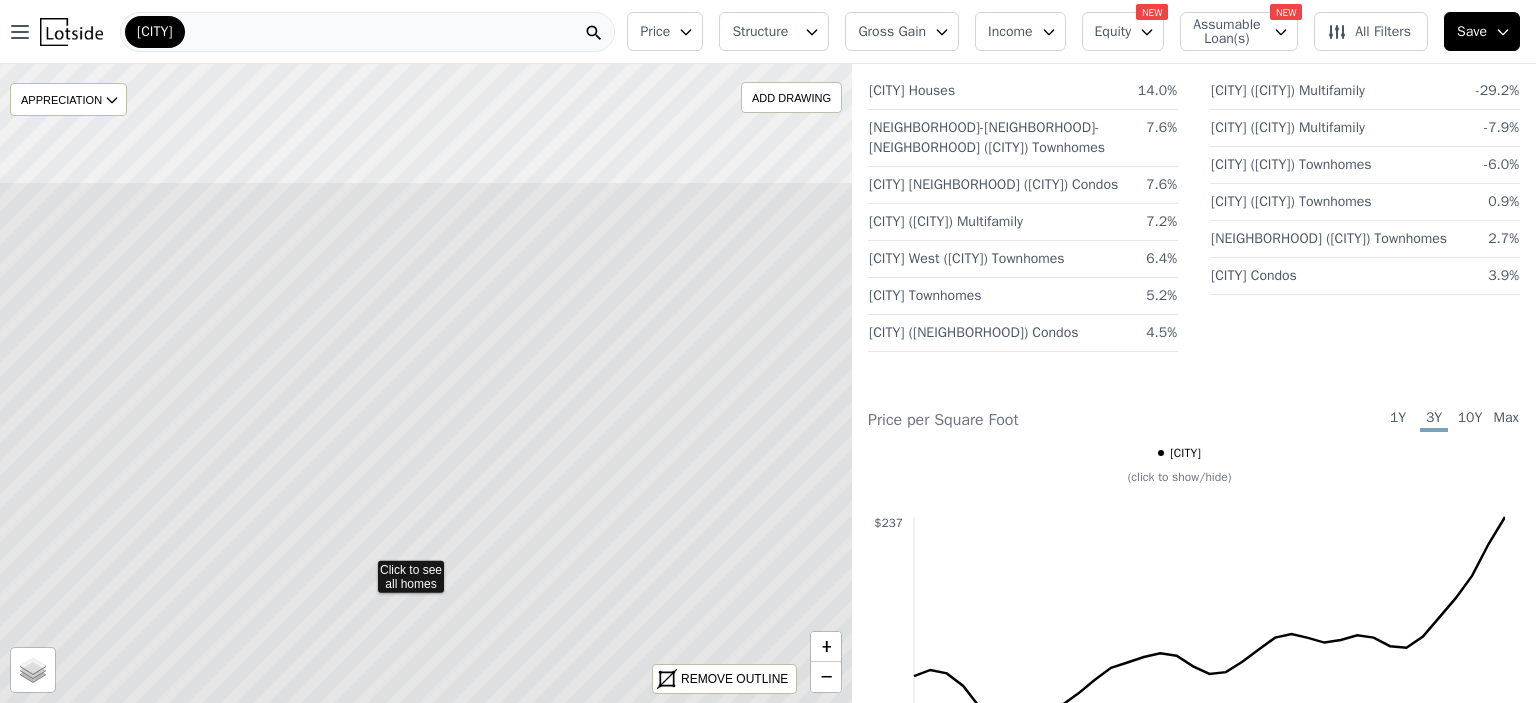drag, startPoint x: 520, startPoint y: 288, endPoint x: 458, endPoint y: 470, distance: 192.27065 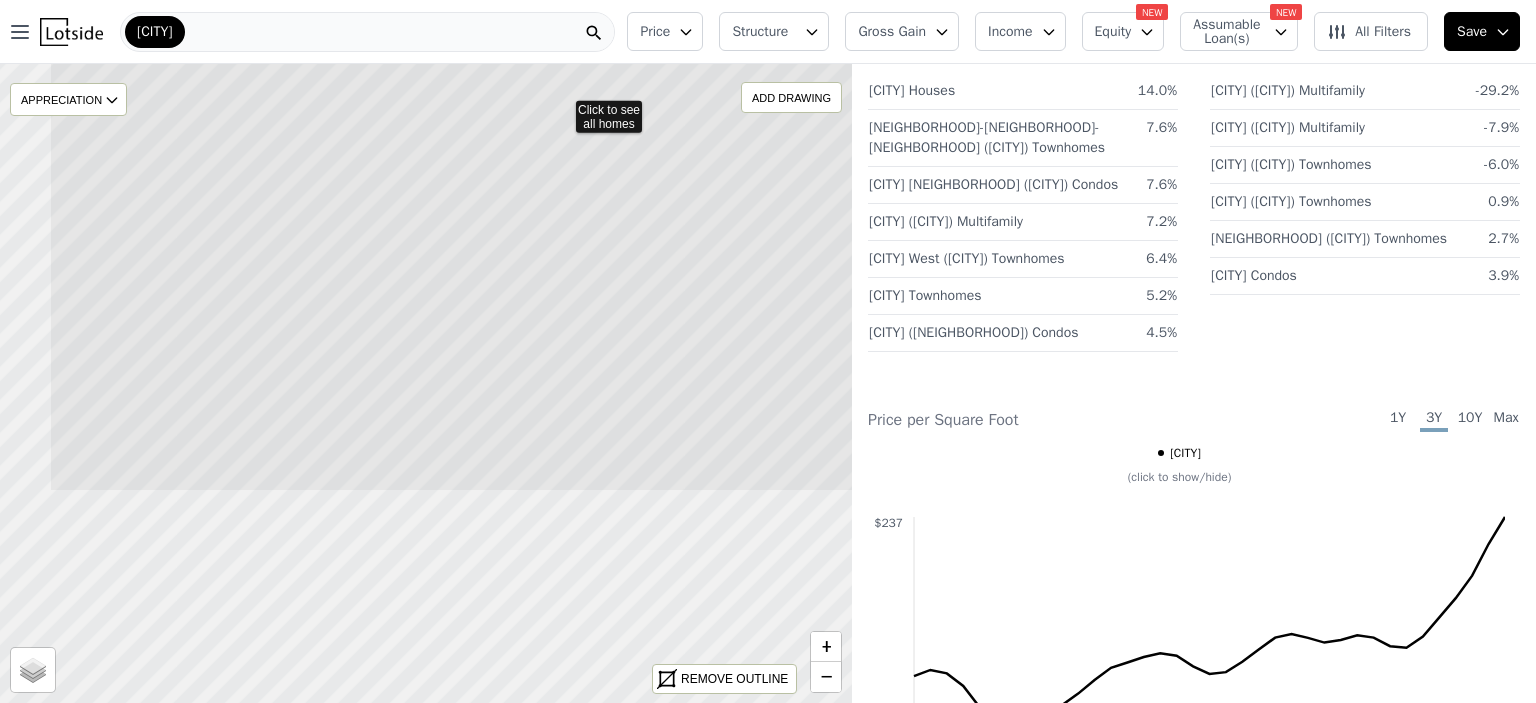 drag, startPoint x: 476, startPoint y: 487, endPoint x: 588, endPoint y: 290, distance: 226.612 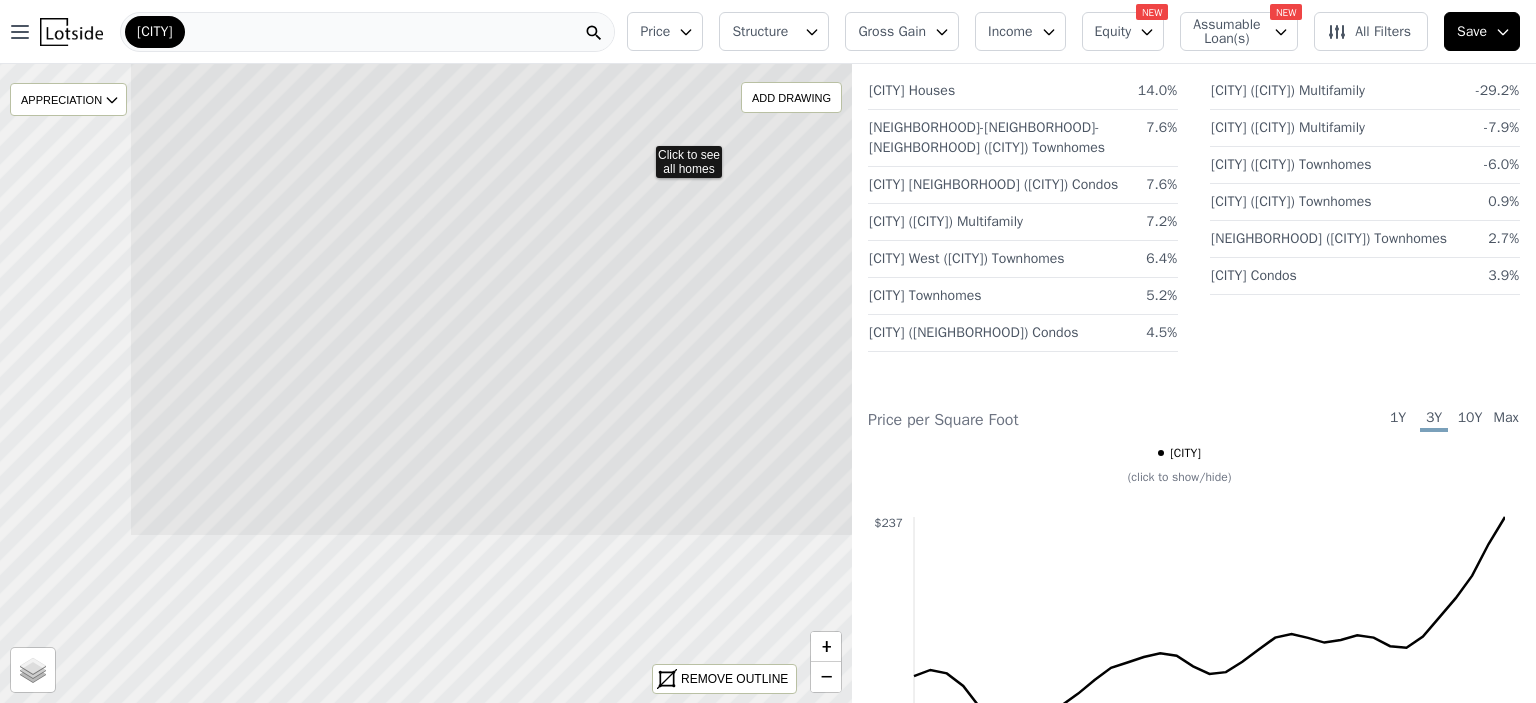 drag, startPoint x: 560, startPoint y: 339, endPoint x: 662, endPoint y: 259, distance: 129.63025 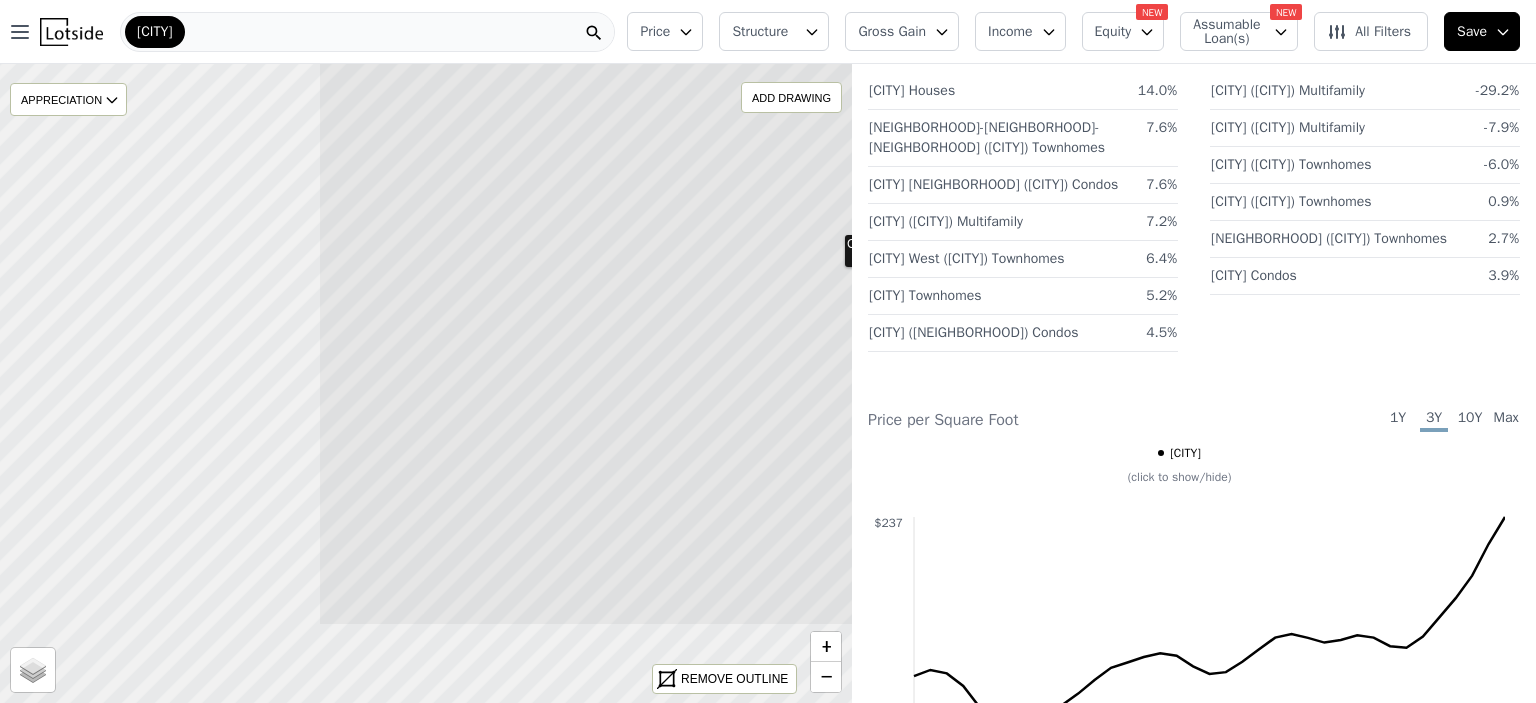 drag, startPoint x: 472, startPoint y: 439, endPoint x: 877, endPoint y: 296, distance: 429.50436 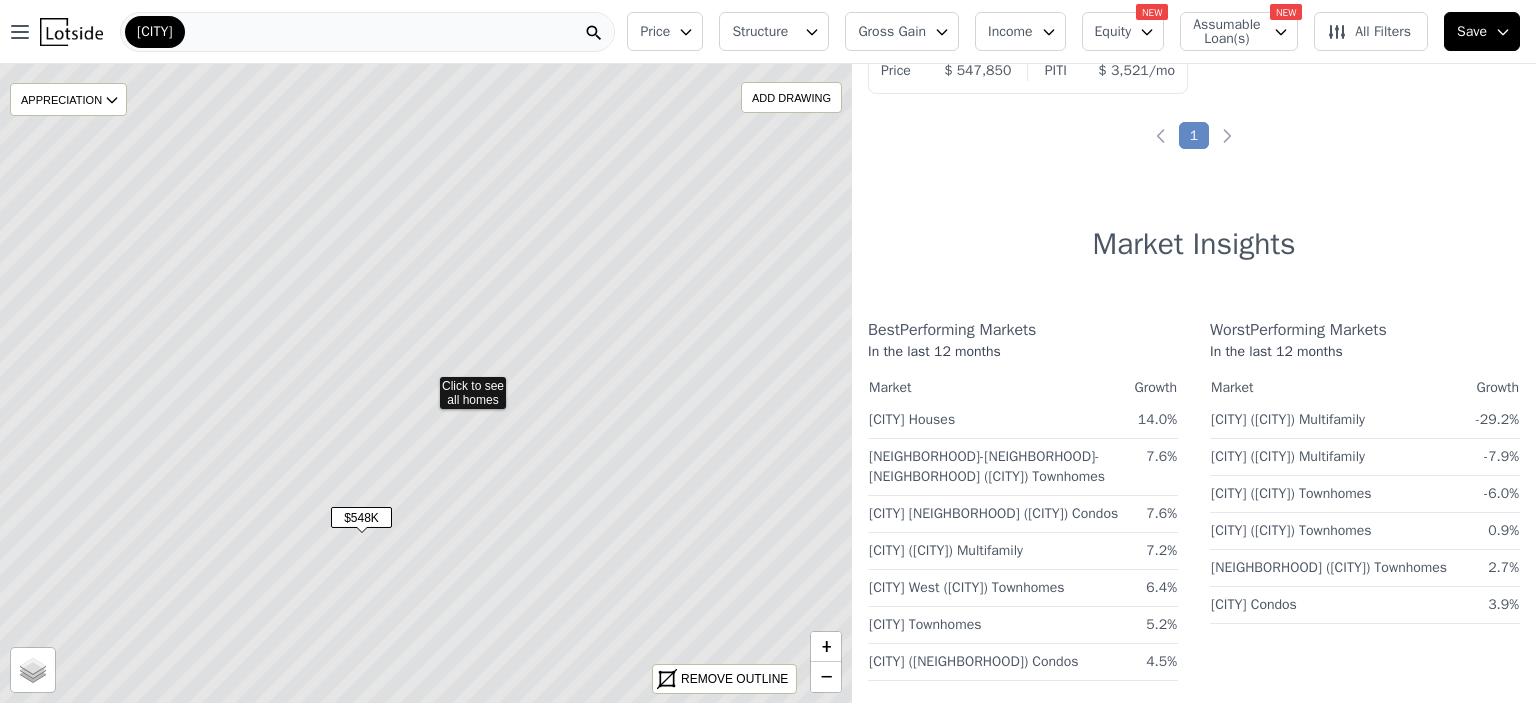 click 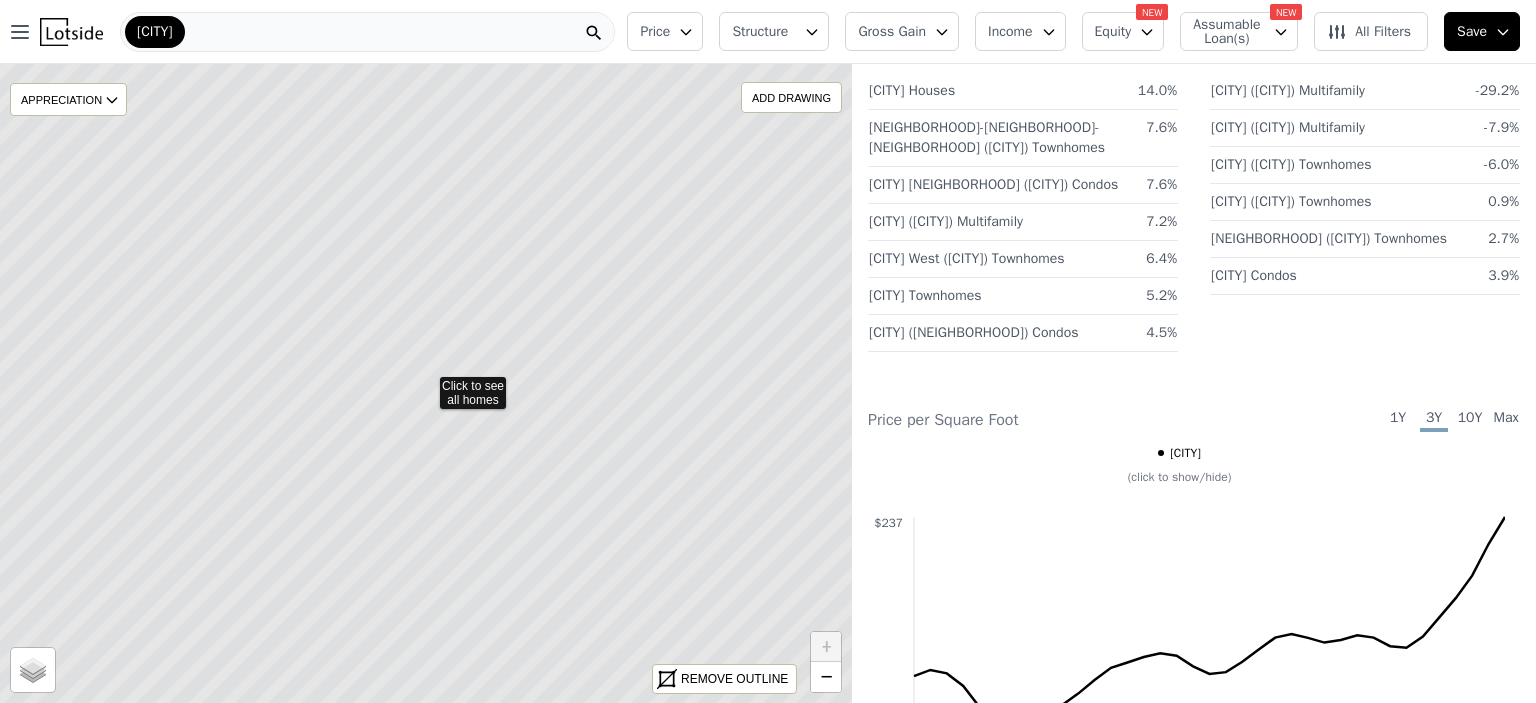 click 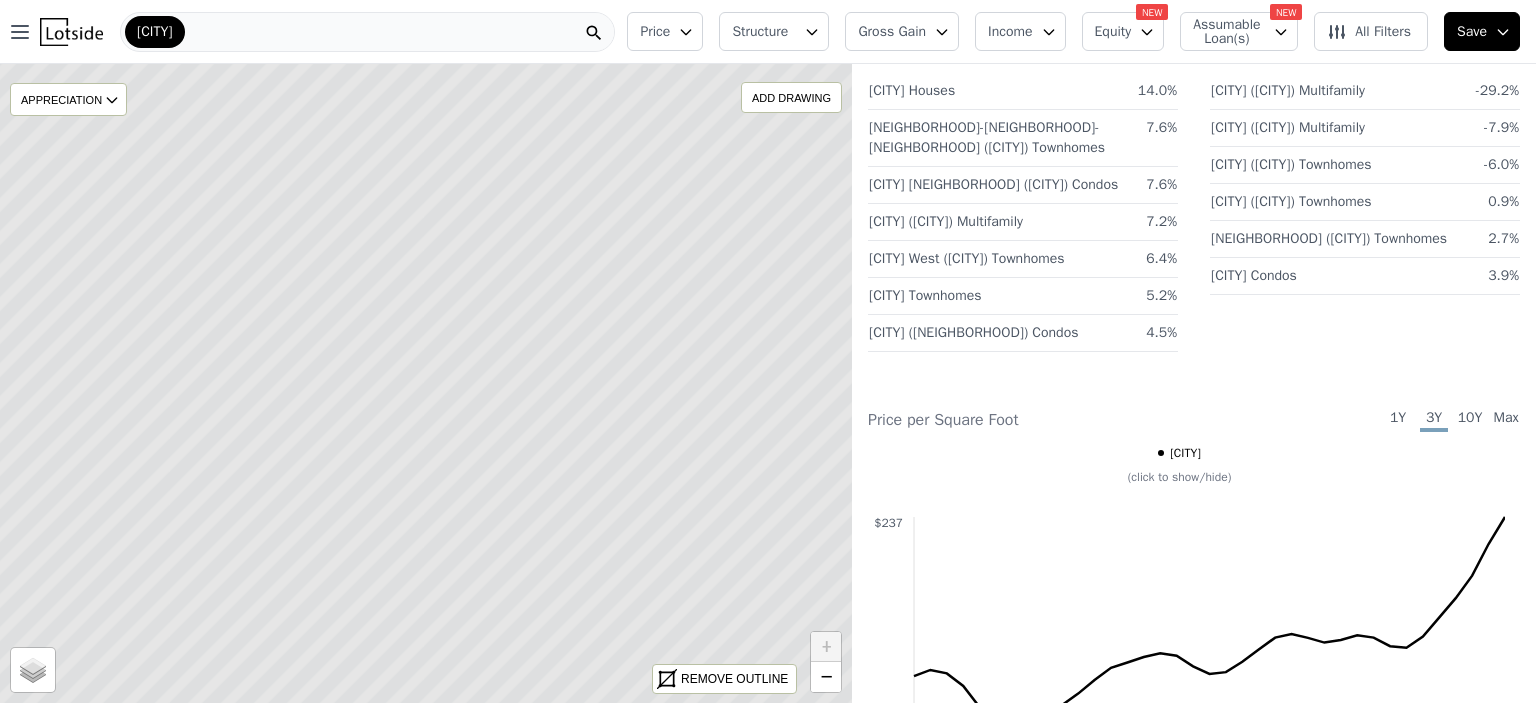 click 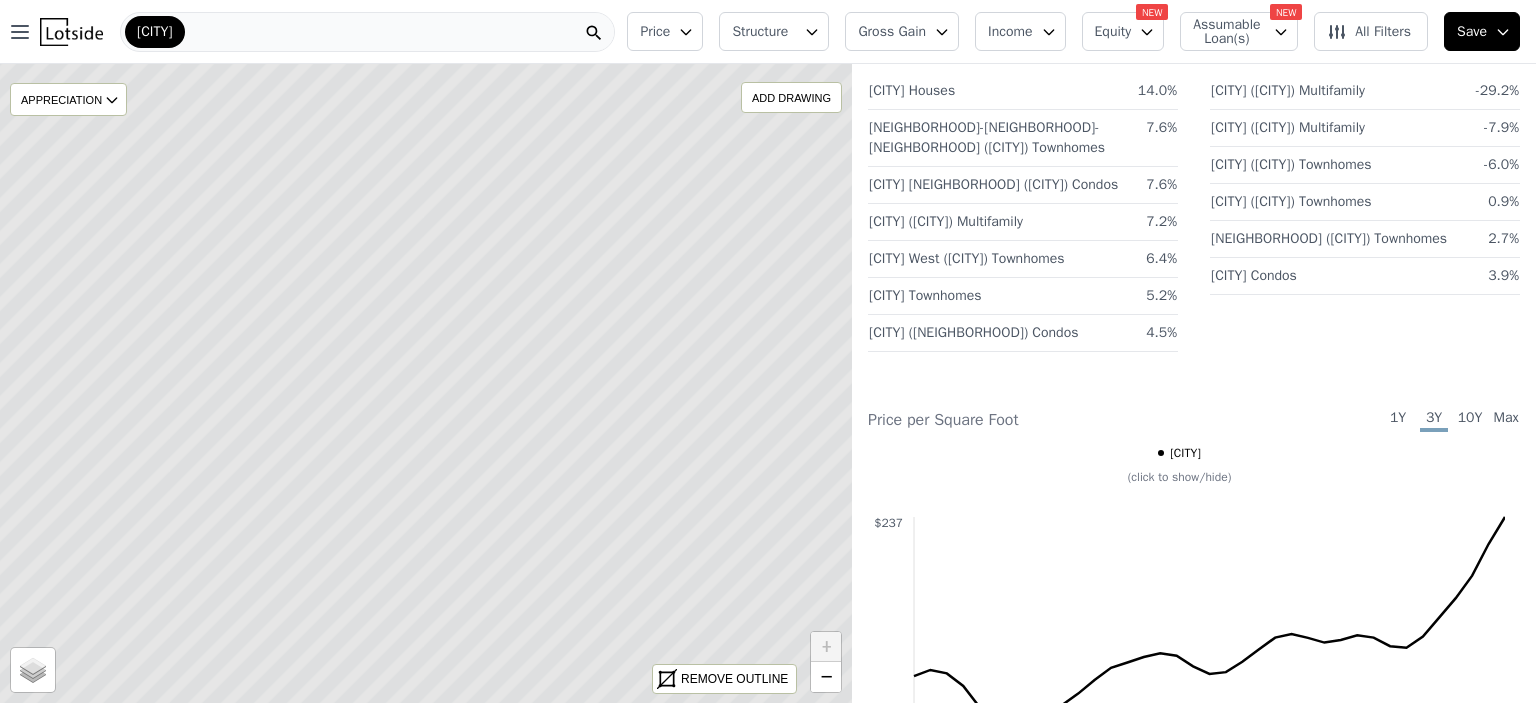 click 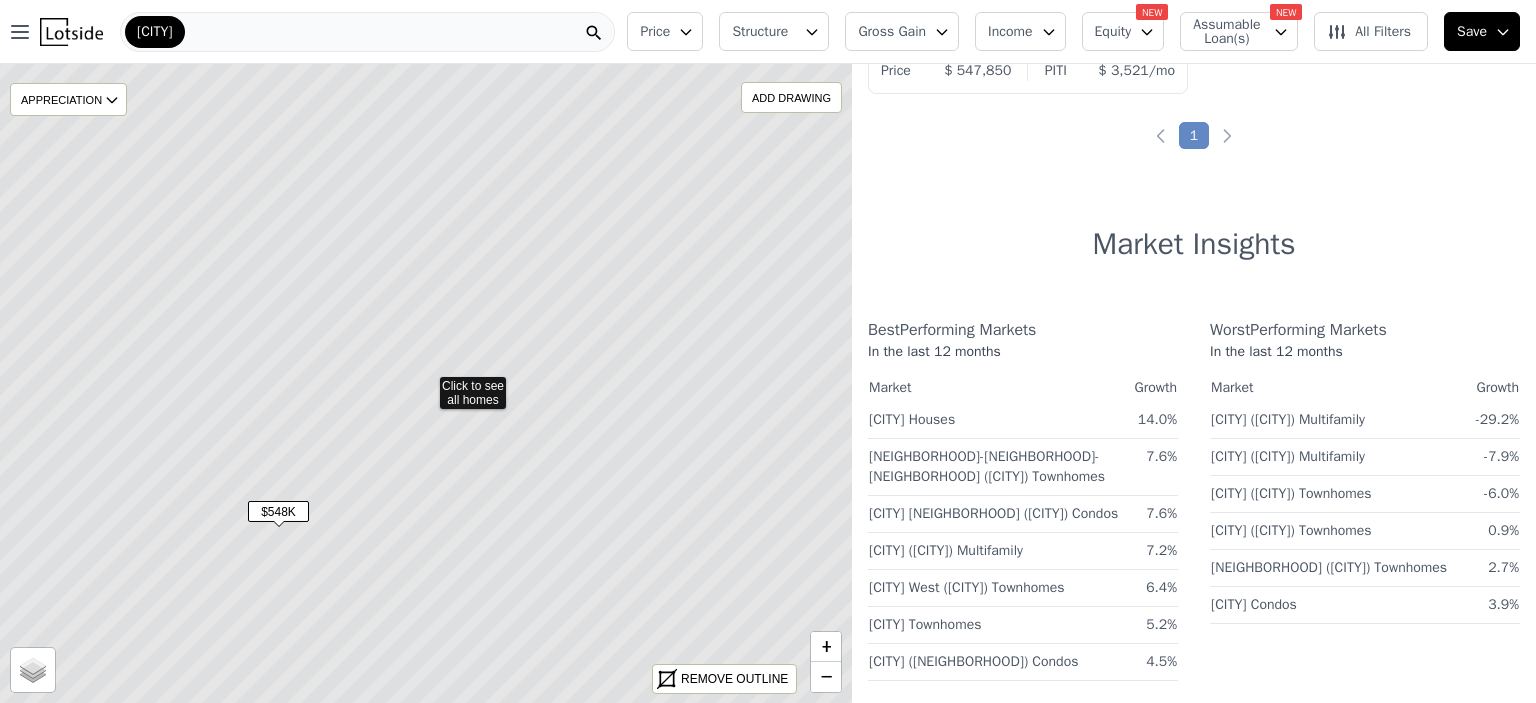 click 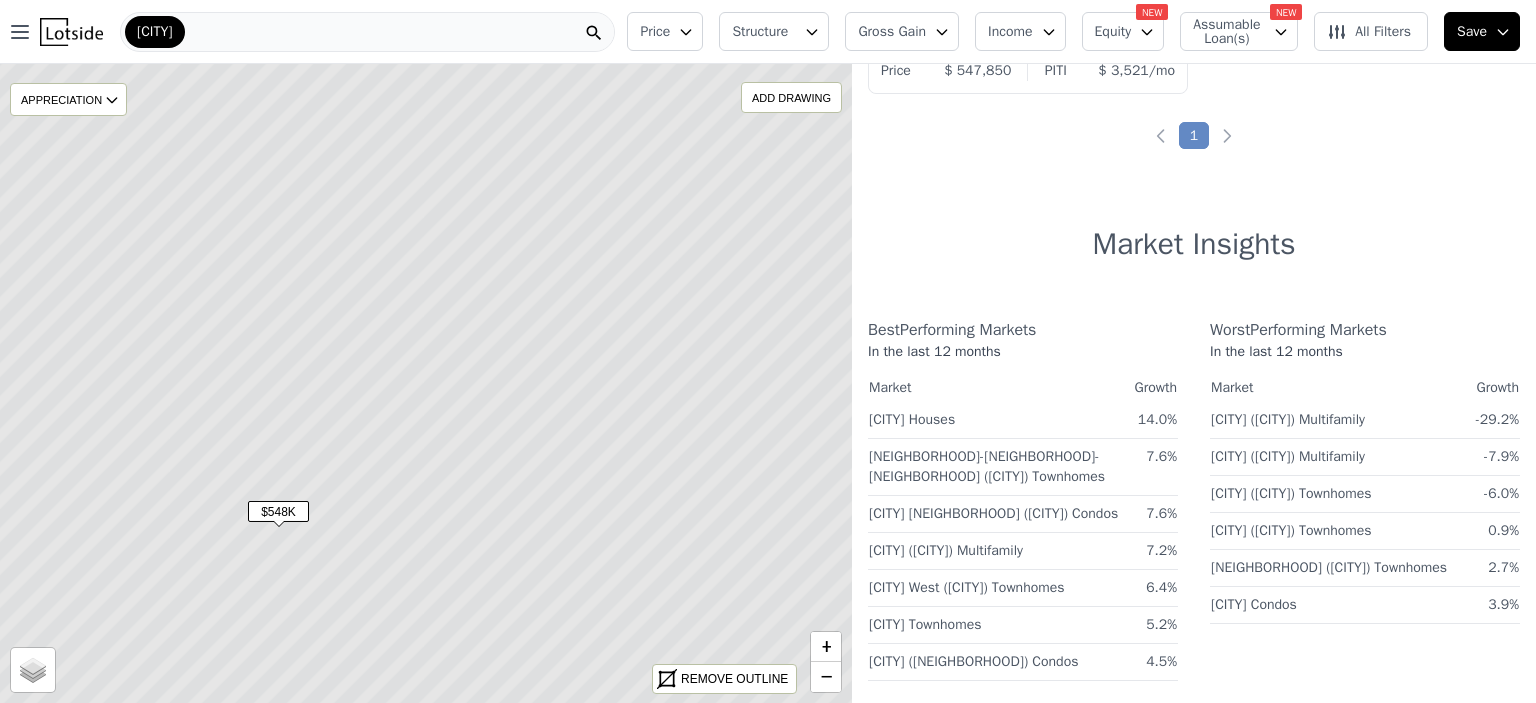 click on "$548K" at bounding box center [278, 511] 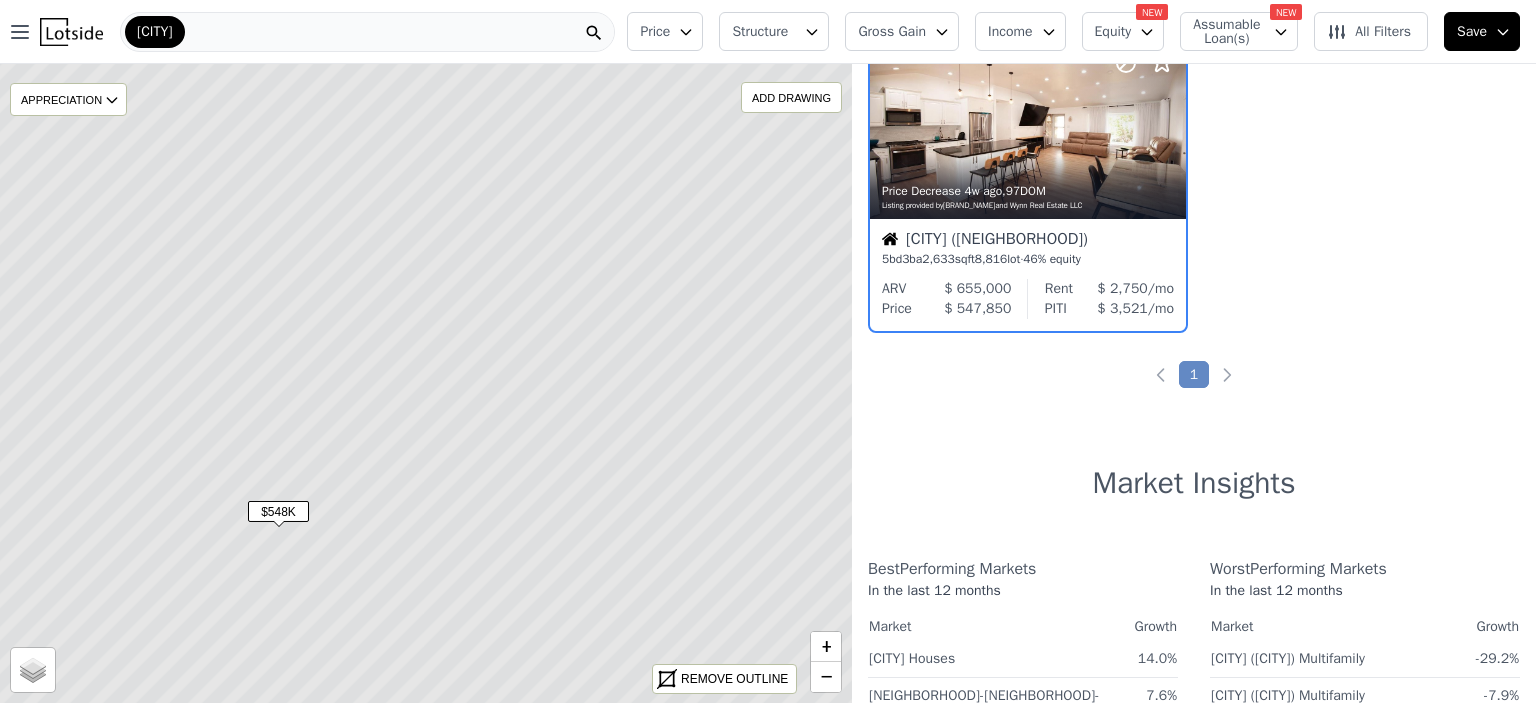 scroll, scrollTop: 0, scrollLeft: 0, axis: both 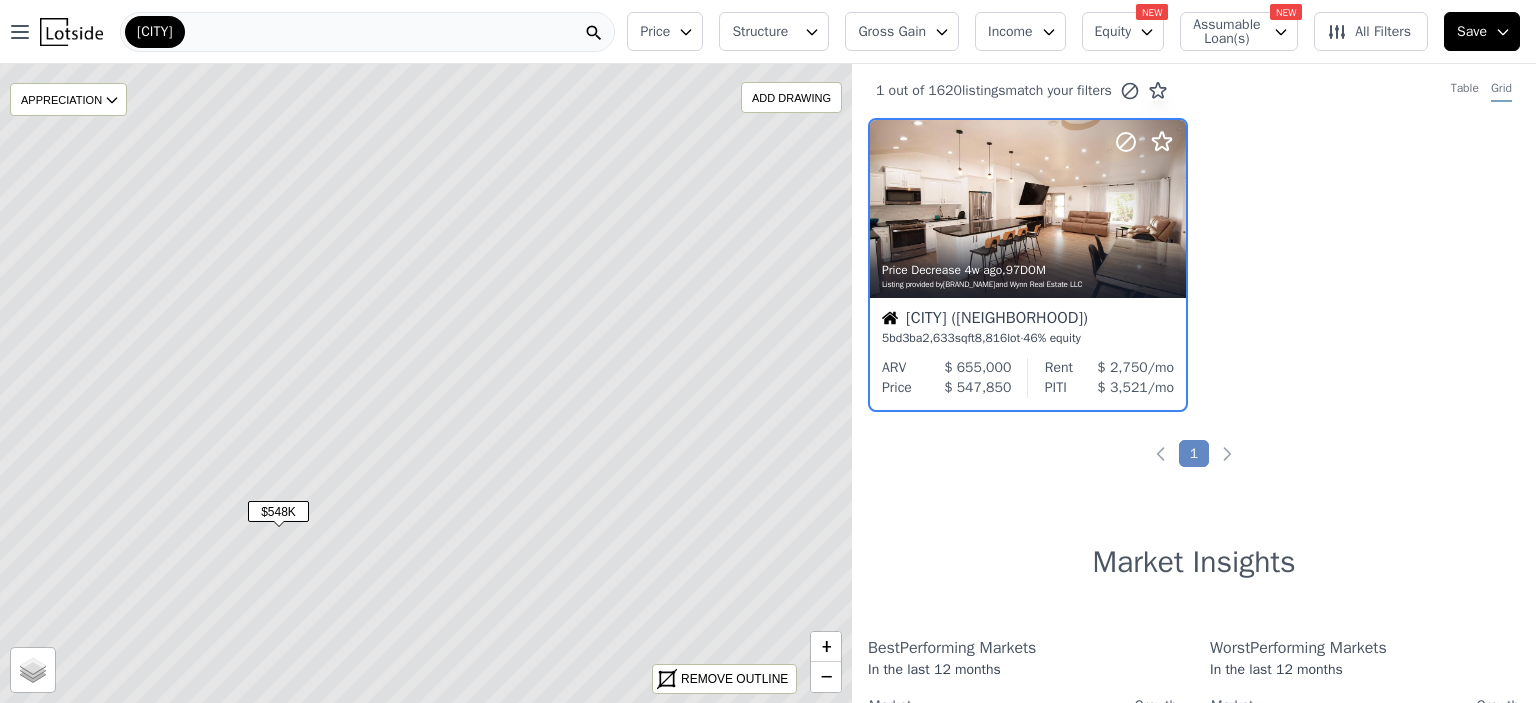 click 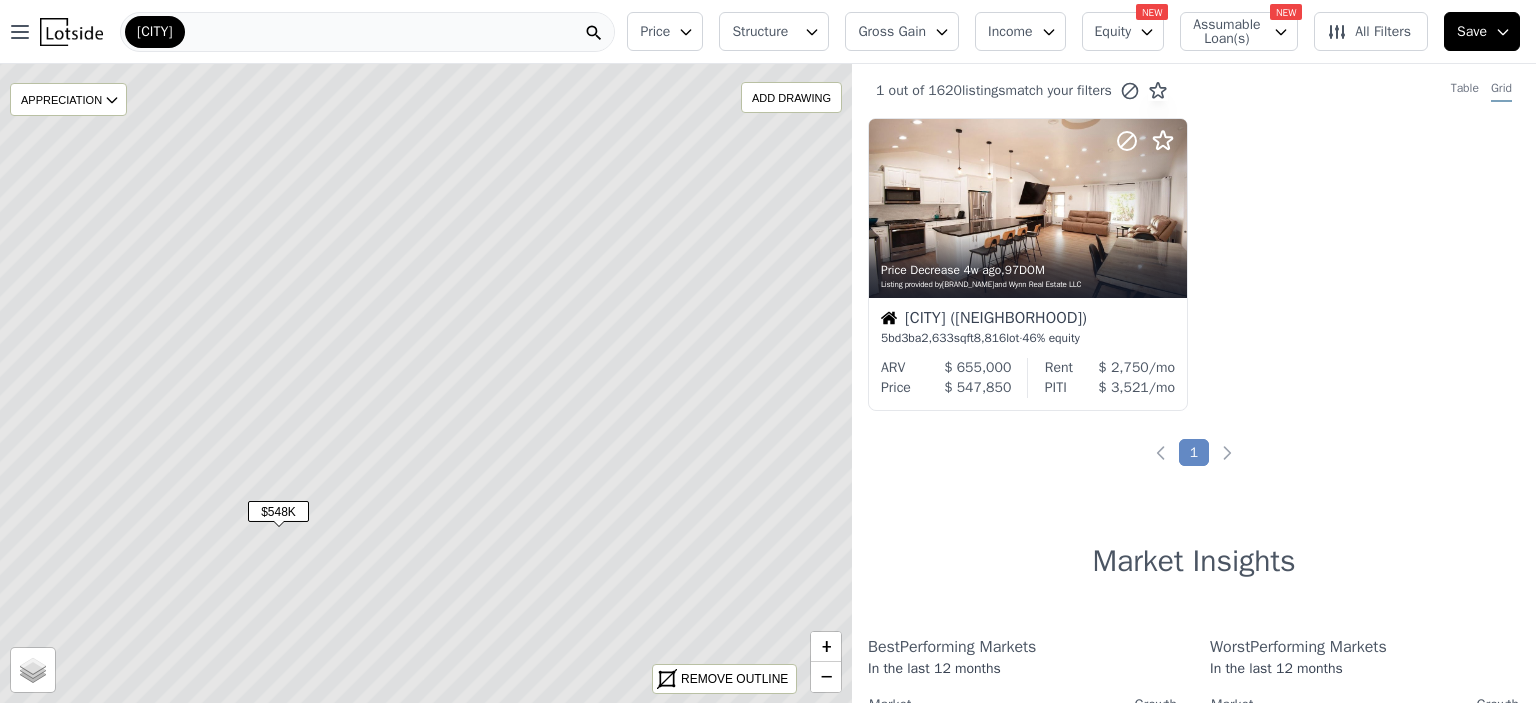 click 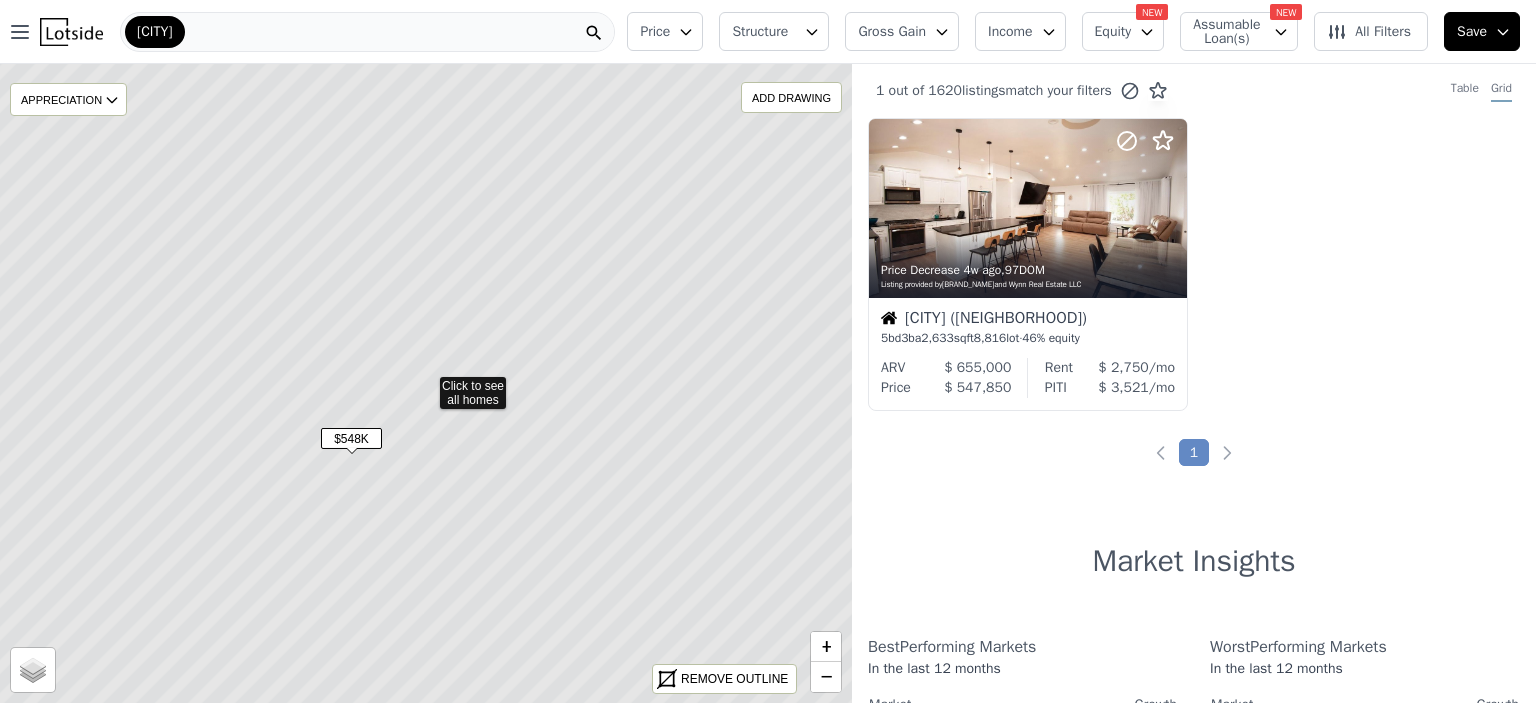 click 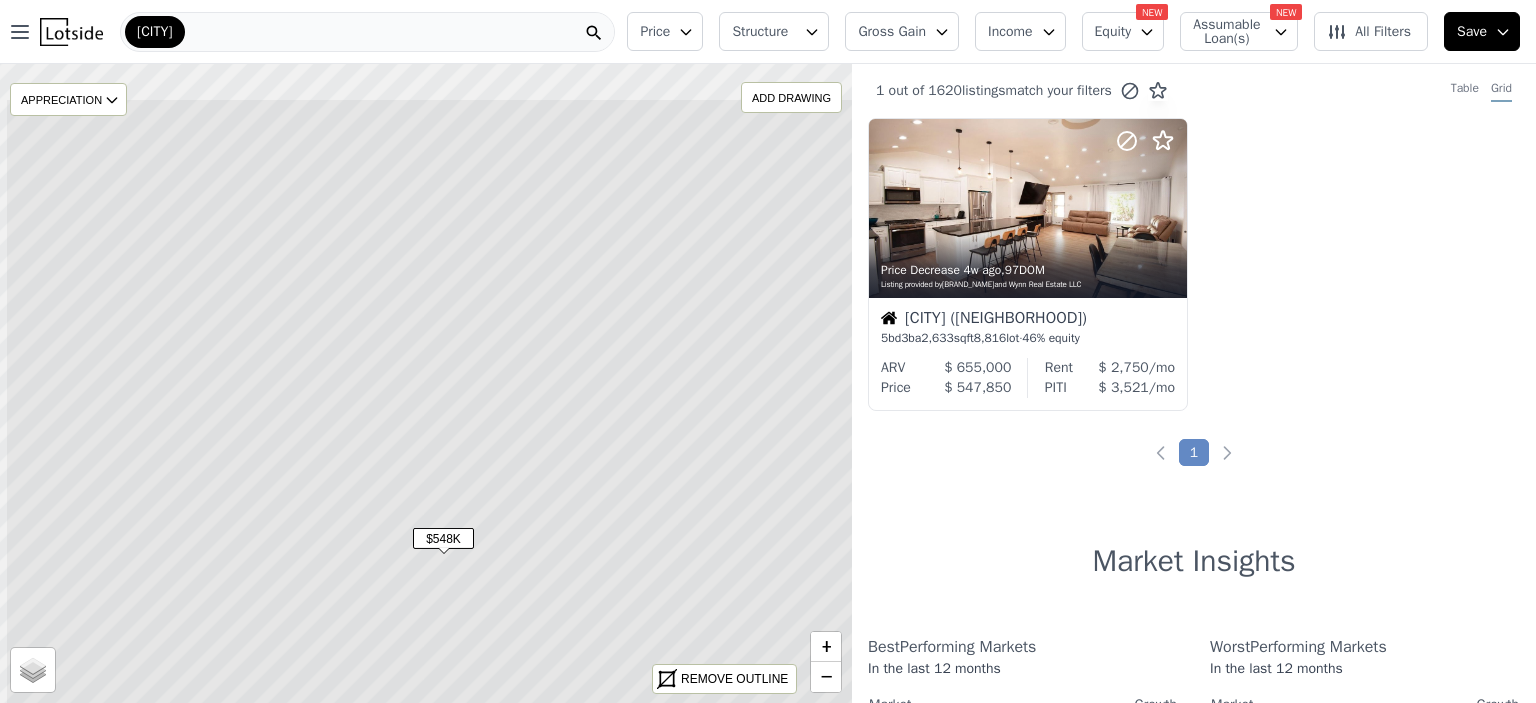 drag, startPoint x: 468, startPoint y: 392, endPoint x: 560, endPoint y: 492, distance: 135.88231 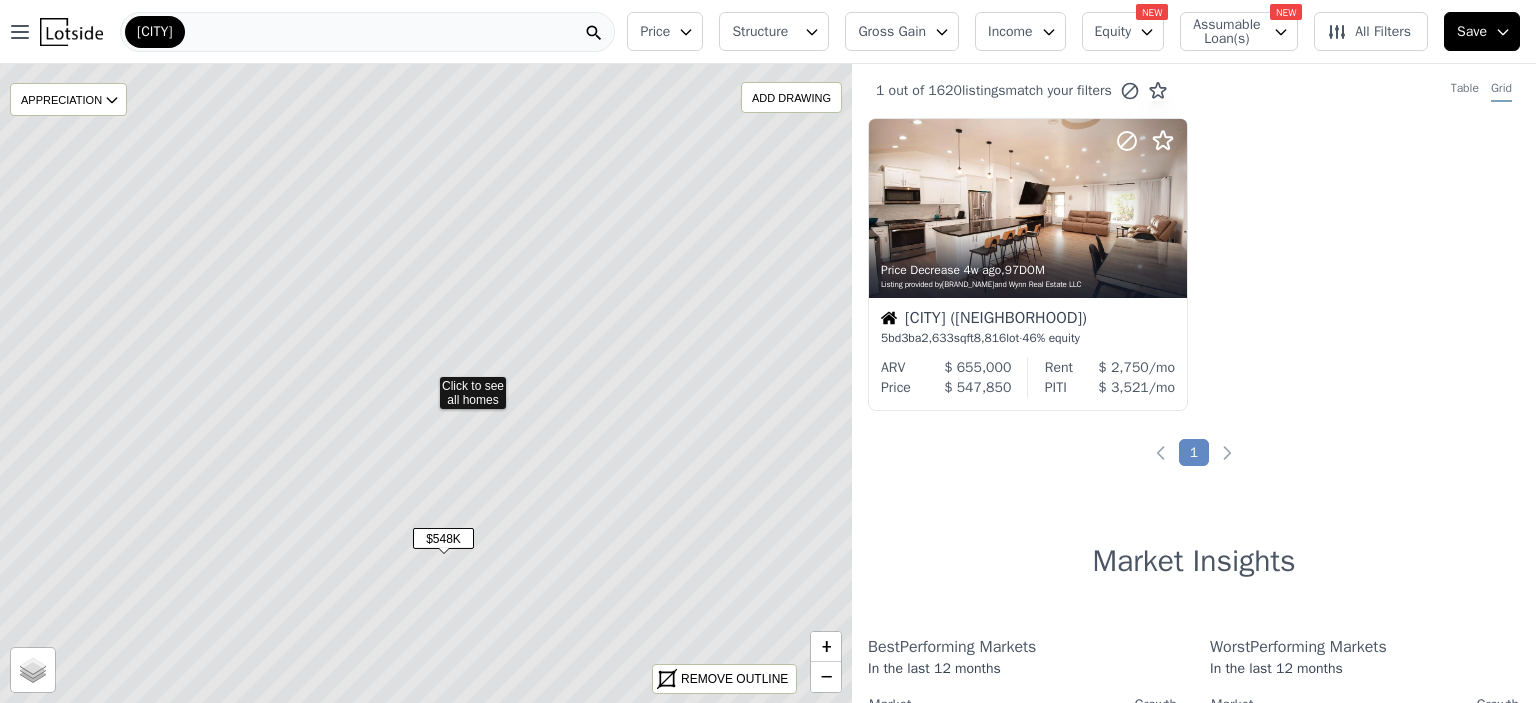click 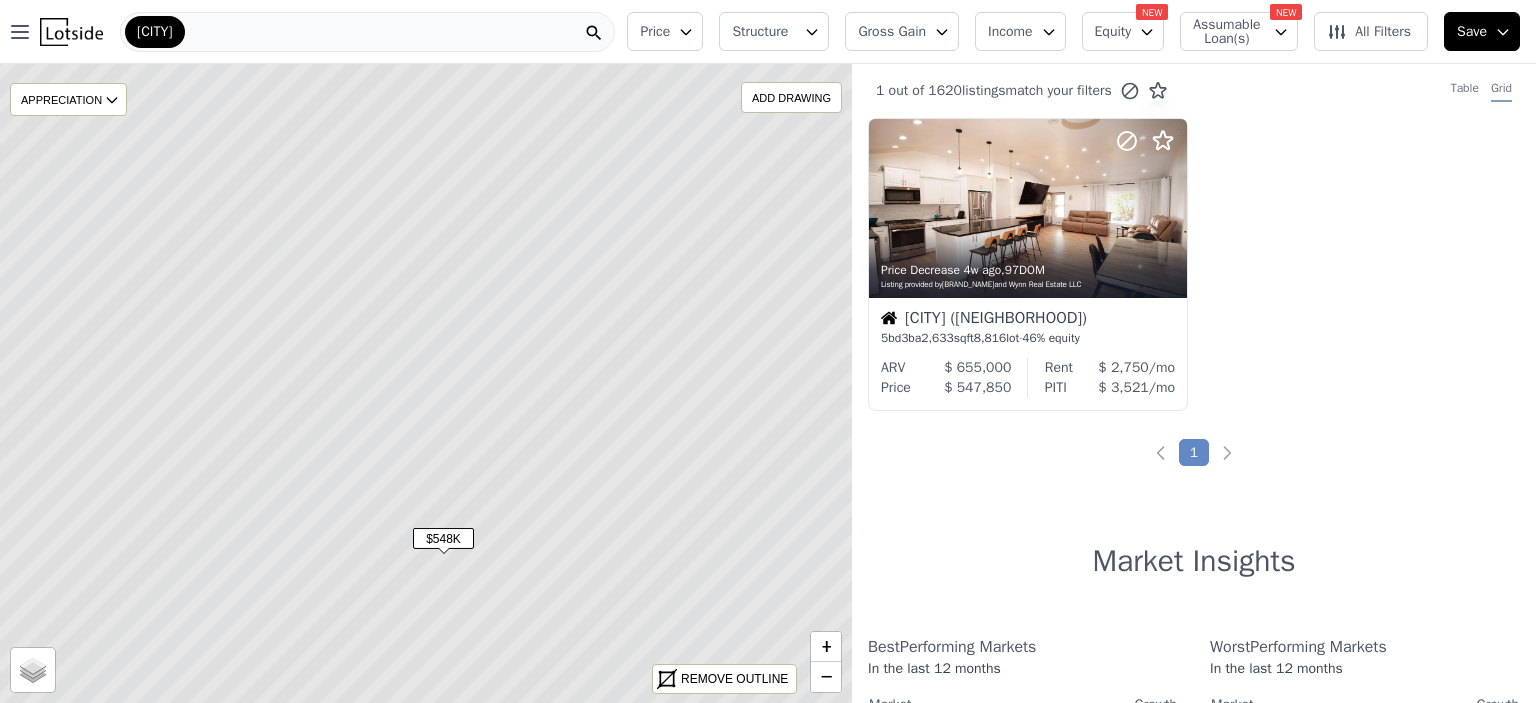 click on "[CITY]" at bounding box center (367, 32) 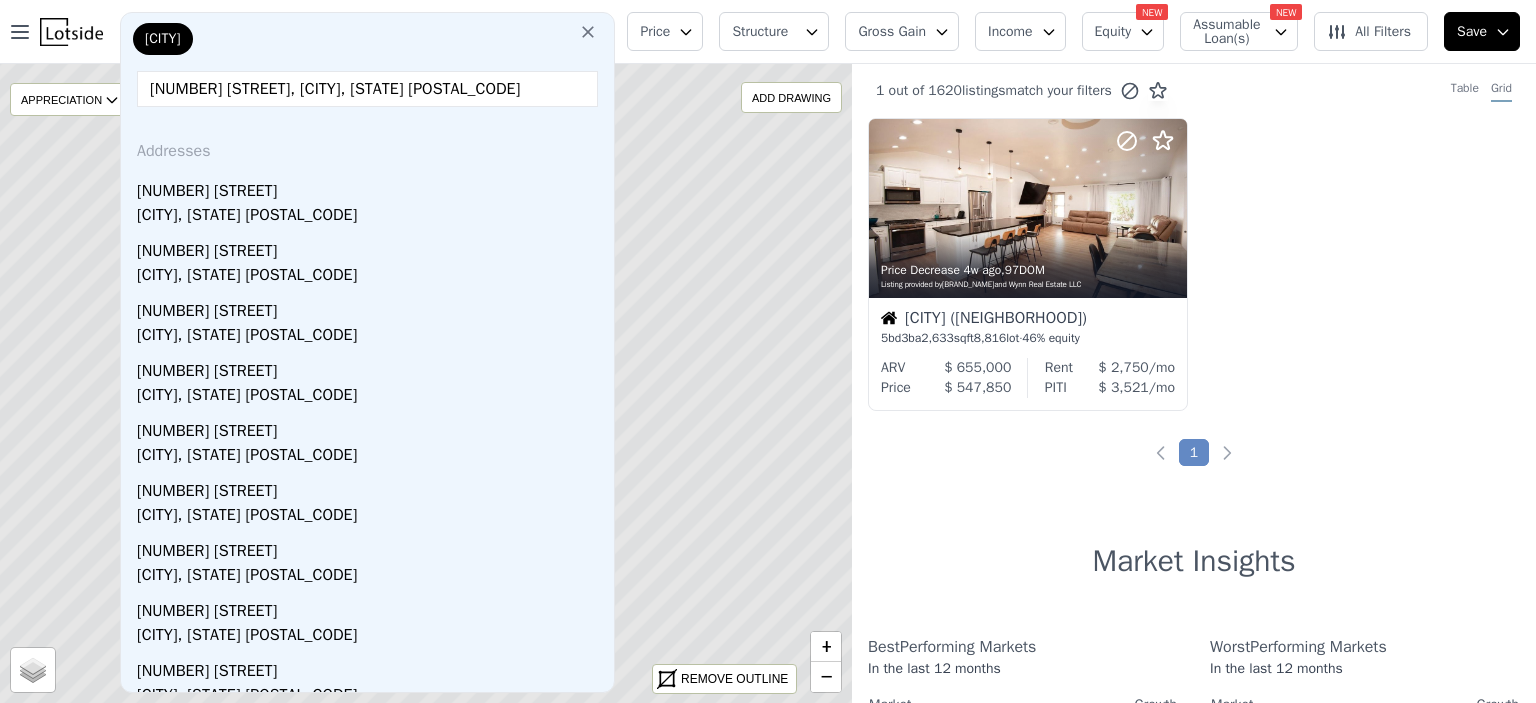 type on "[NUMBER] [STREET], [CITY], [STATE] [POSTAL_CODE]" 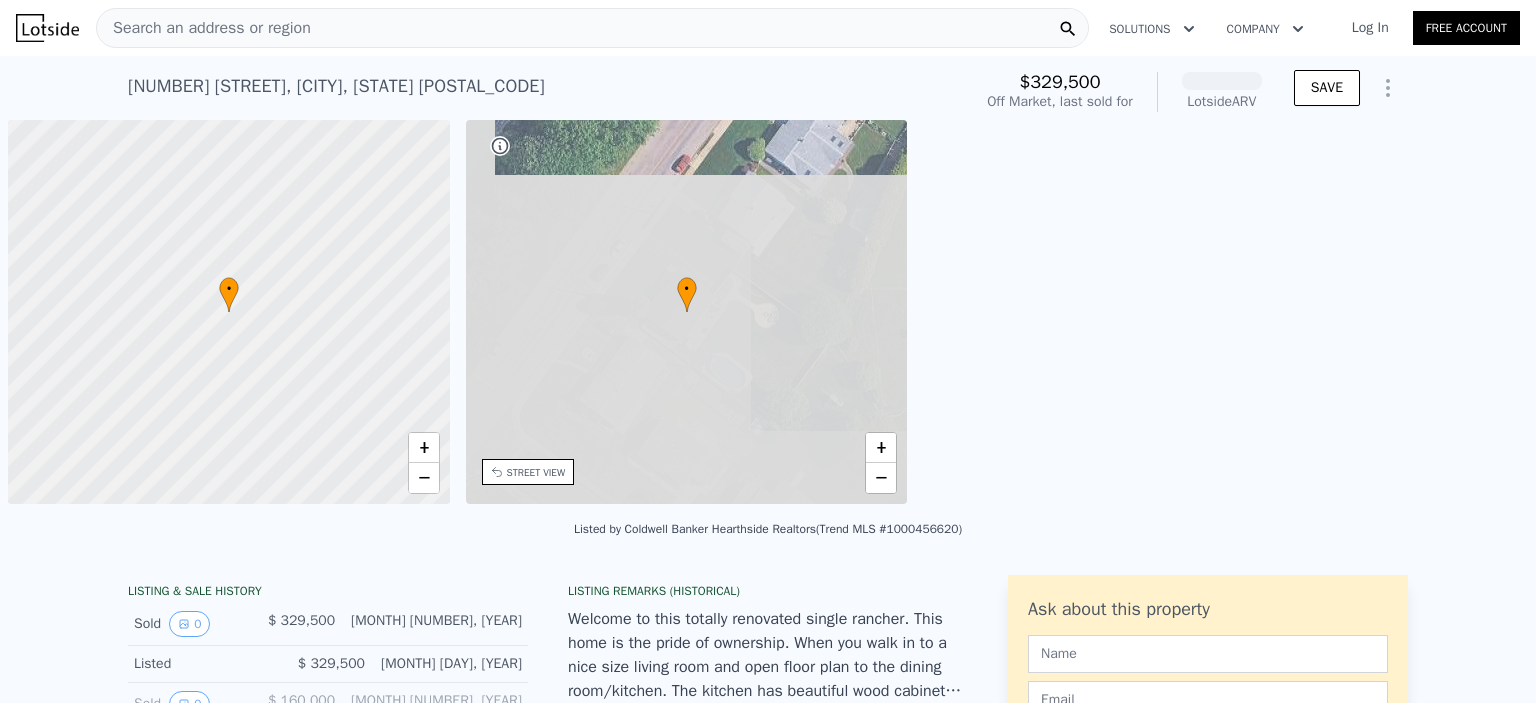 scroll, scrollTop: 0, scrollLeft: 8, axis: horizontal 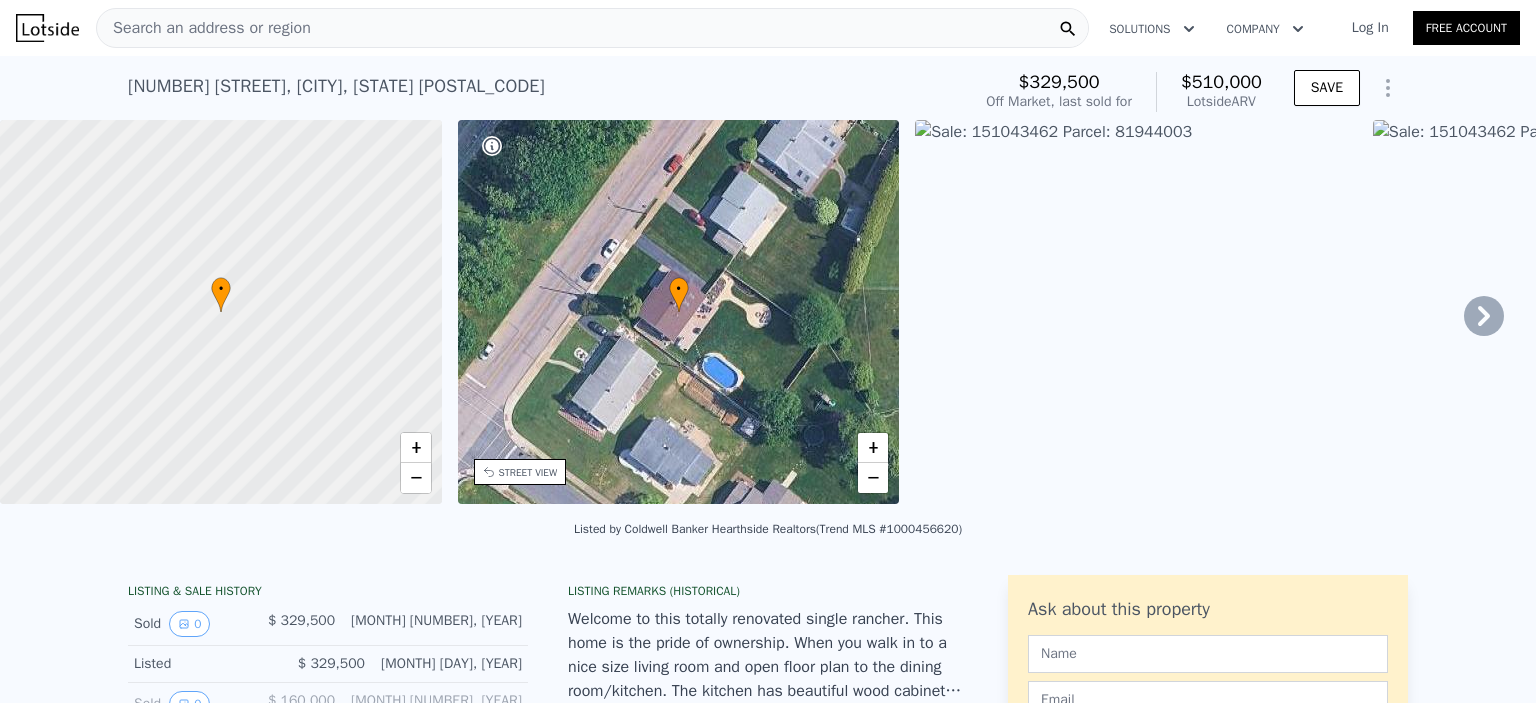 click 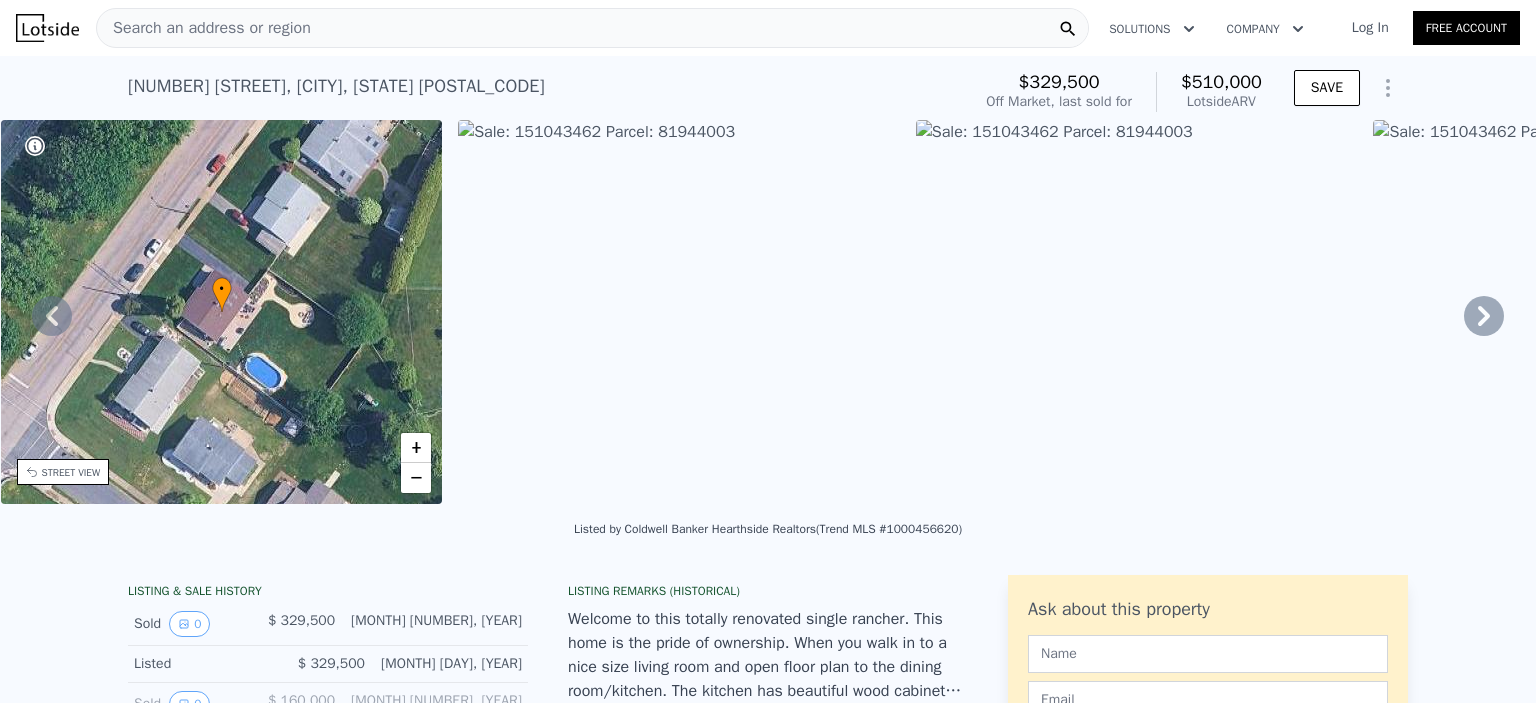 click 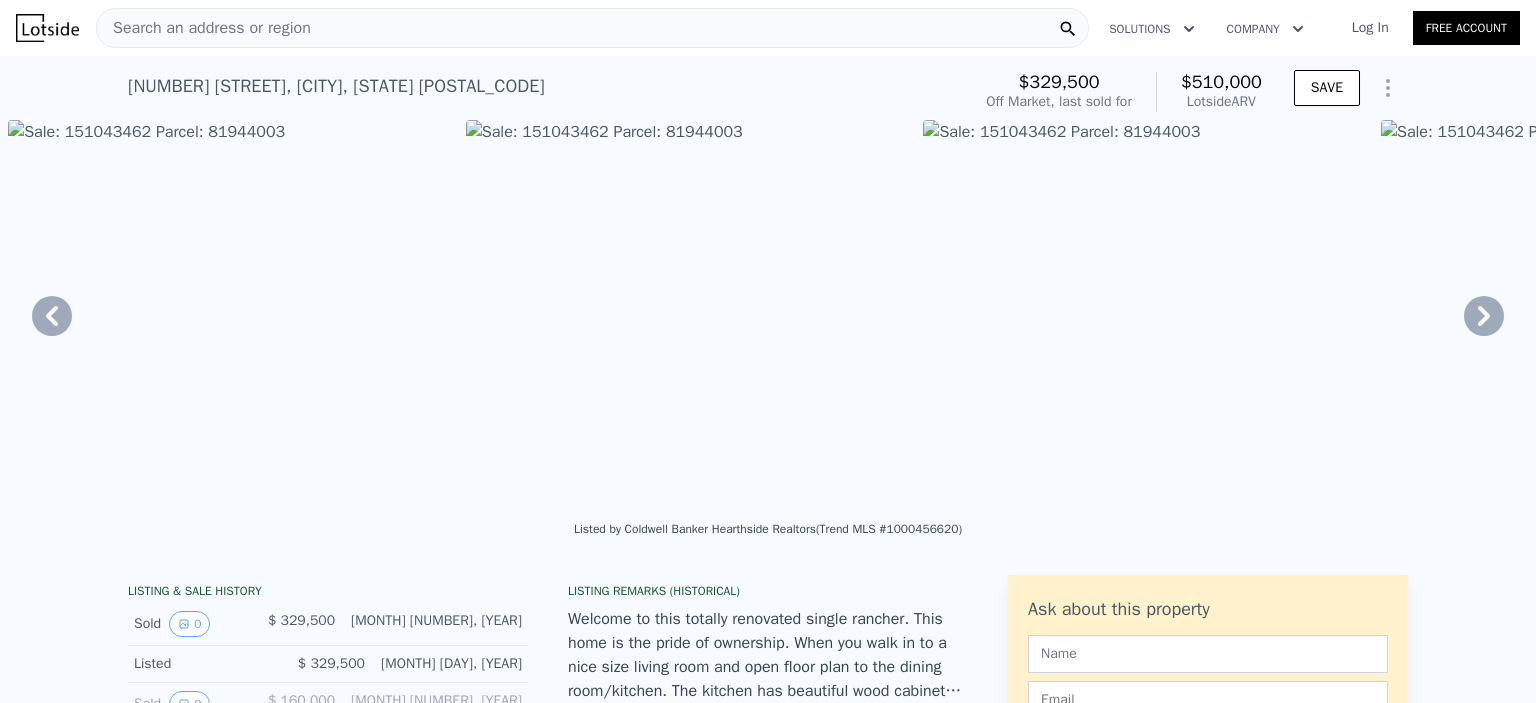 click 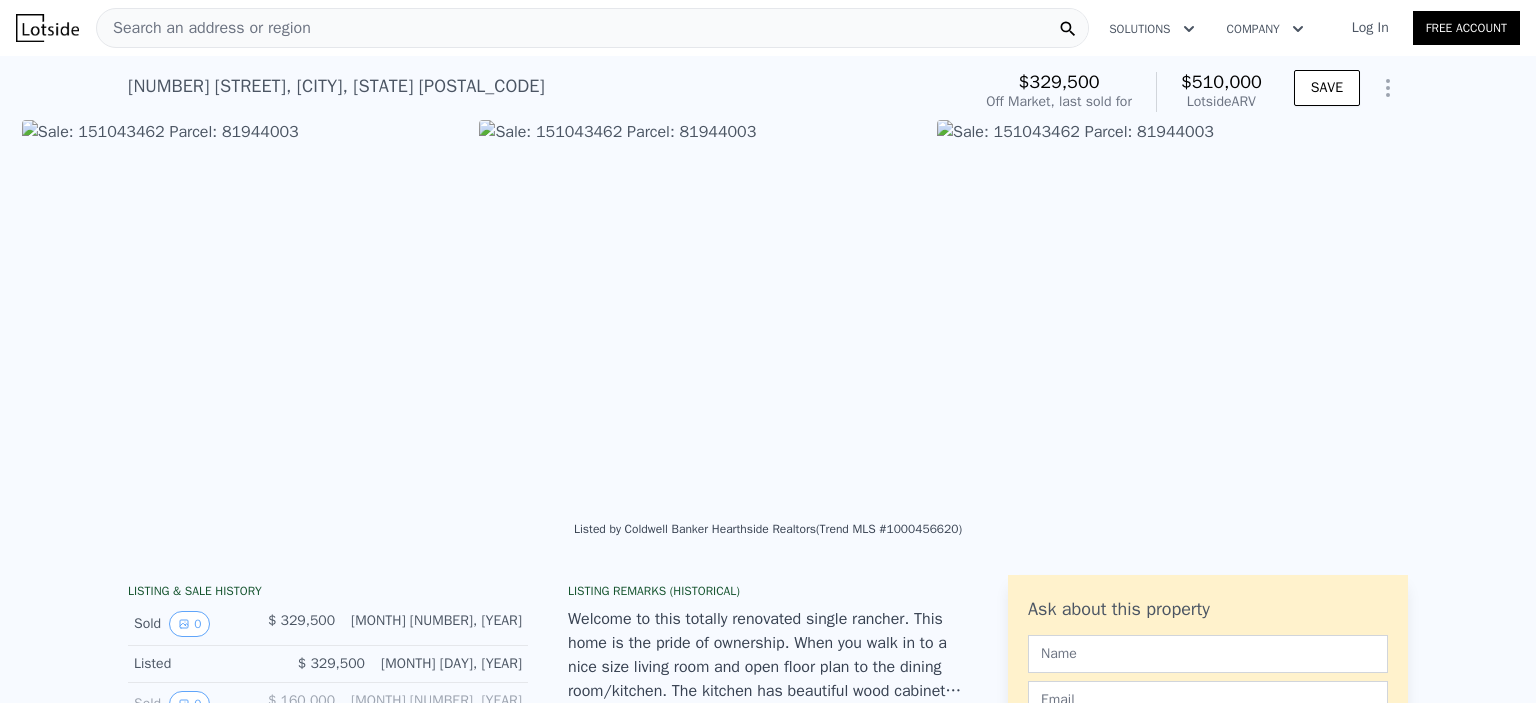 scroll, scrollTop: 0, scrollLeft: 1372, axis: horizontal 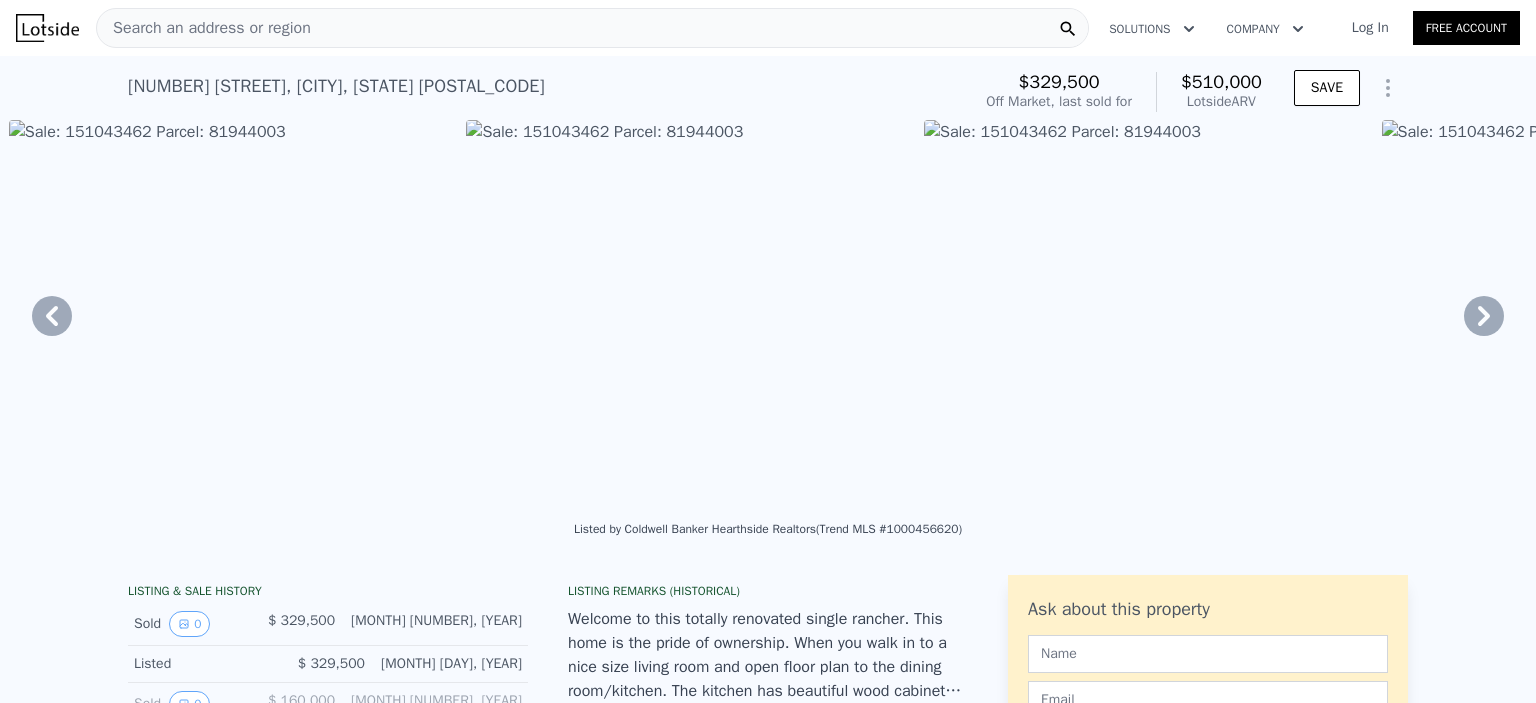 click on "•
+ −
•
+ − STREET VIEW Loading...   SATELLITE VIEW" at bounding box center [768, 315] 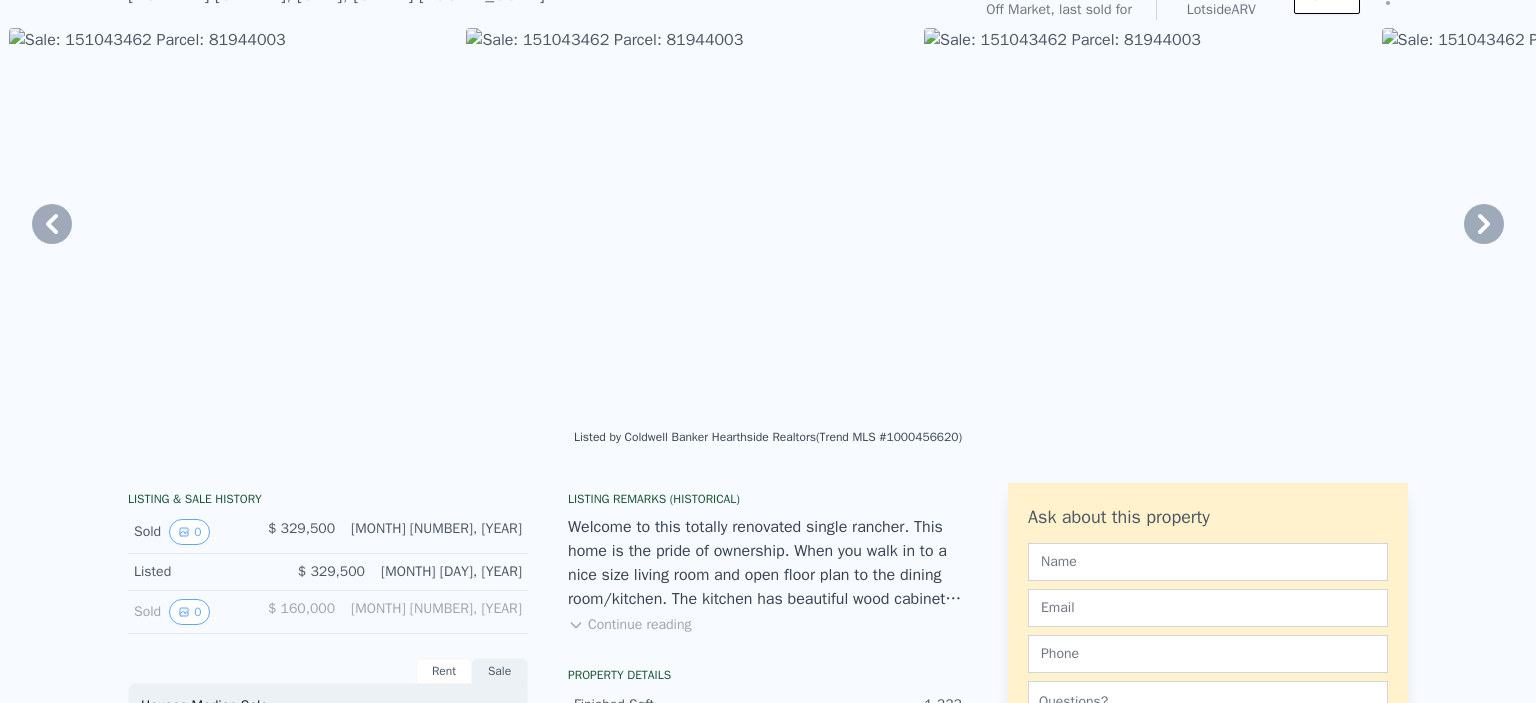 scroll, scrollTop: 7, scrollLeft: 0, axis: vertical 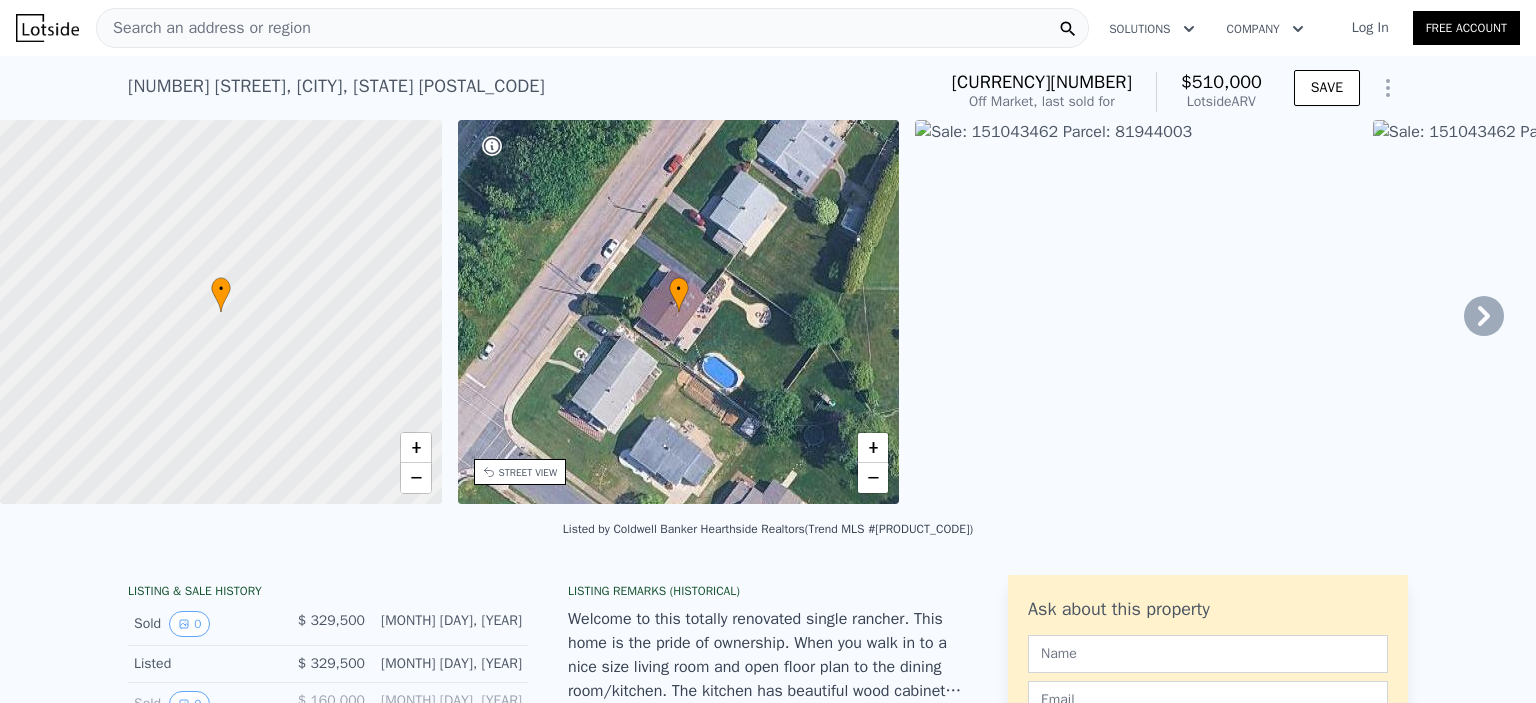 click at bounding box center [1136, 312] 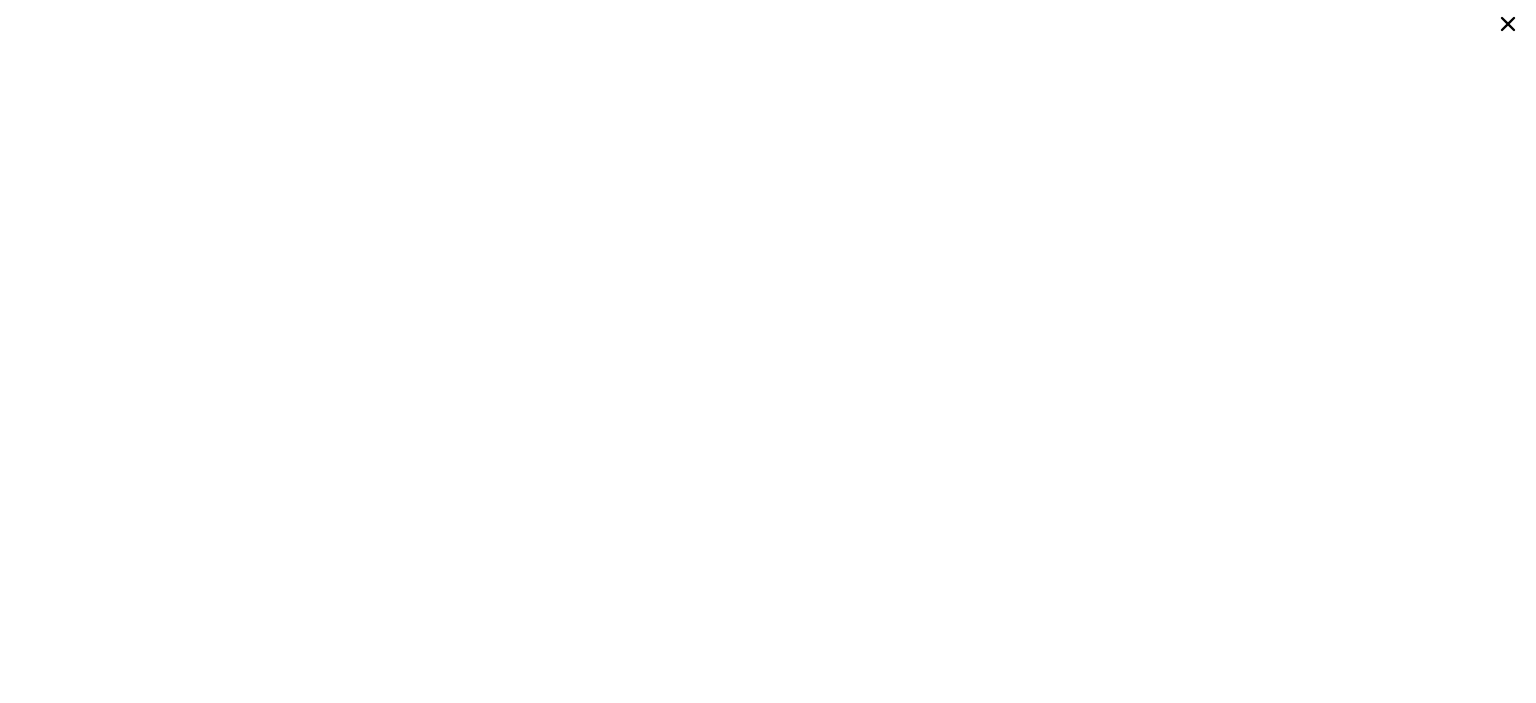 click 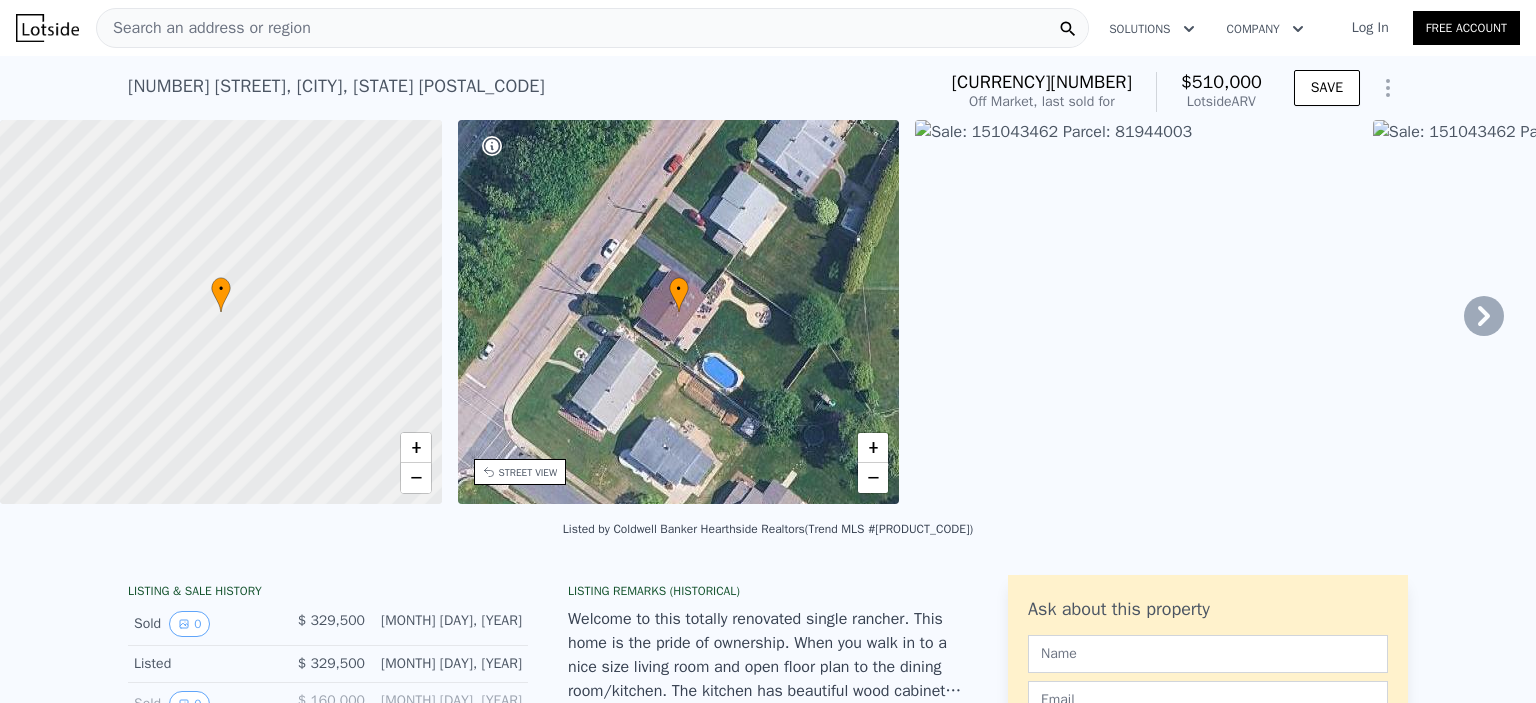 click 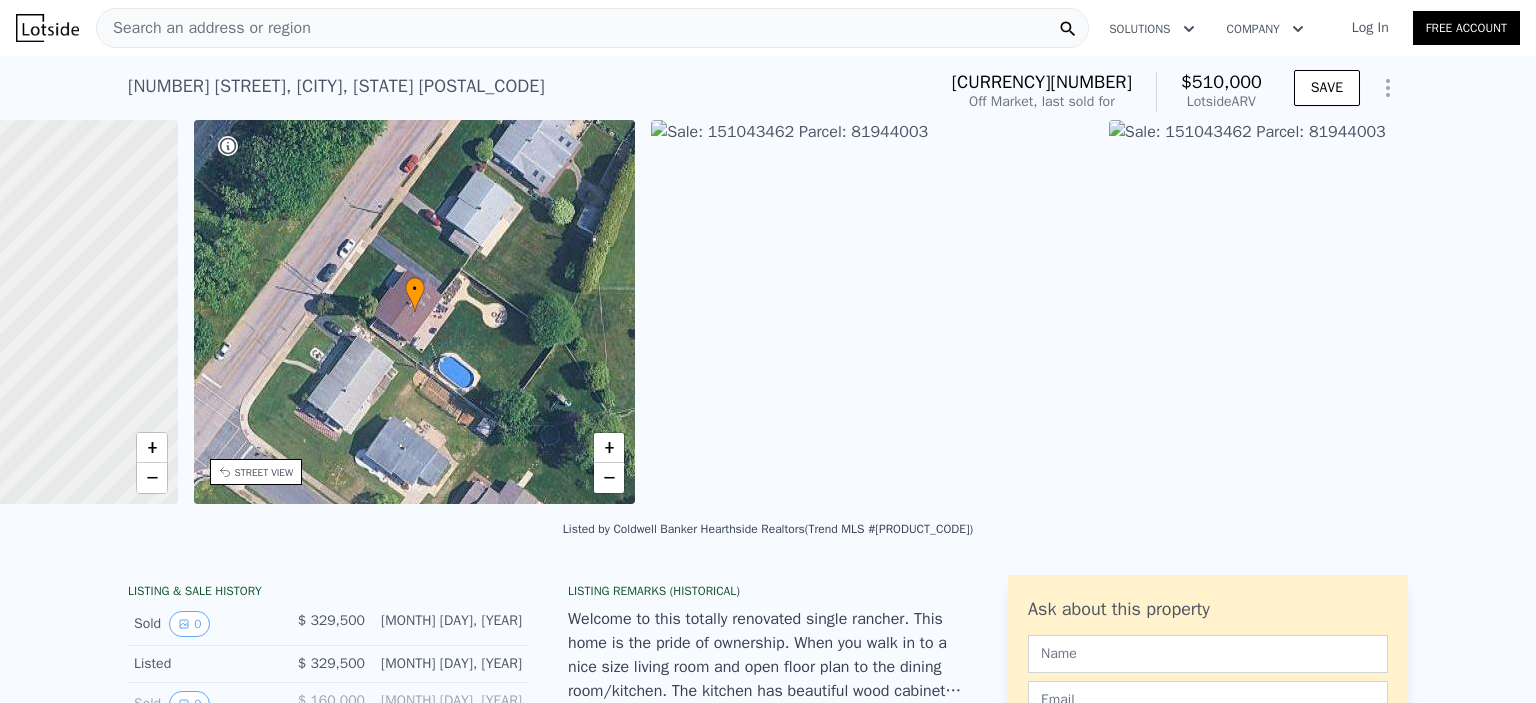scroll, scrollTop: 0, scrollLeft: 465, axis: horizontal 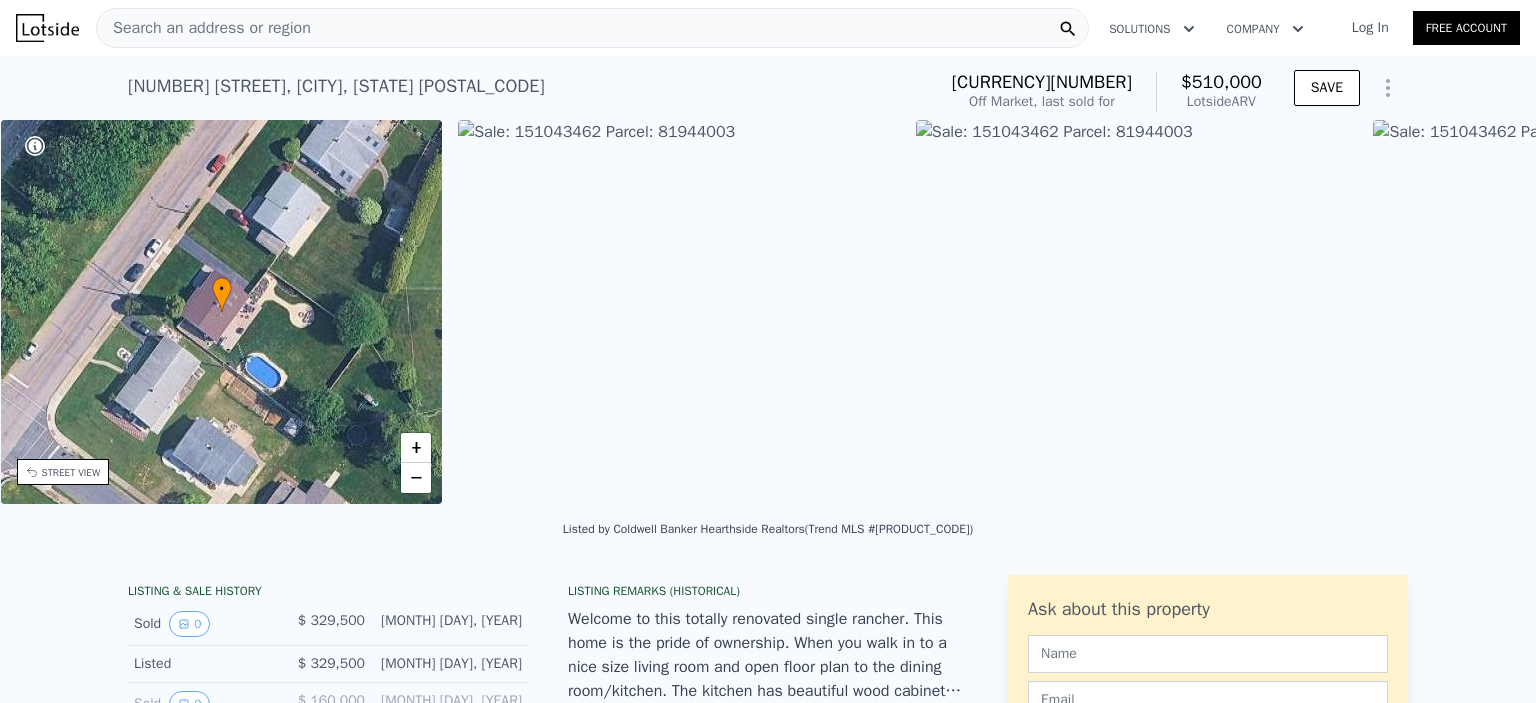 click on "•
+ −
•
+ − STREET VIEW Loading...   SATELLITE VIEW" at bounding box center (768, 315) 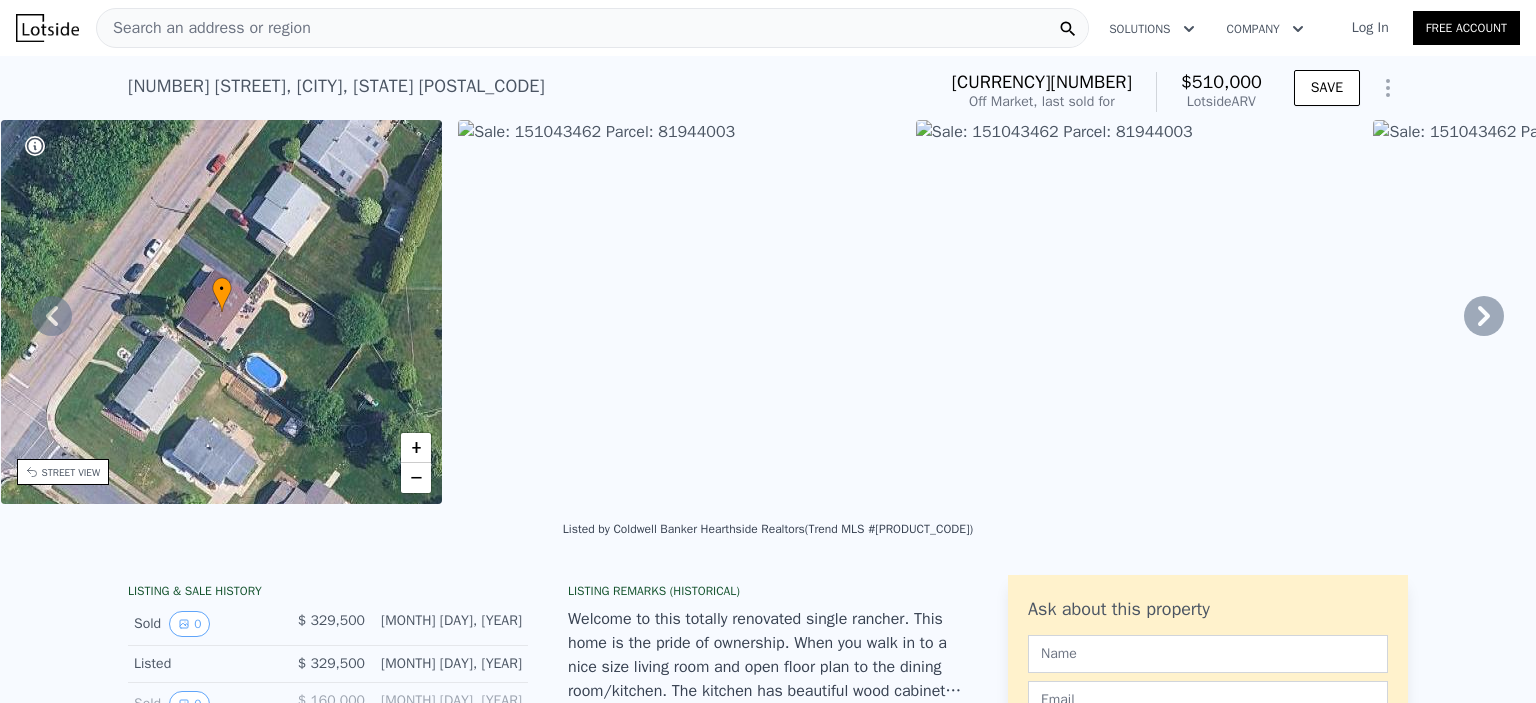 click 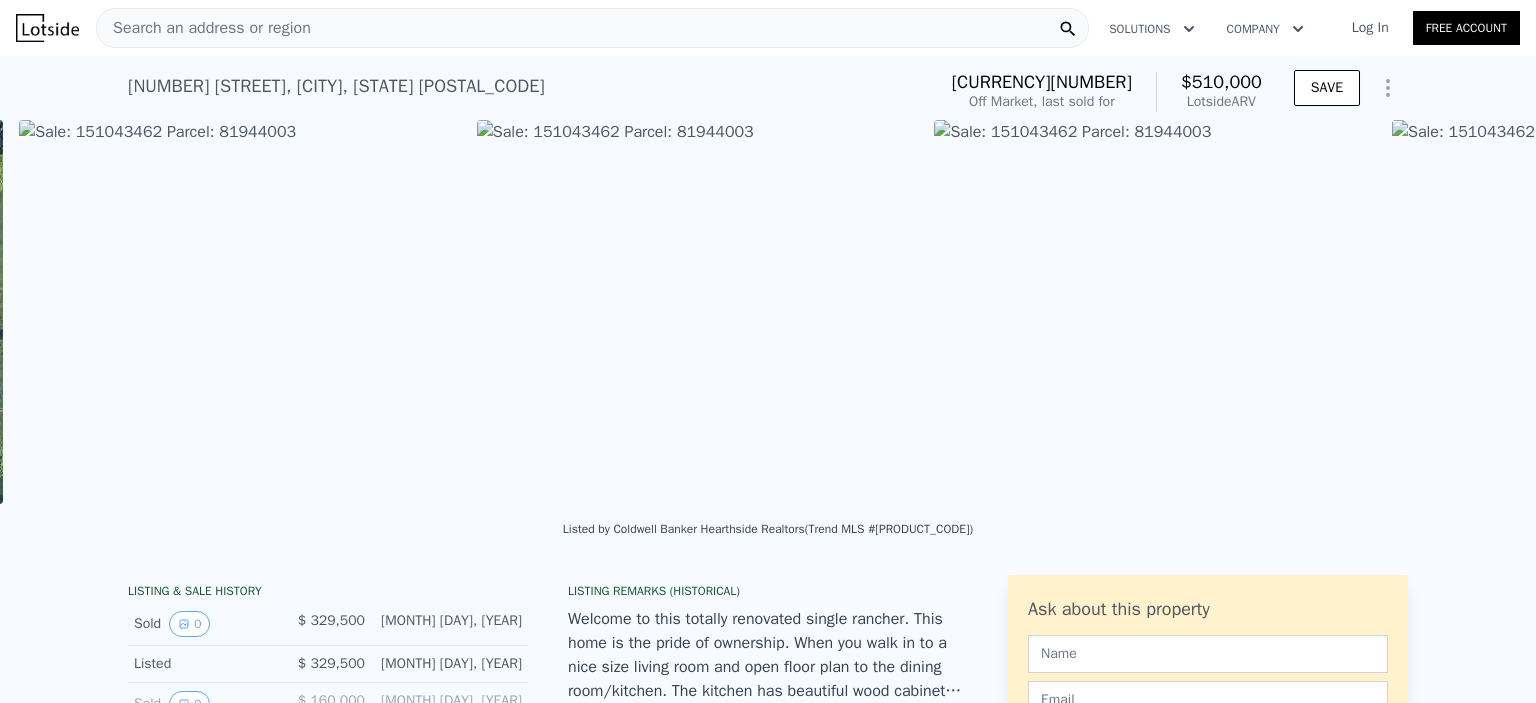 scroll, scrollTop: 0, scrollLeft: 915, axis: horizontal 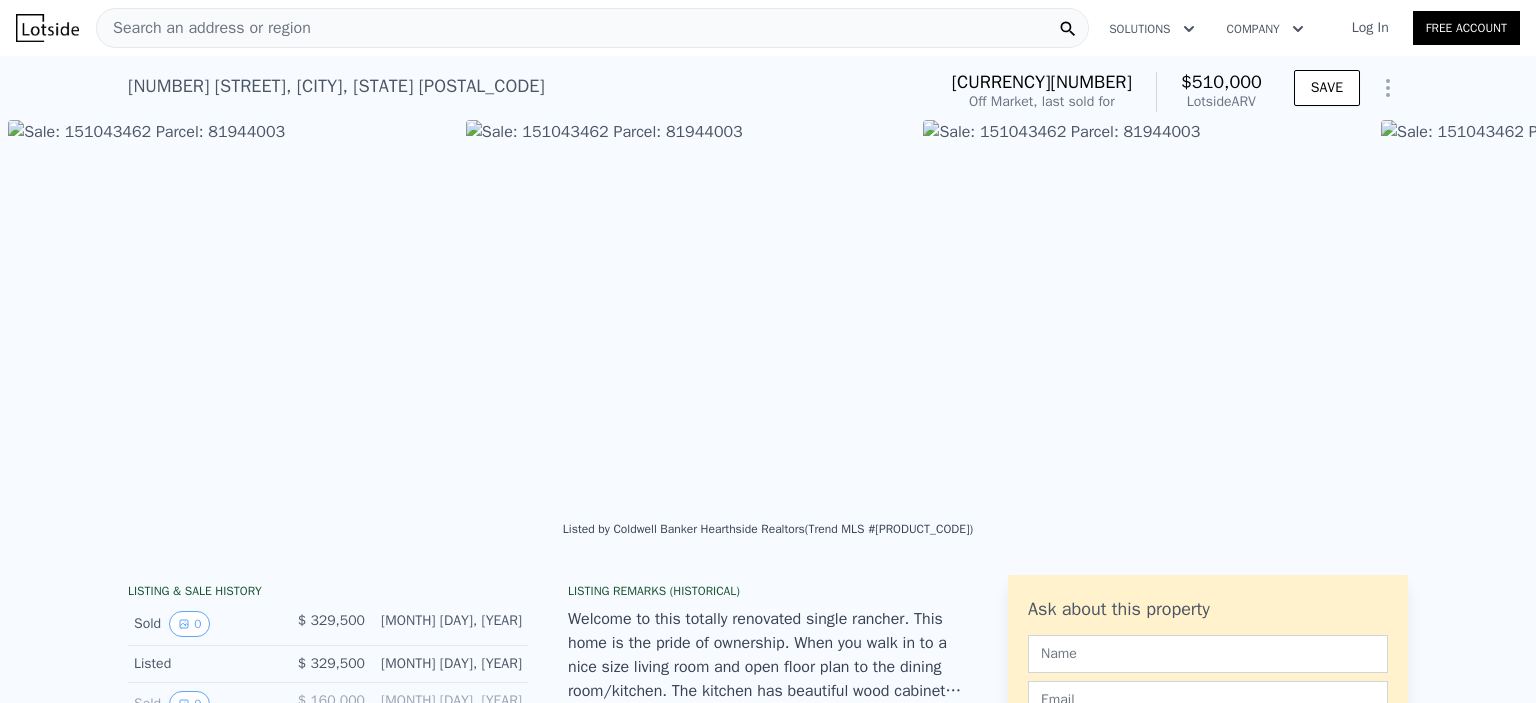 click on "•
+ −
•
+ − STREET VIEW Loading...   SATELLITE VIEW" at bounding box center (768, 315) 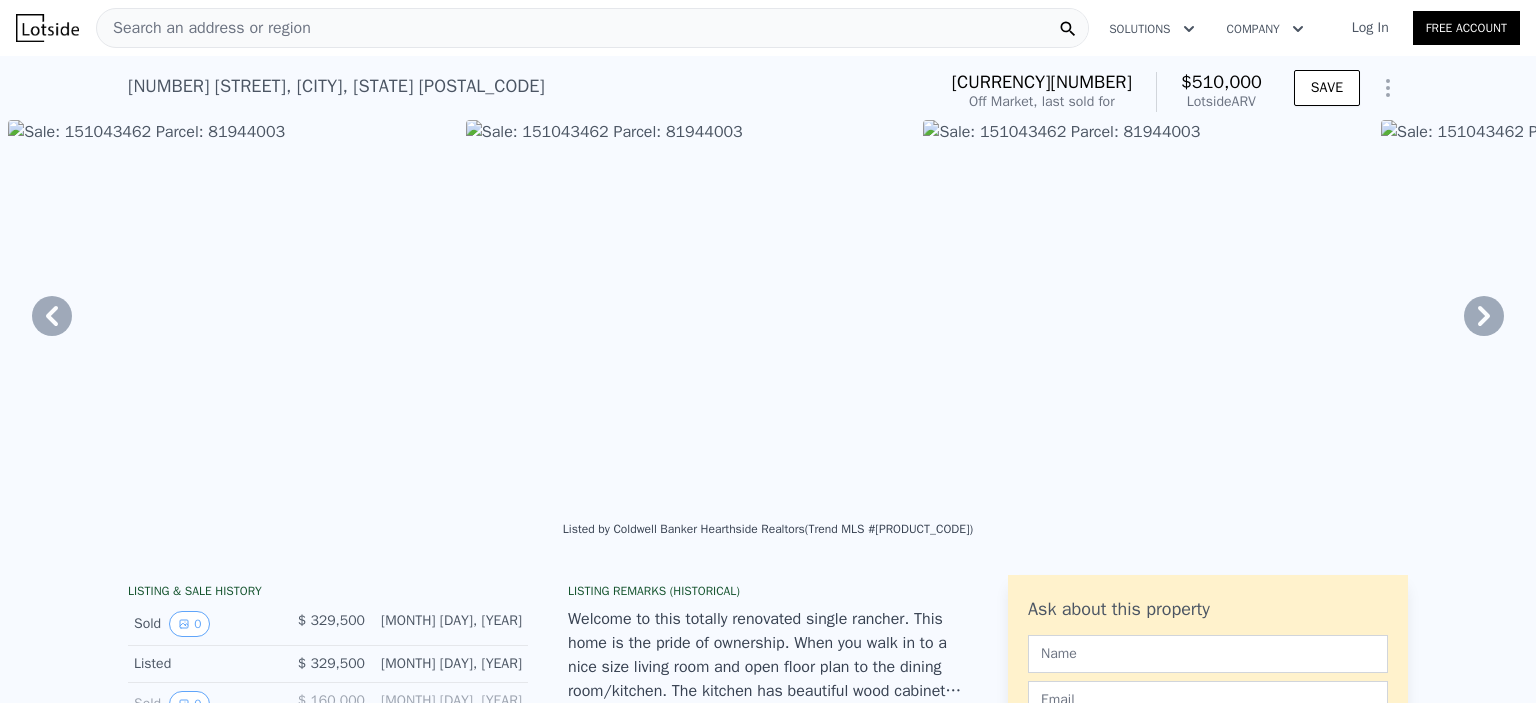 click 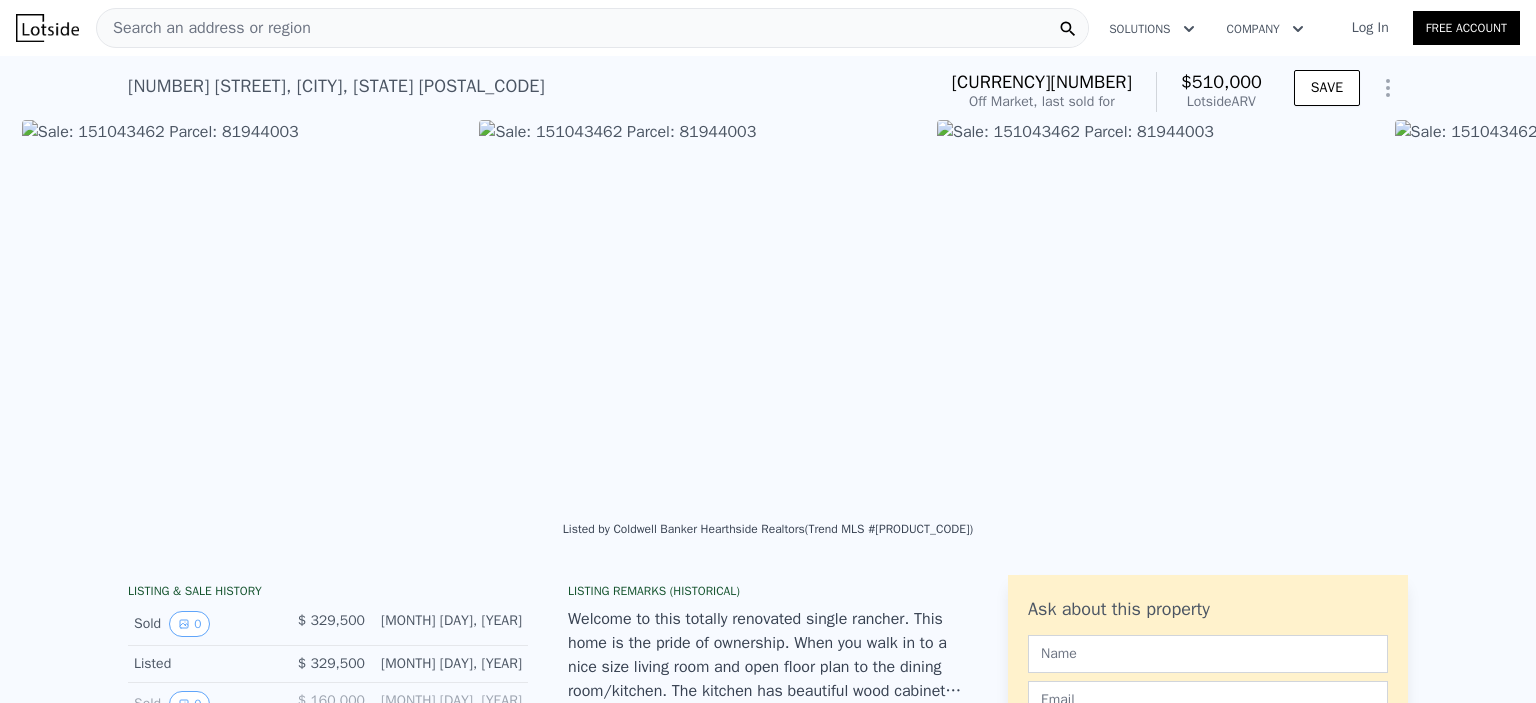 scroll, scrollTop: 0, scrollLeft: 1372, axis: horizontal 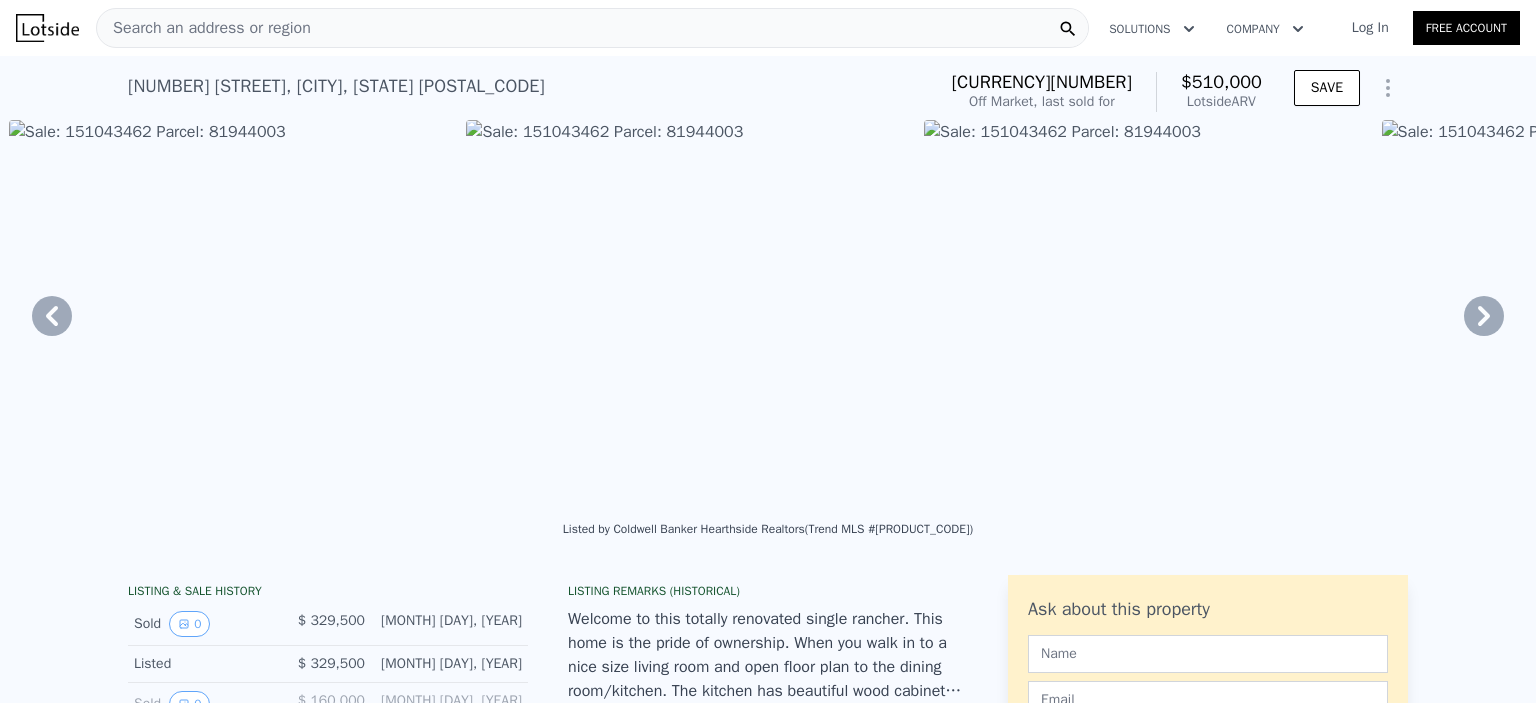 click 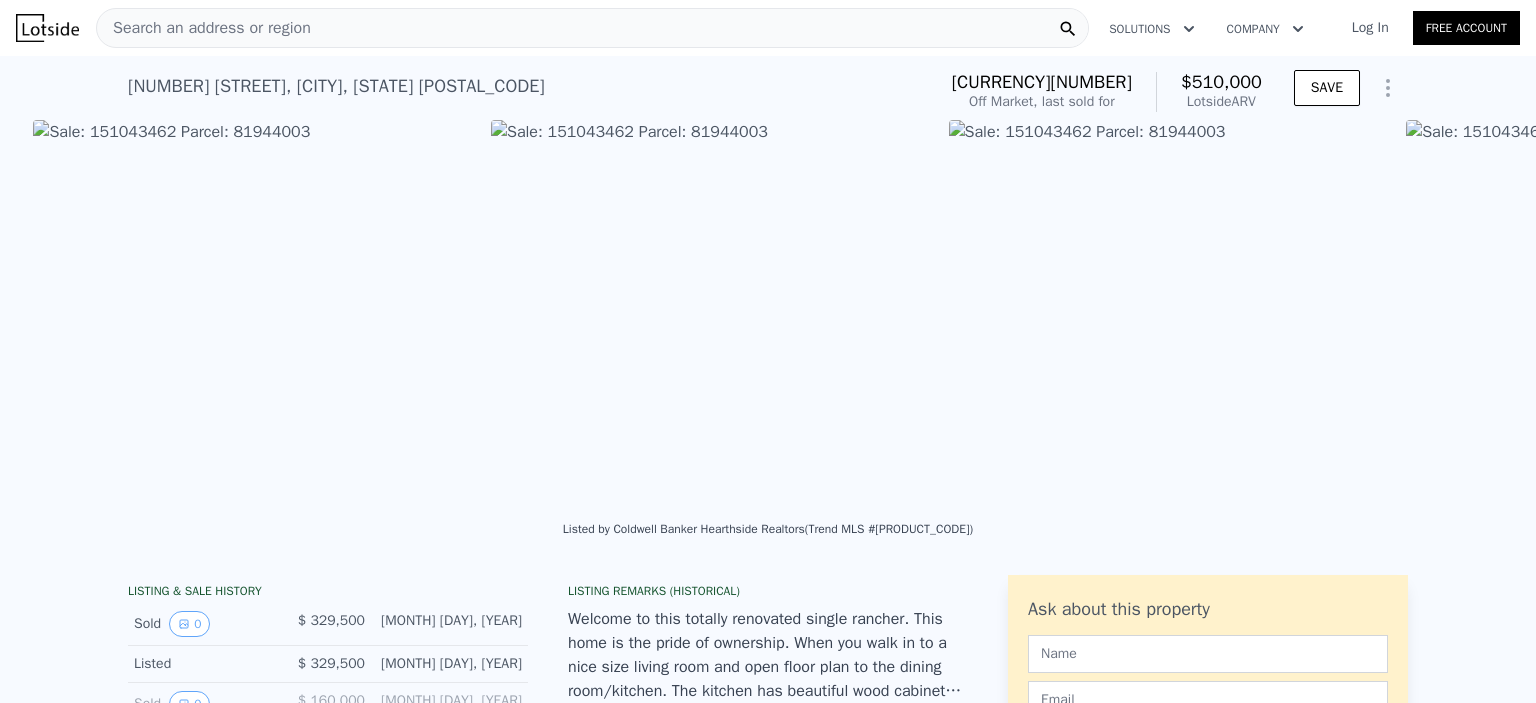 scroll, scrollTop: 0, scrollLeft: 1830, axis: horizontal 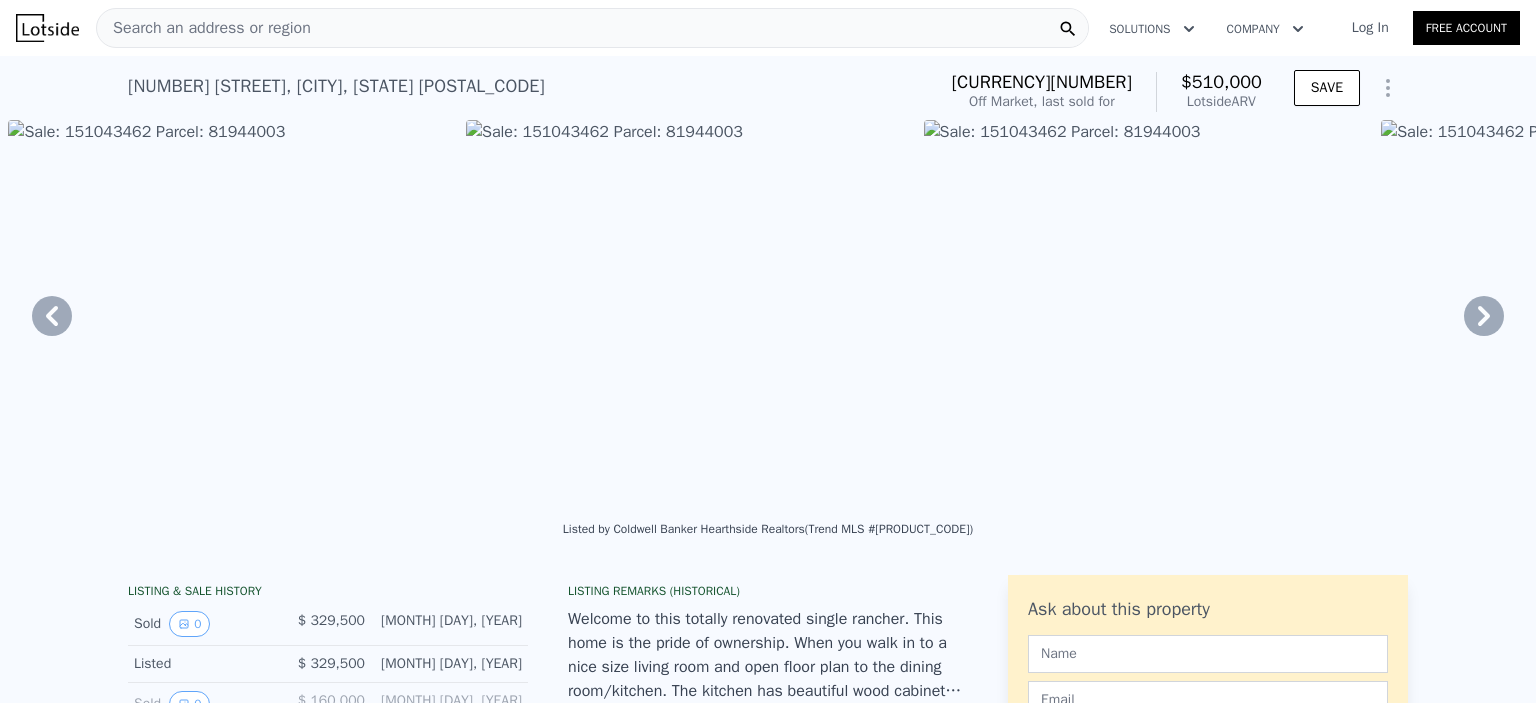 click 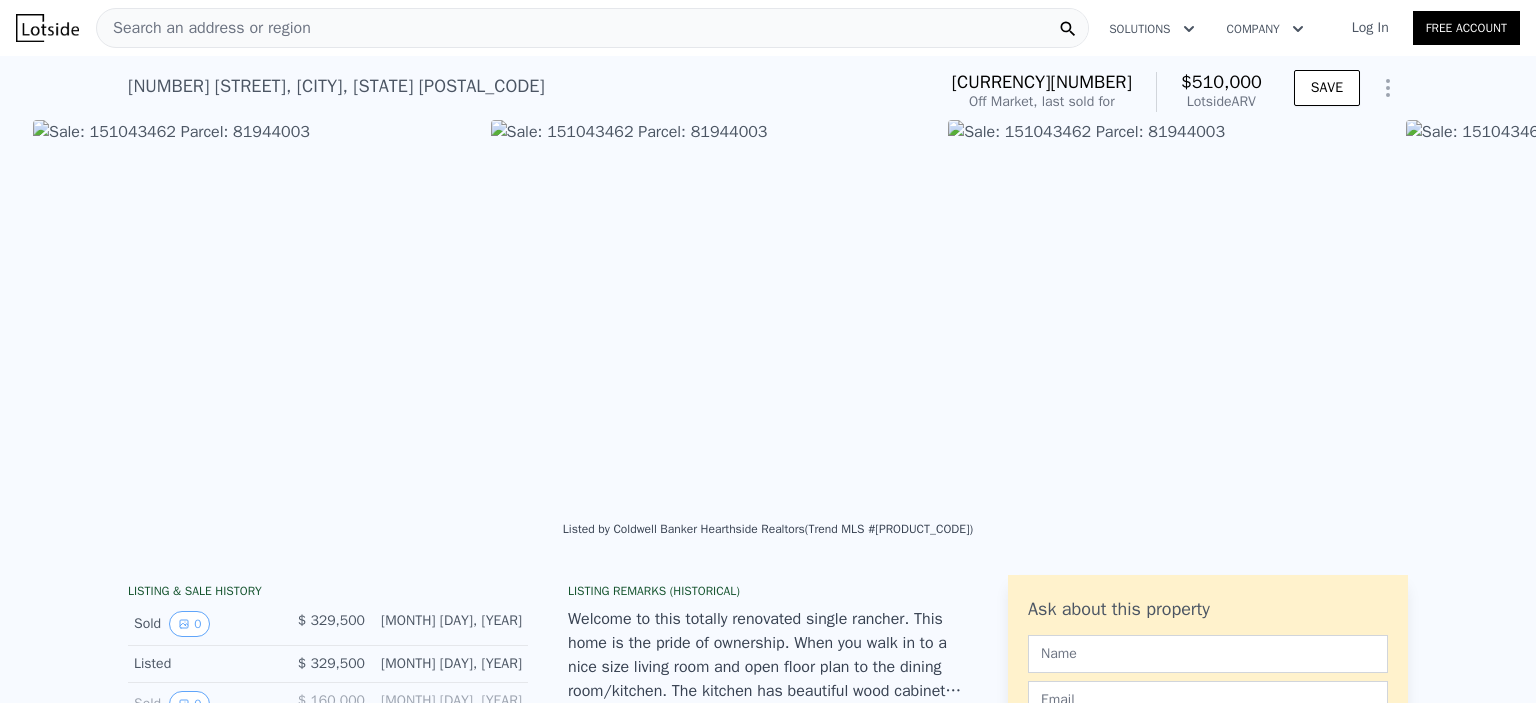 scroll, scrollTop: 0, scrollLeft: 2288, axis: horizontal 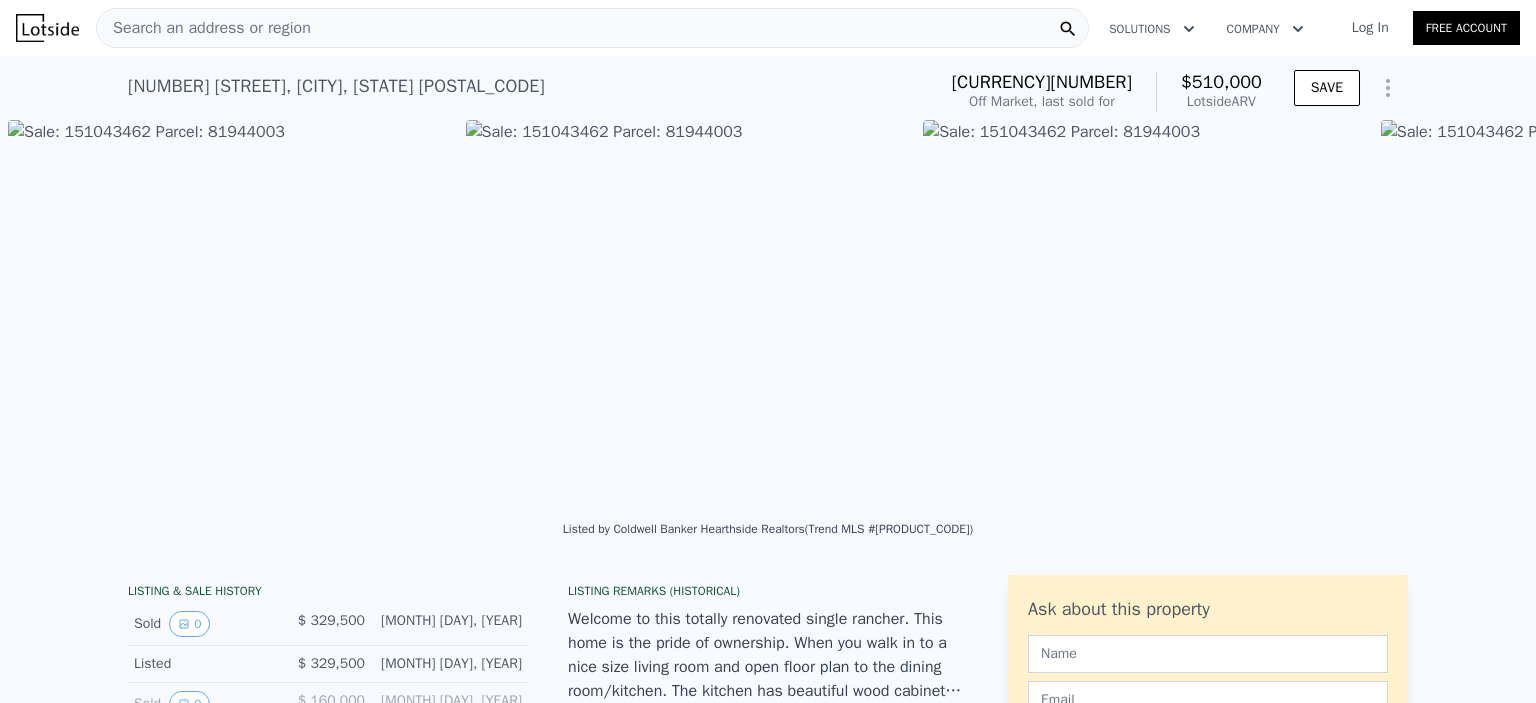 click at bounding box center (1602, 312) 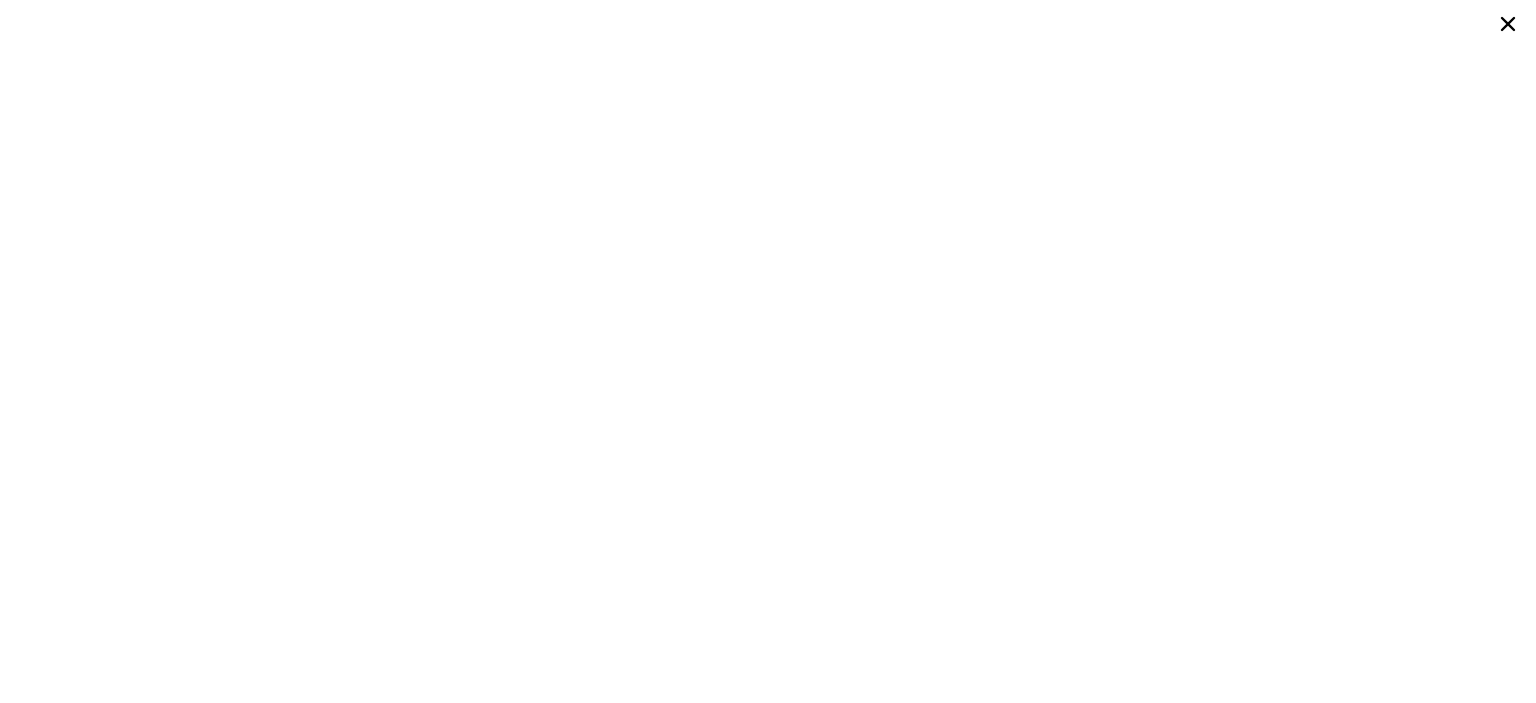 click 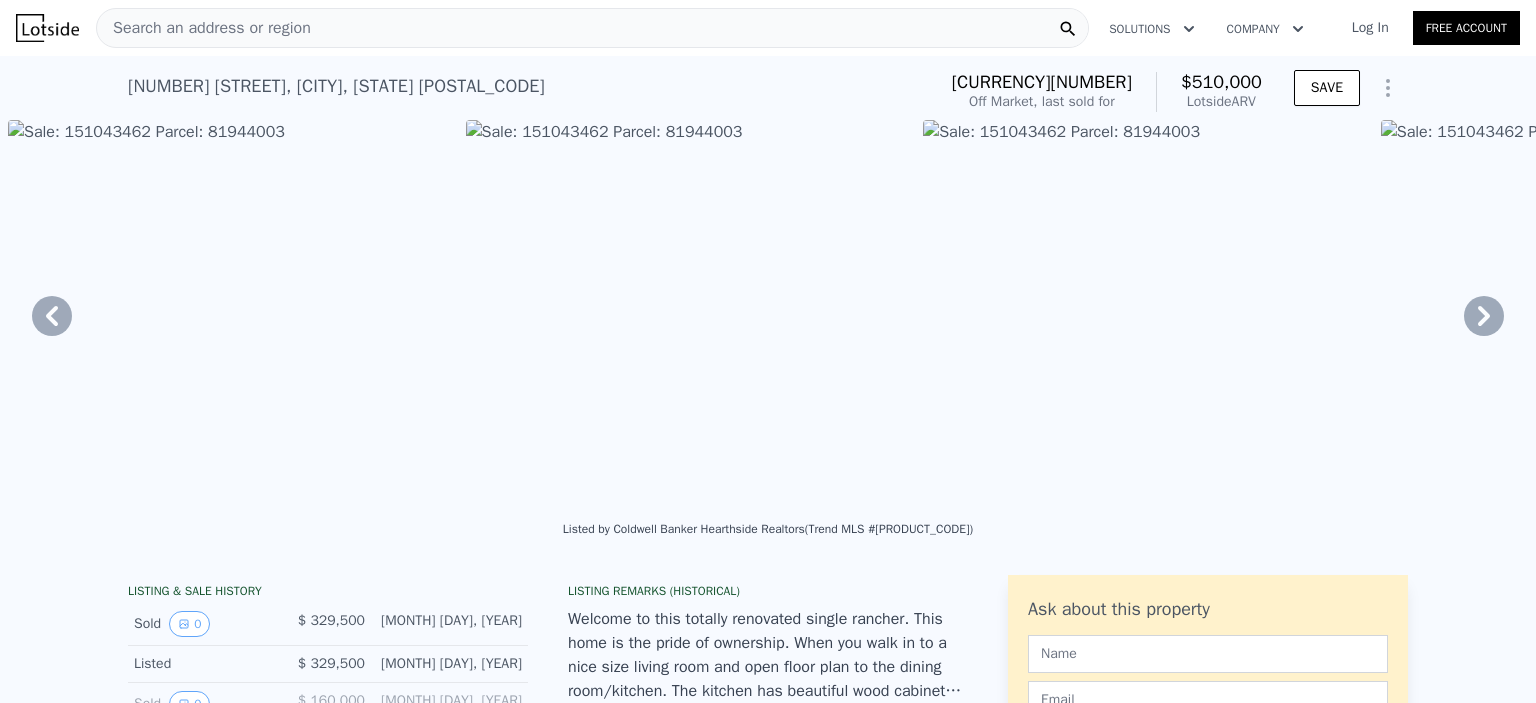 click 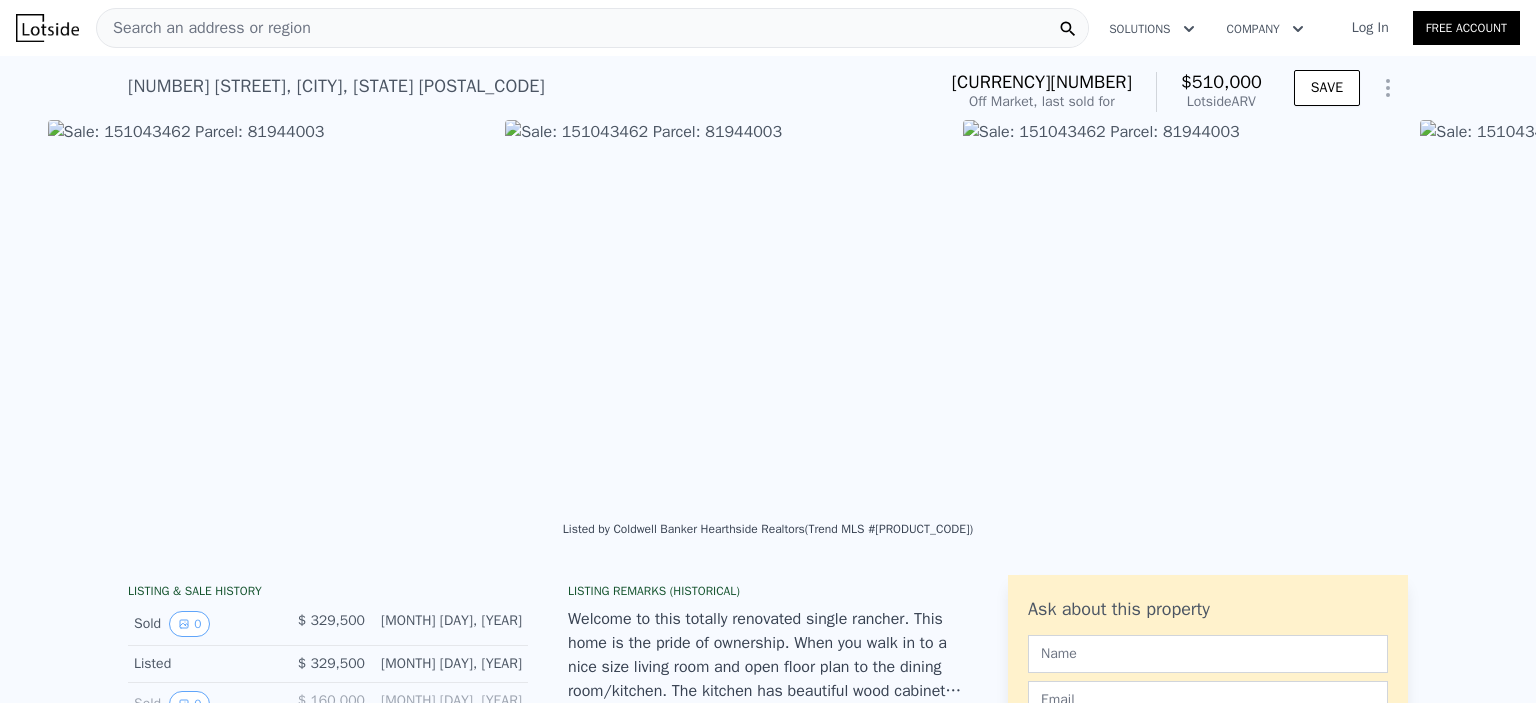 scroll, scrollTop: 0, scrollLeft: 2745, axis: horizontal 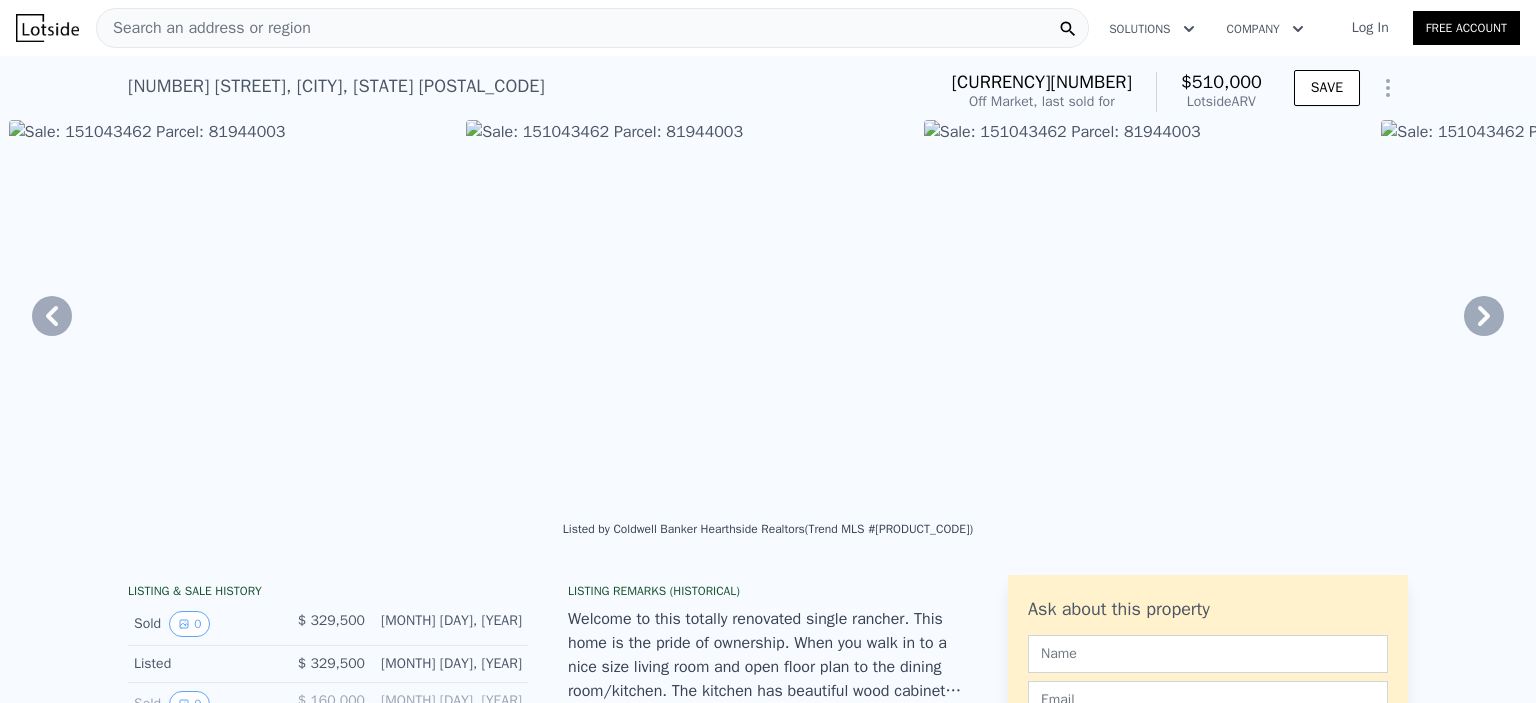 click 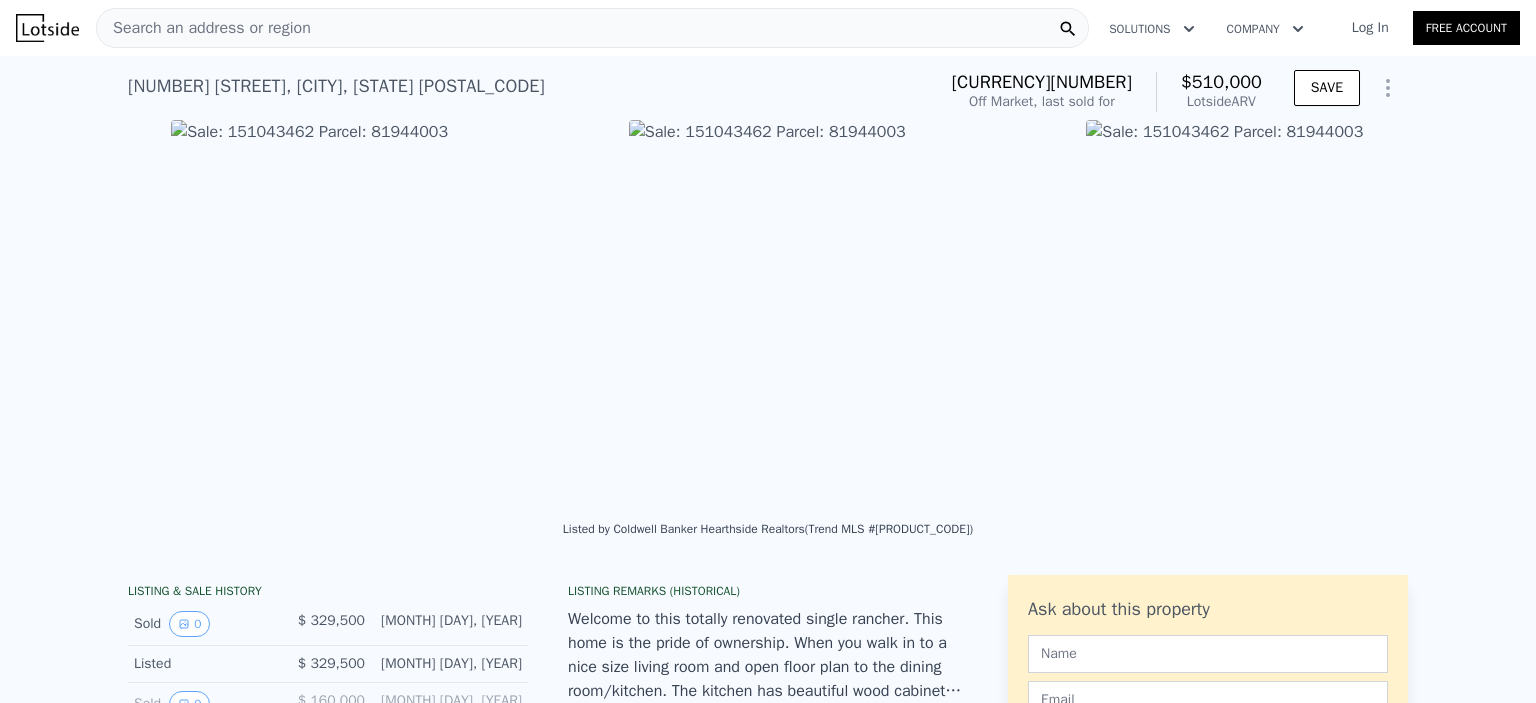 scroll, scrollTop: 0, scrollLeft: 3203, axis: horizontal 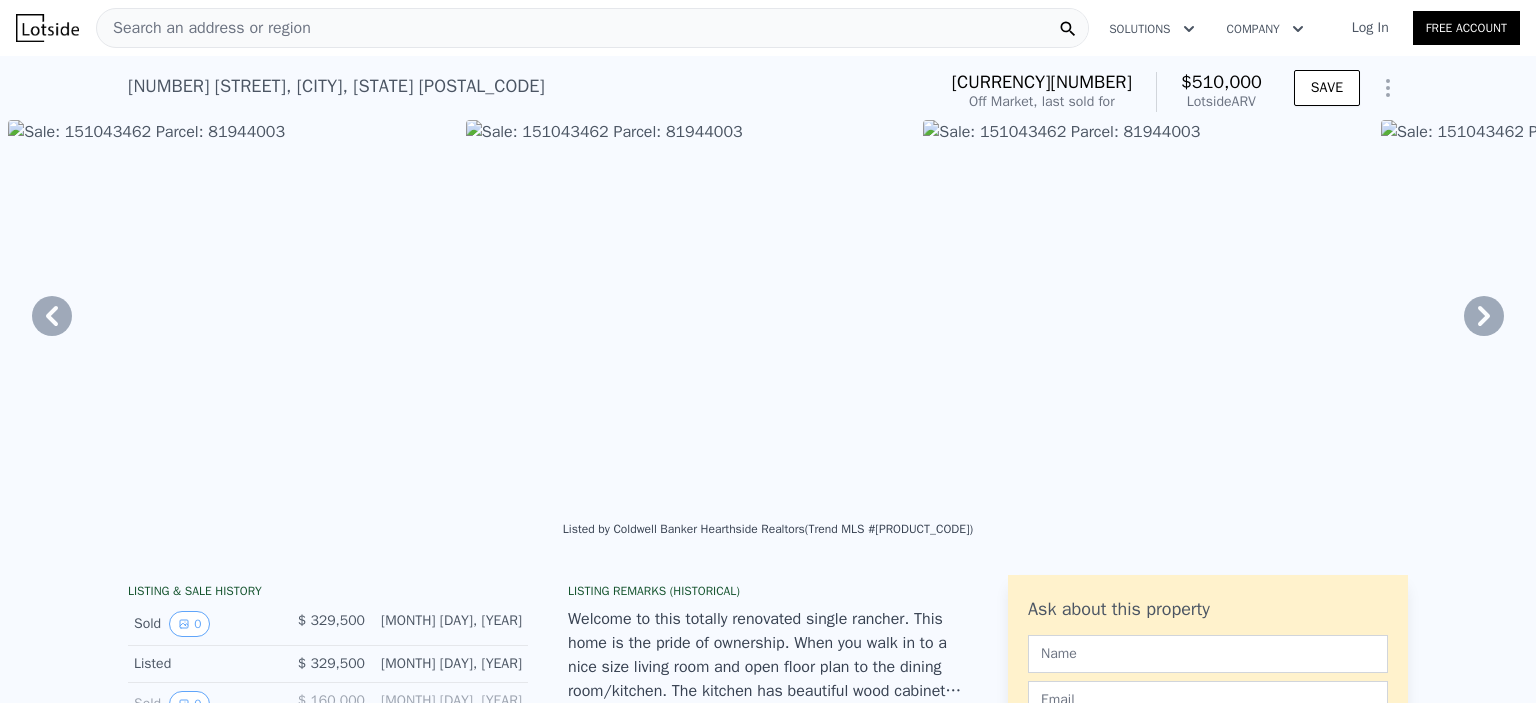 click 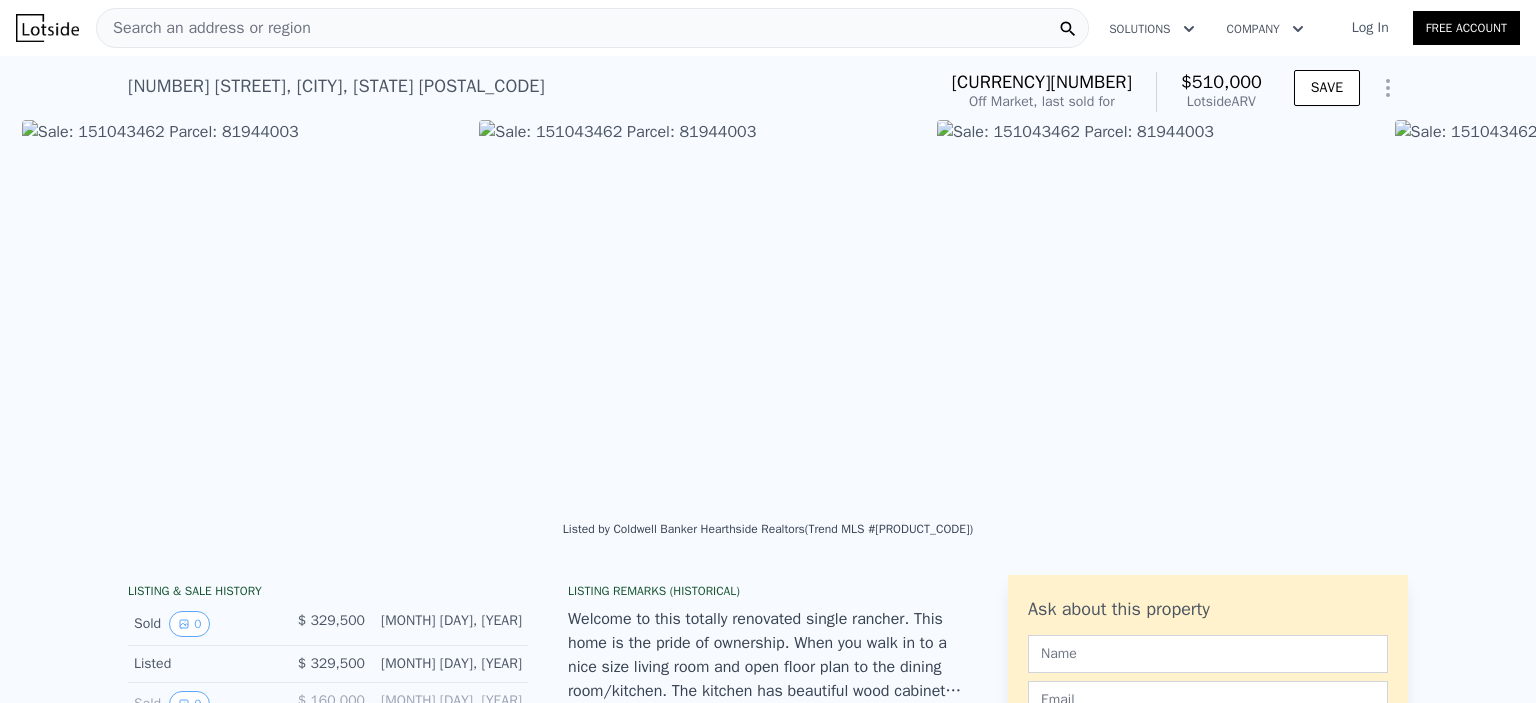 scroll, scrollTop: 0, scrollLeft: 3660, axis: horizontal 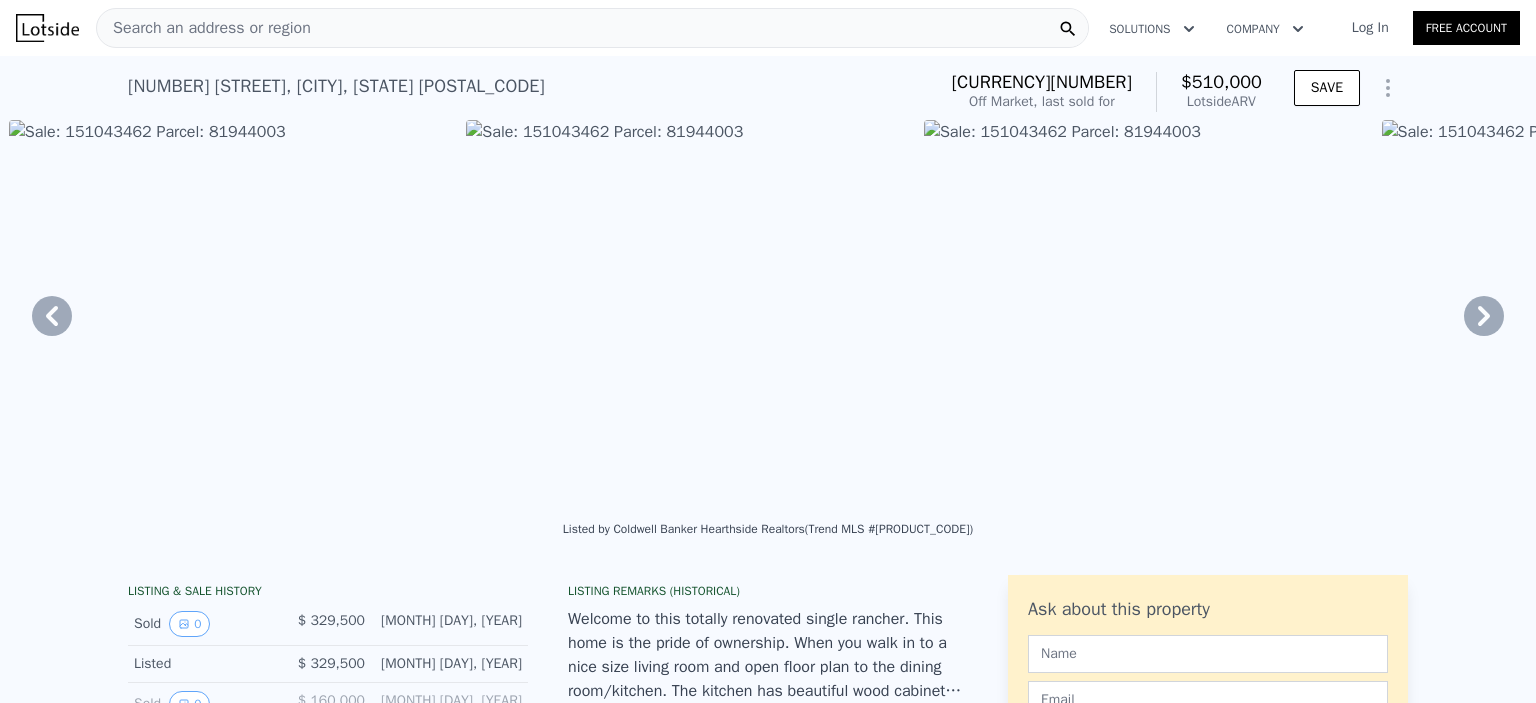 click at bounding box center (1603, 312) 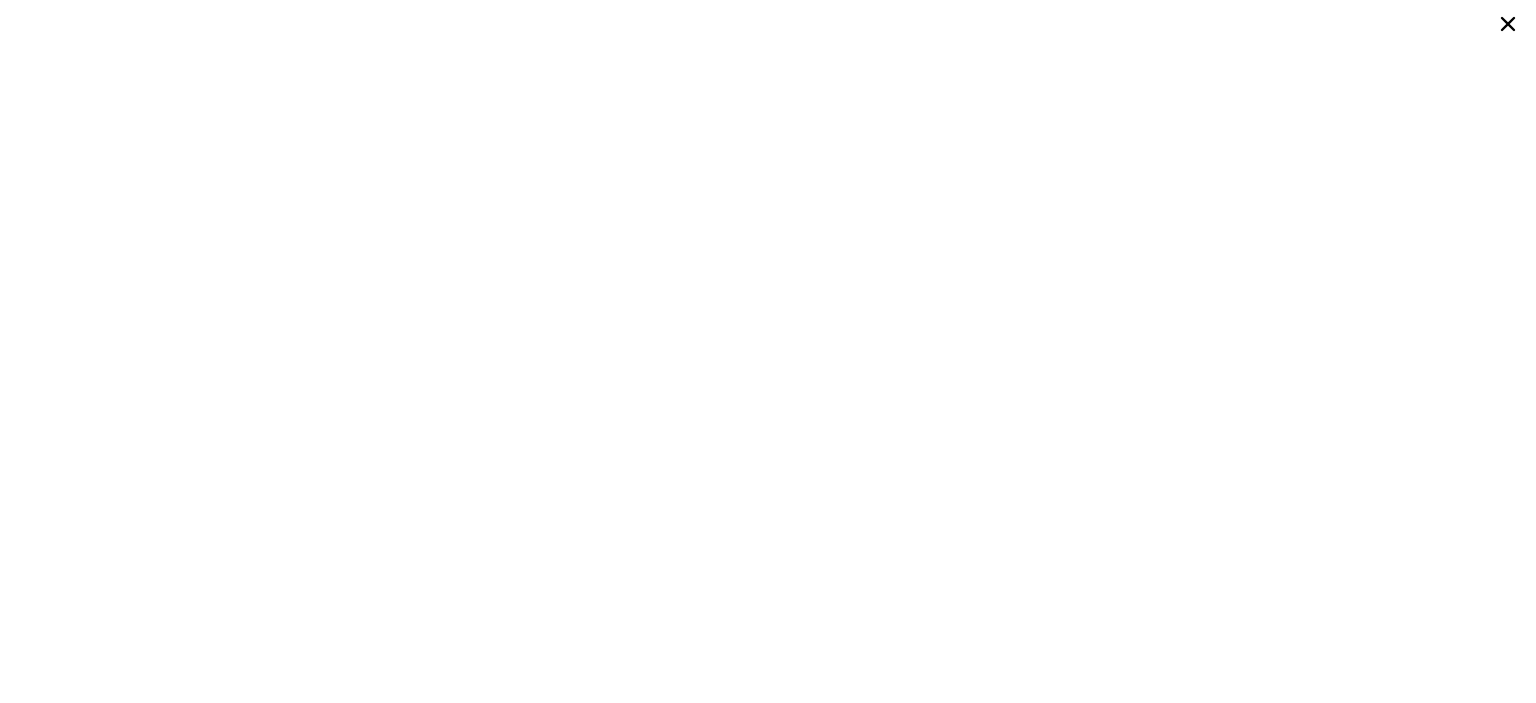 click 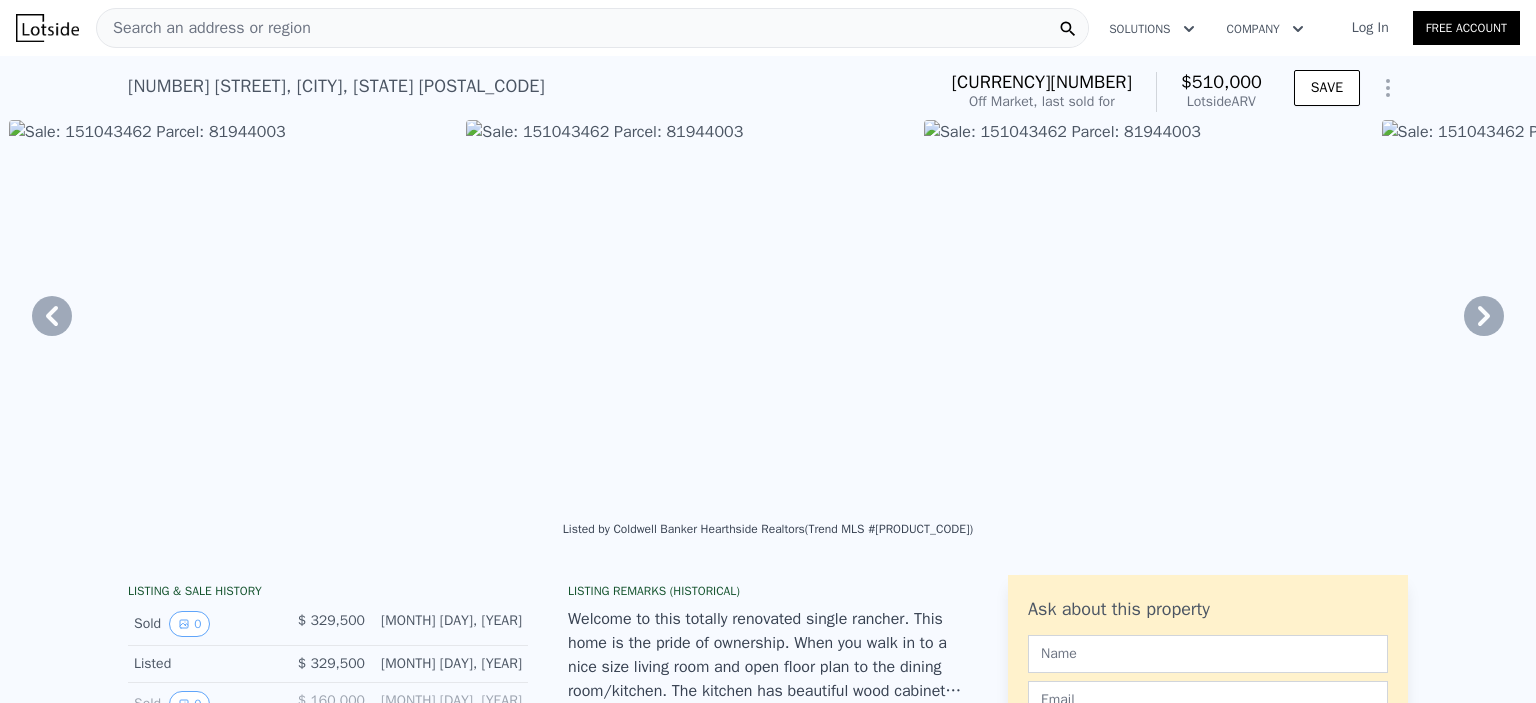 click 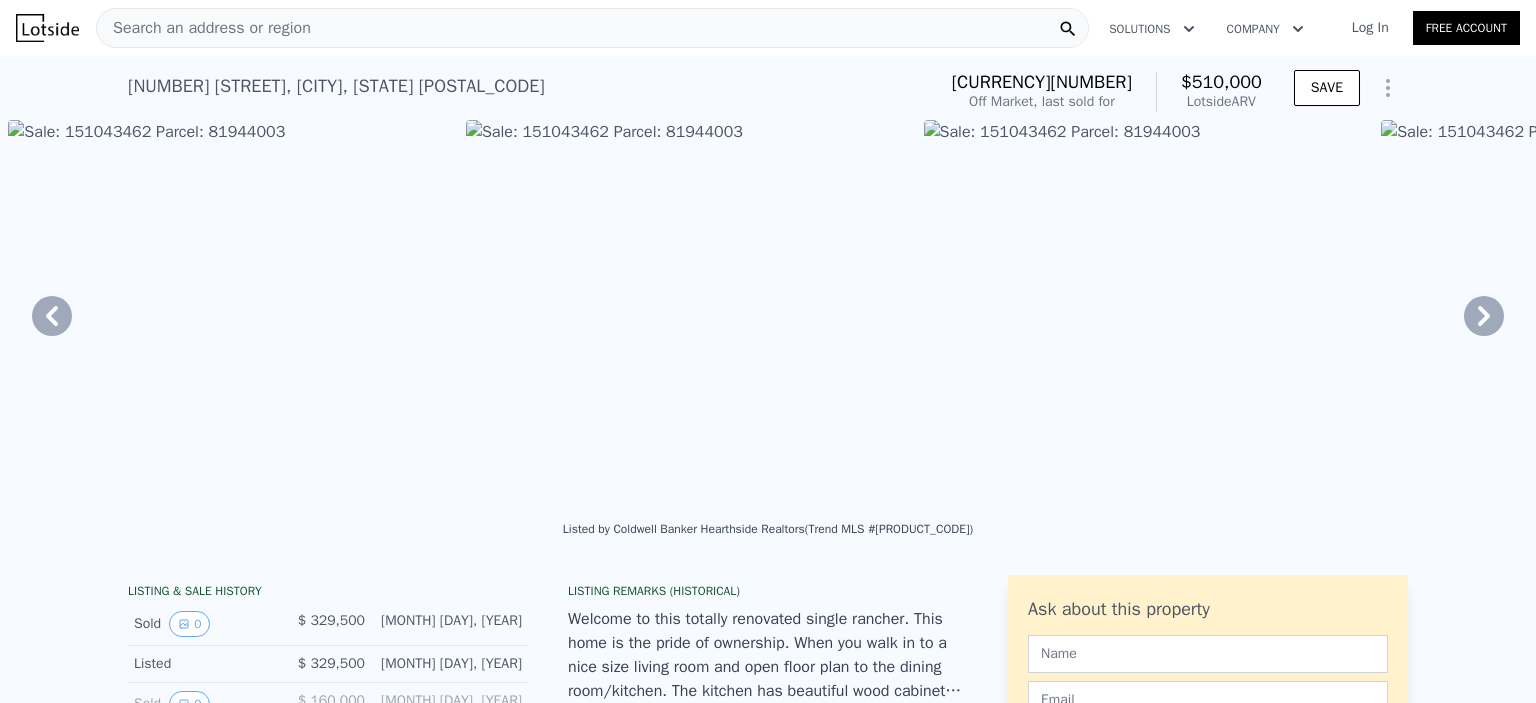 click 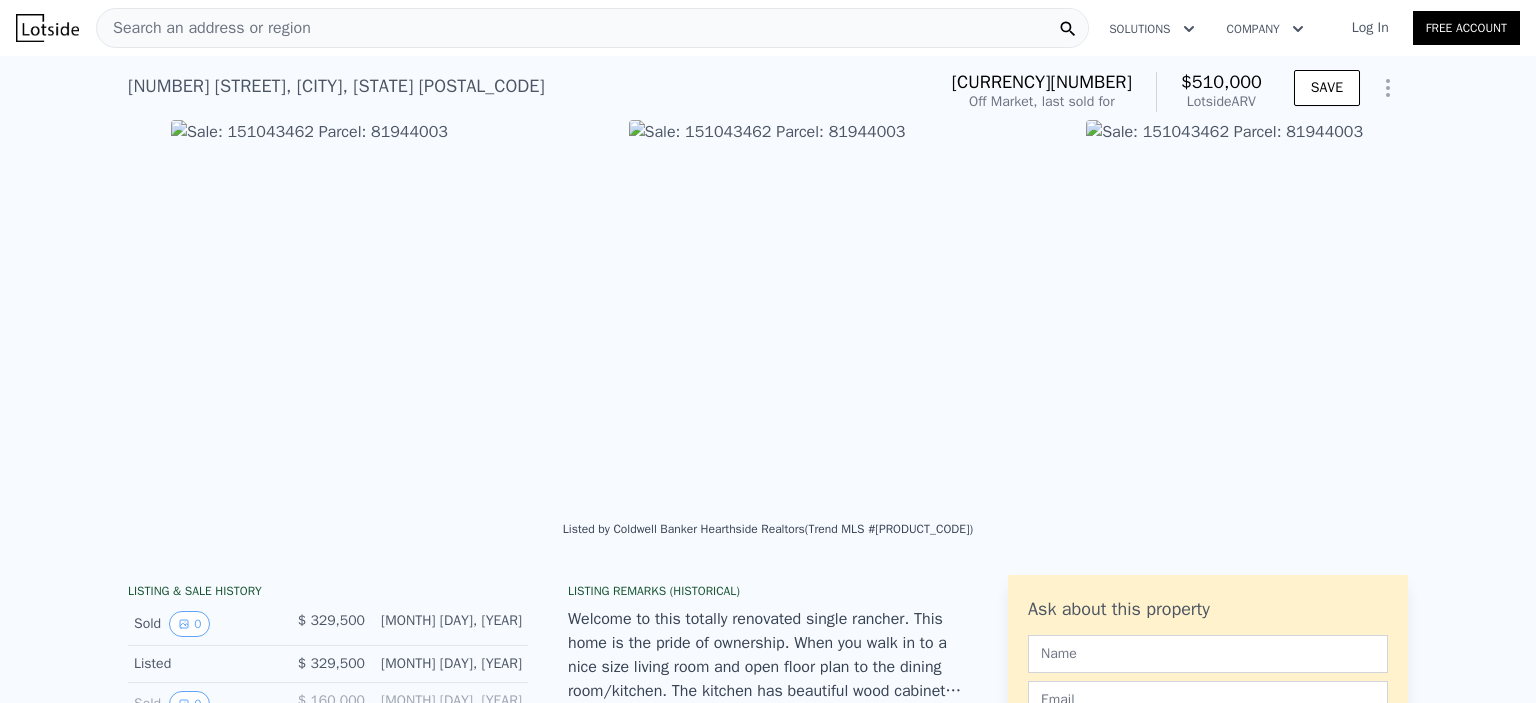 scroll, scrollTop: 0, scrollLeft: 4576, axis: horizontal 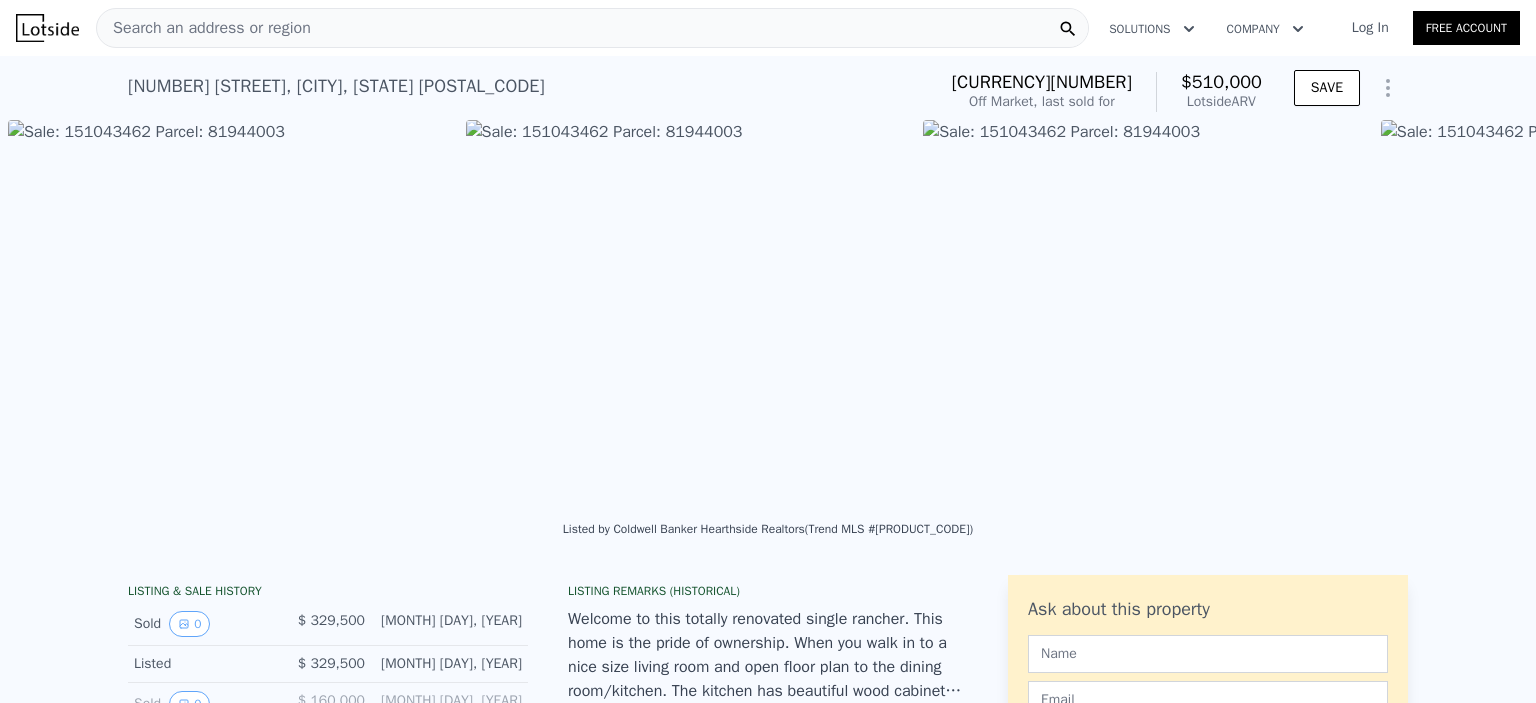 click on "•
+ −
•
+ − STREET VIEW Loading...   SATELLITE VIEW" at bounding box center (768, 315) 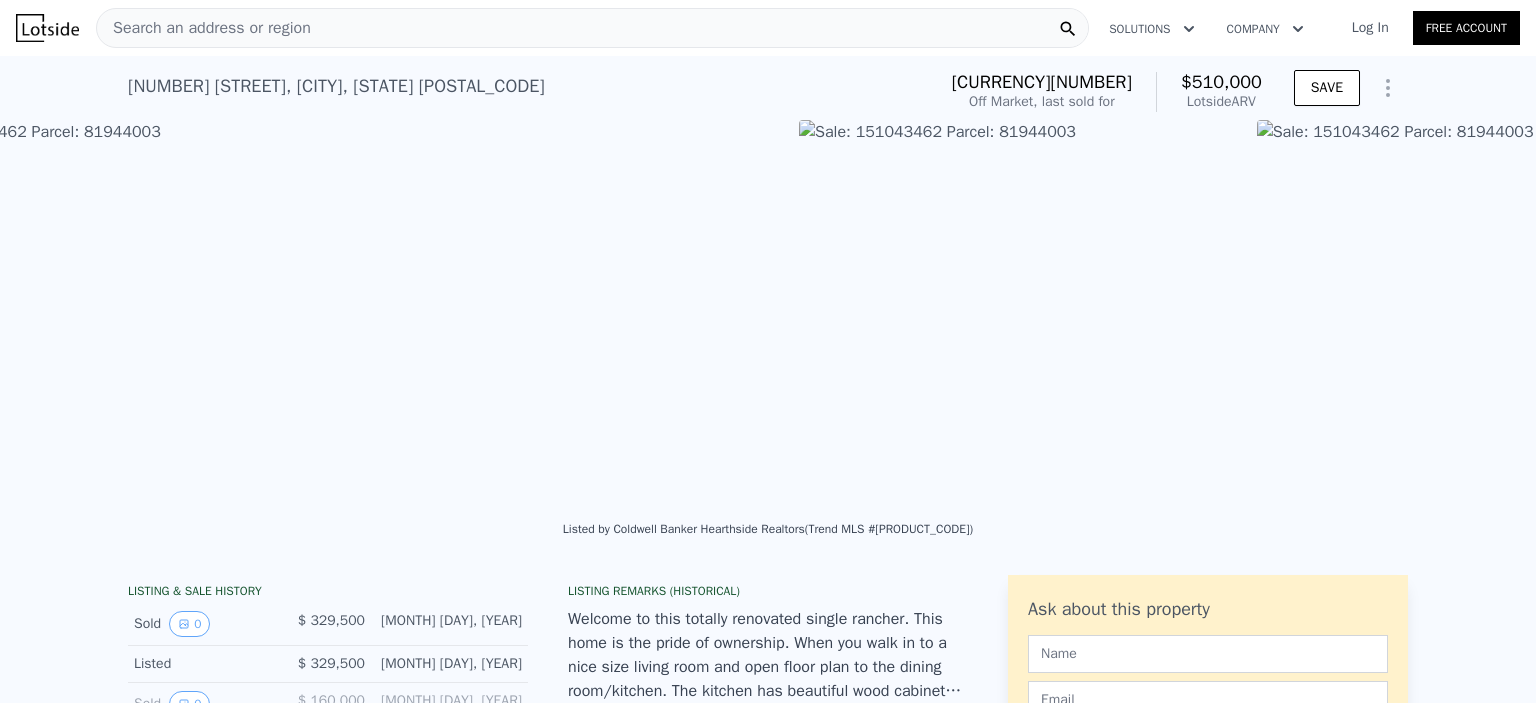 scroll, scrollTop: 0, scrollLeft: 10376, axis: horizontal 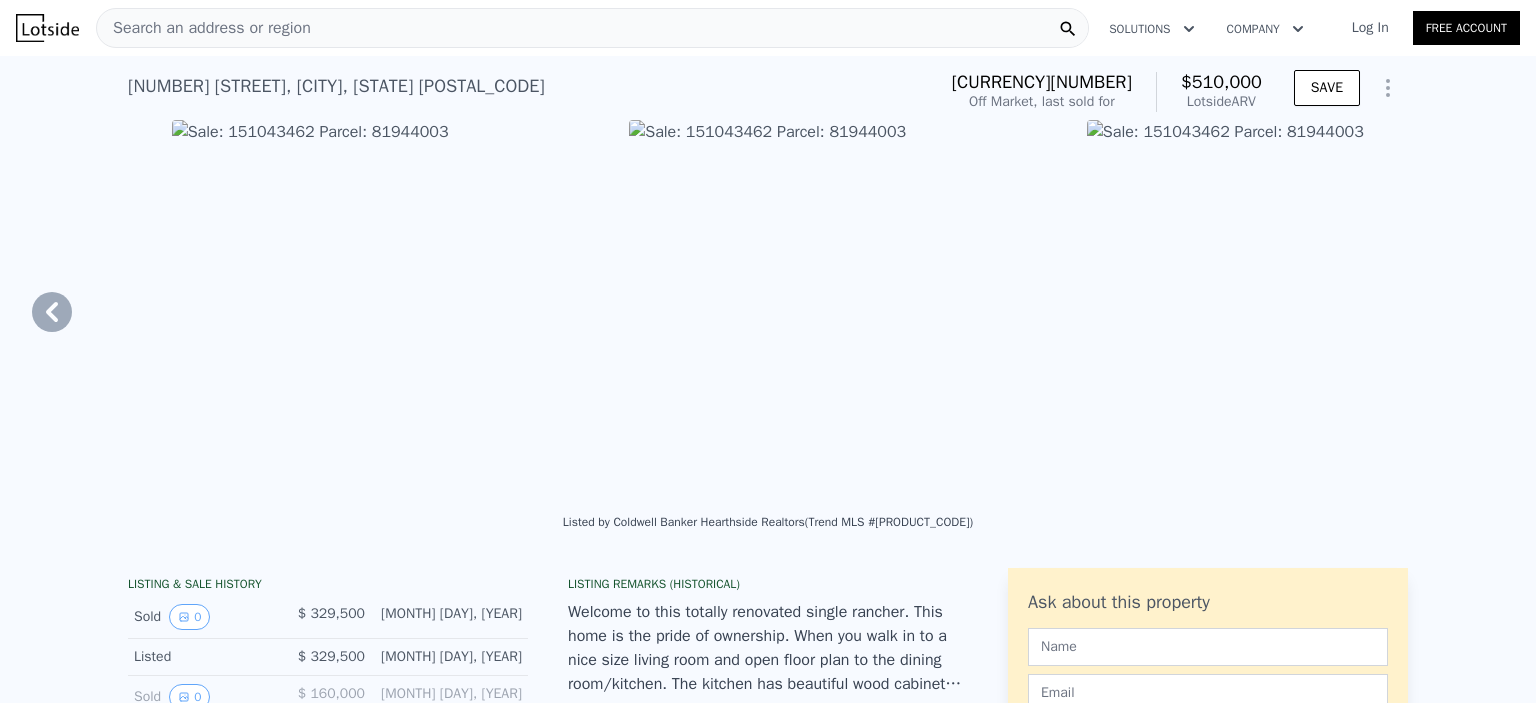 click on "Search an address or region" at bounding box center (204, 28) 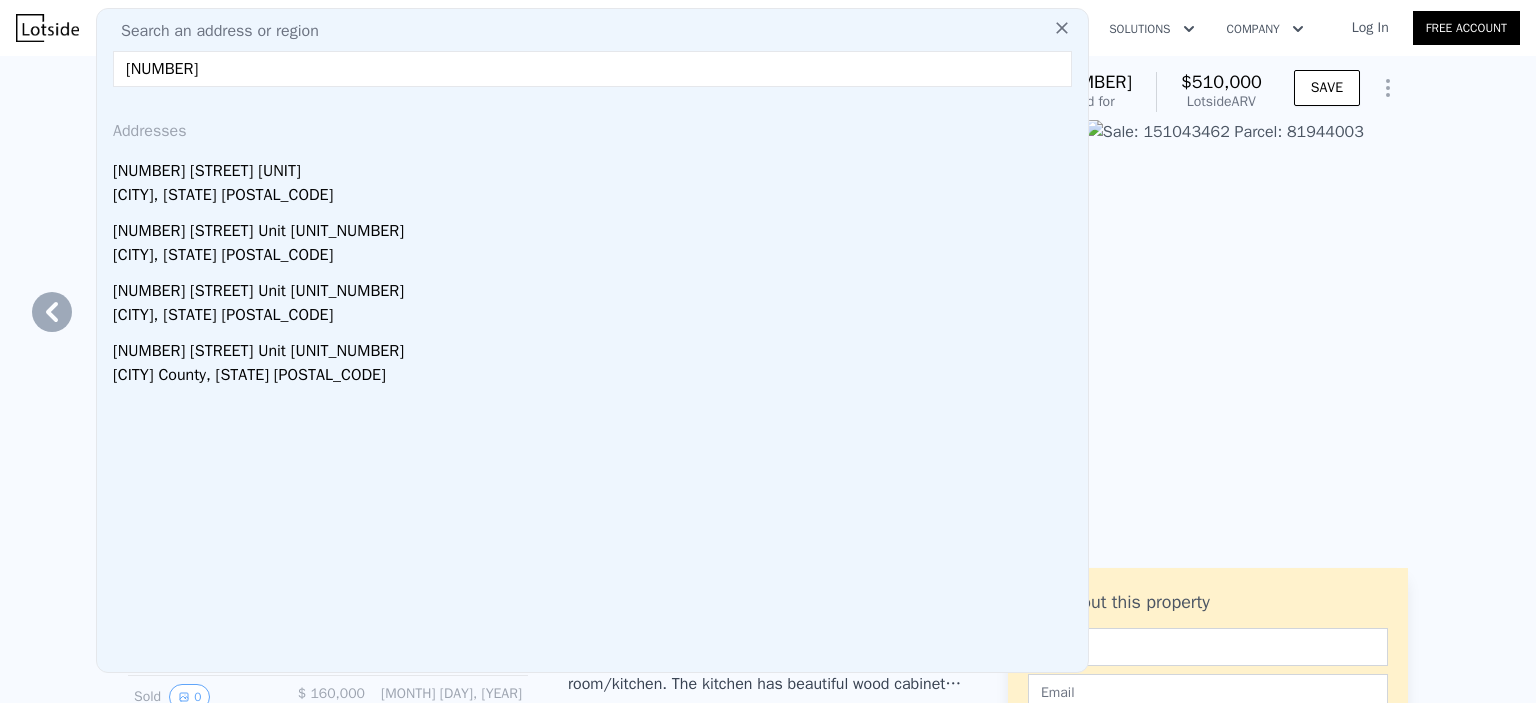 click on "466,700" at bounding box center (592, 69) 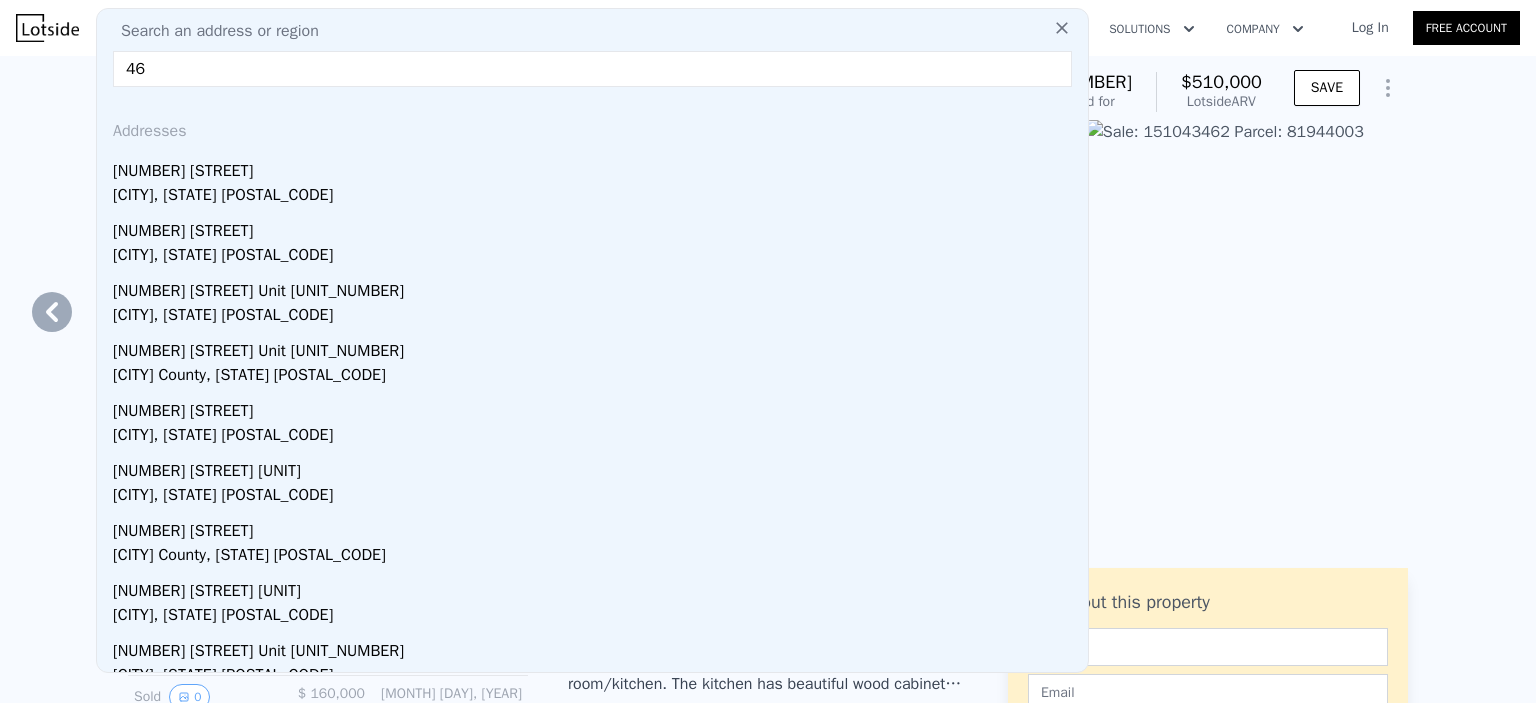 type on "4" 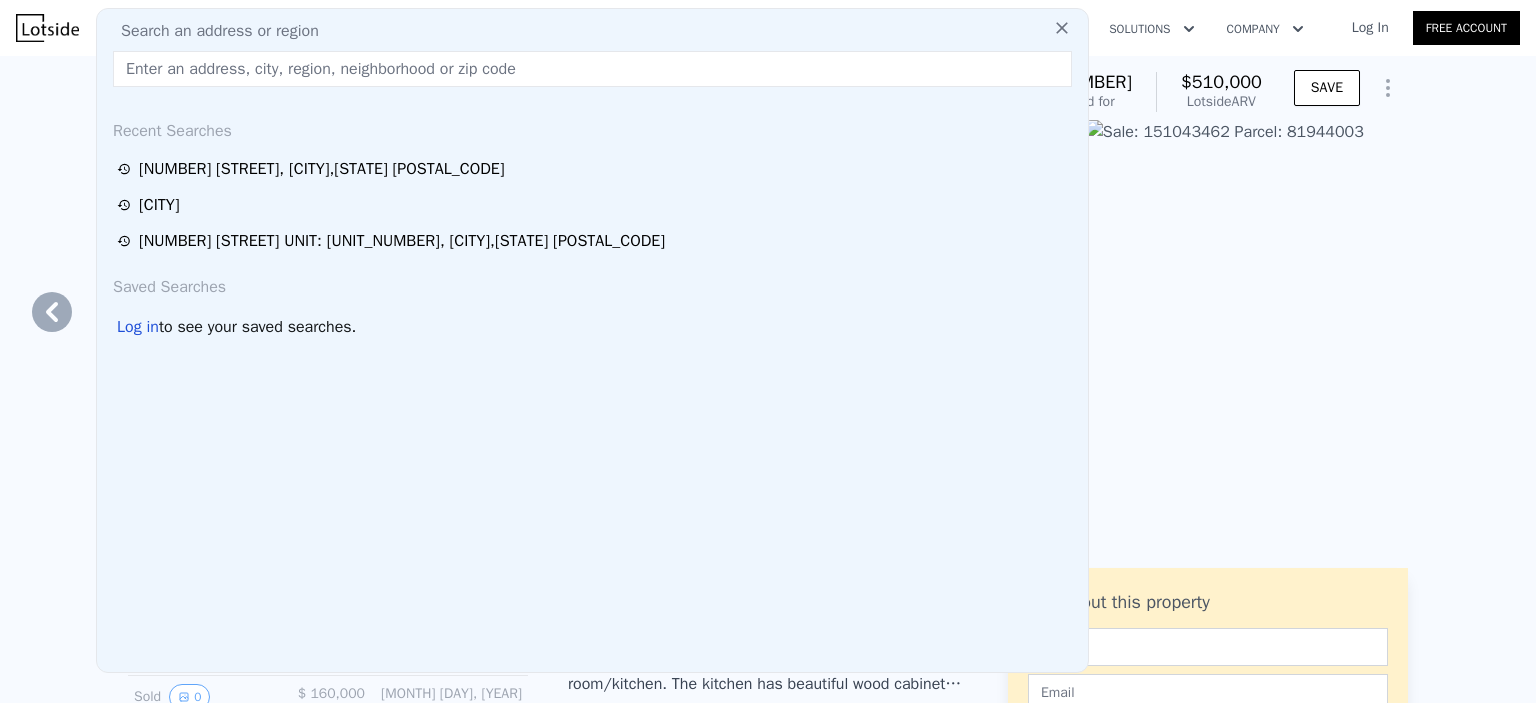 paste on "9535 Northeast Ave, Philadelphia, PA 19115" 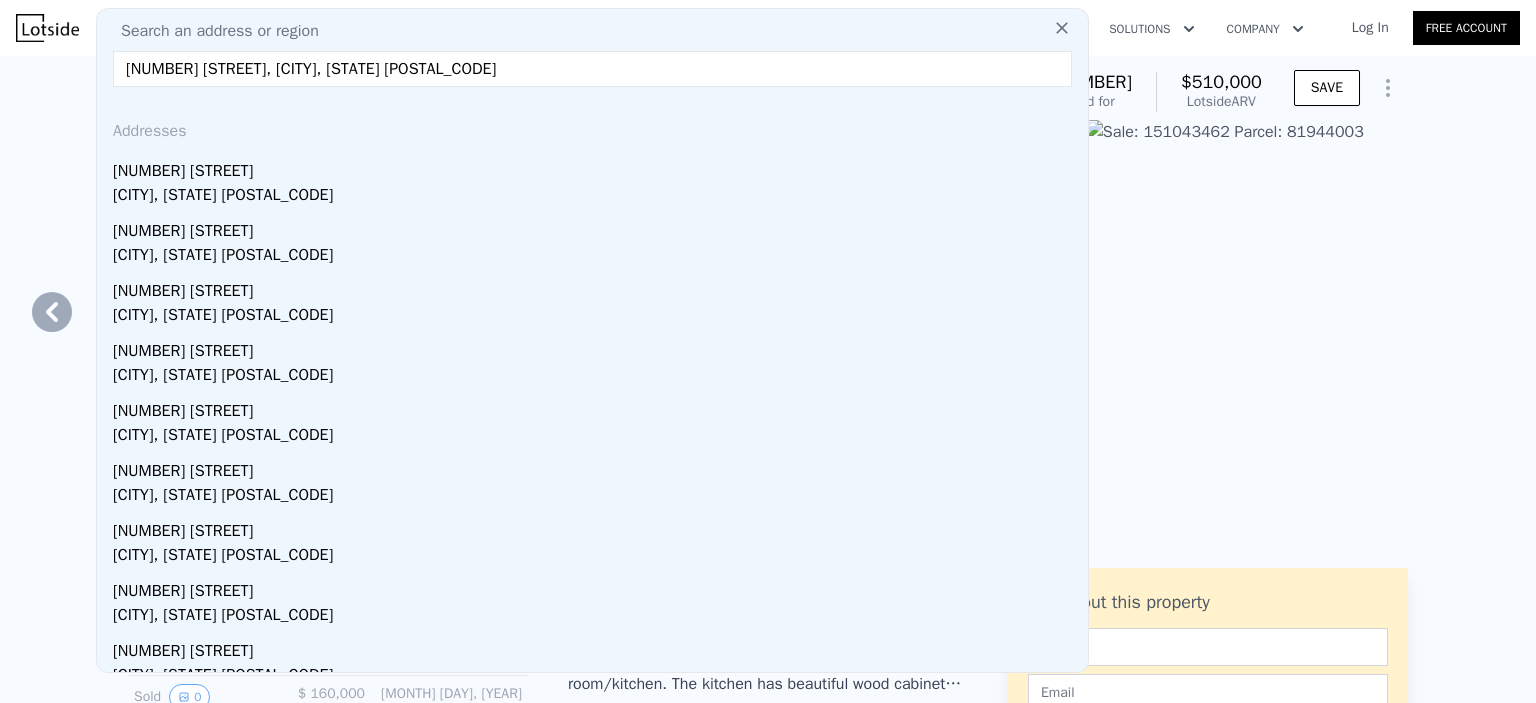 type on "9535 Northeast Ave, Philadelphia, PA 19115" 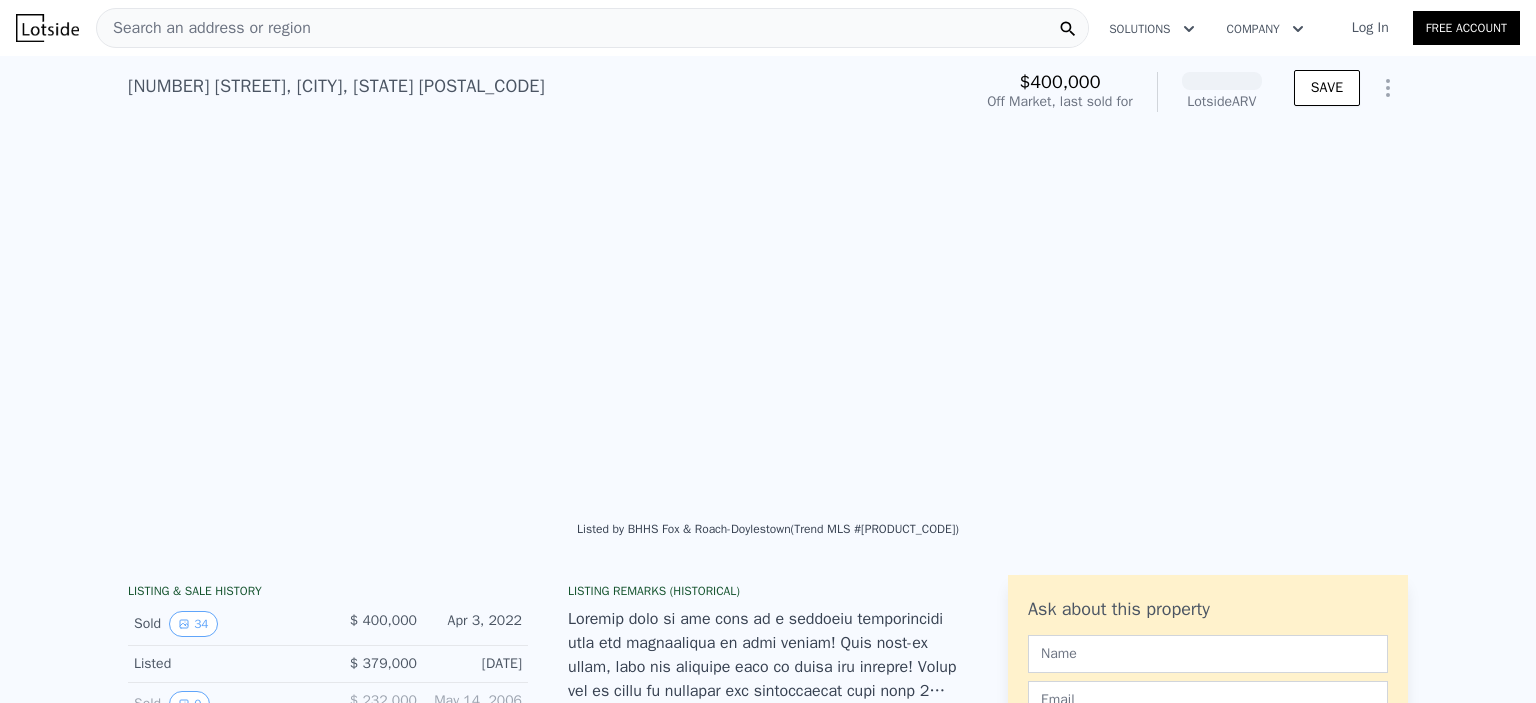 scroll, scrollTop: 0, scrollLeft: 10524, axis: horizontal 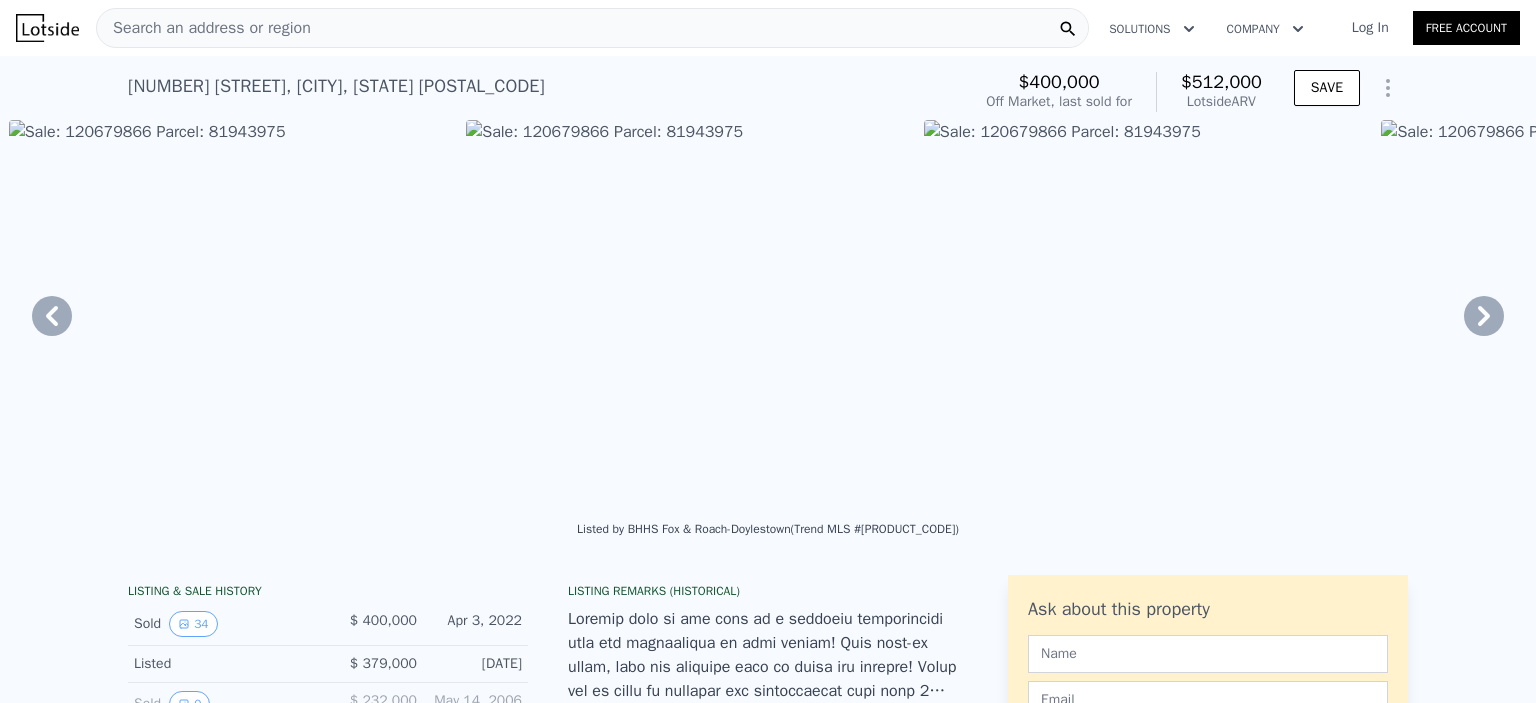 click 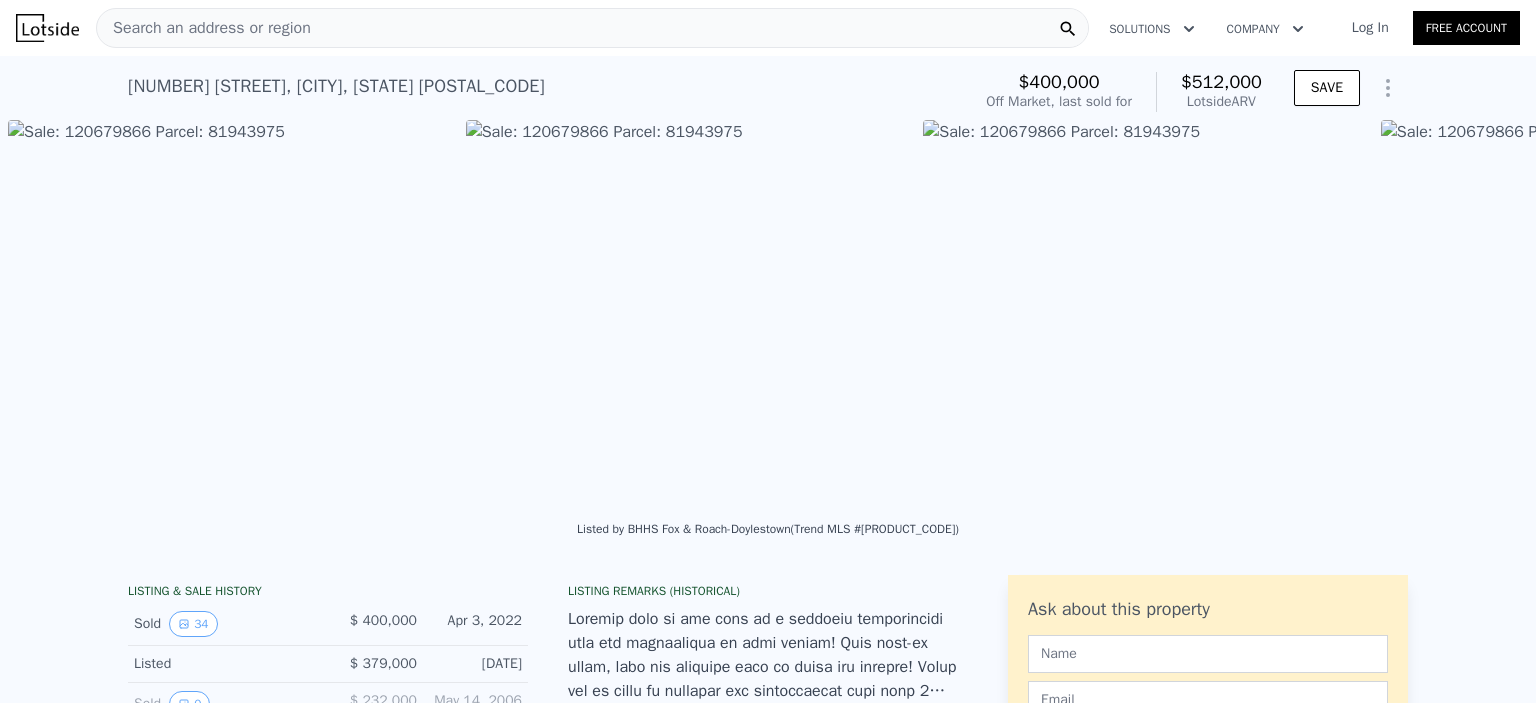 click on "•
+ −
•
+ − STREET VIEW Loading...   SATELLITE VIEW" at bounding box center [768, 315] 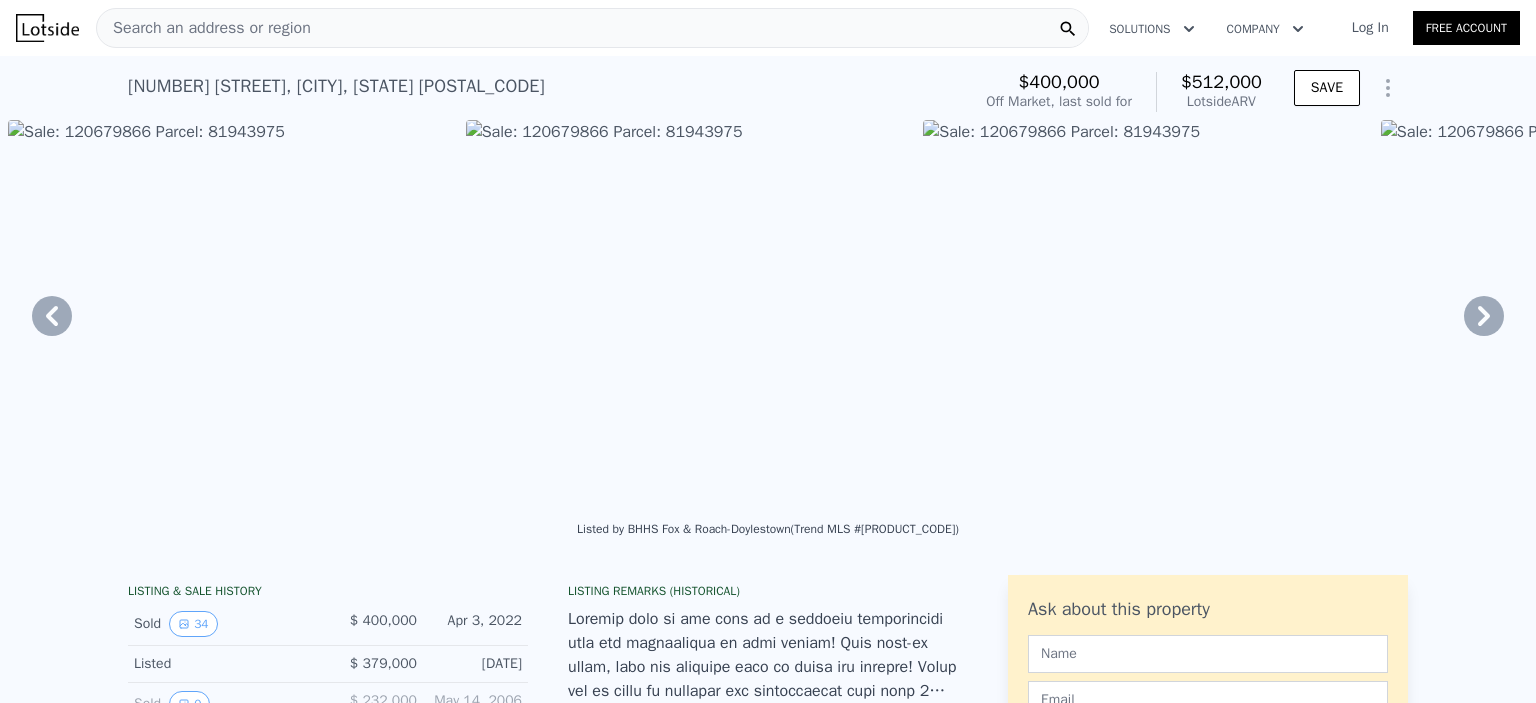 click 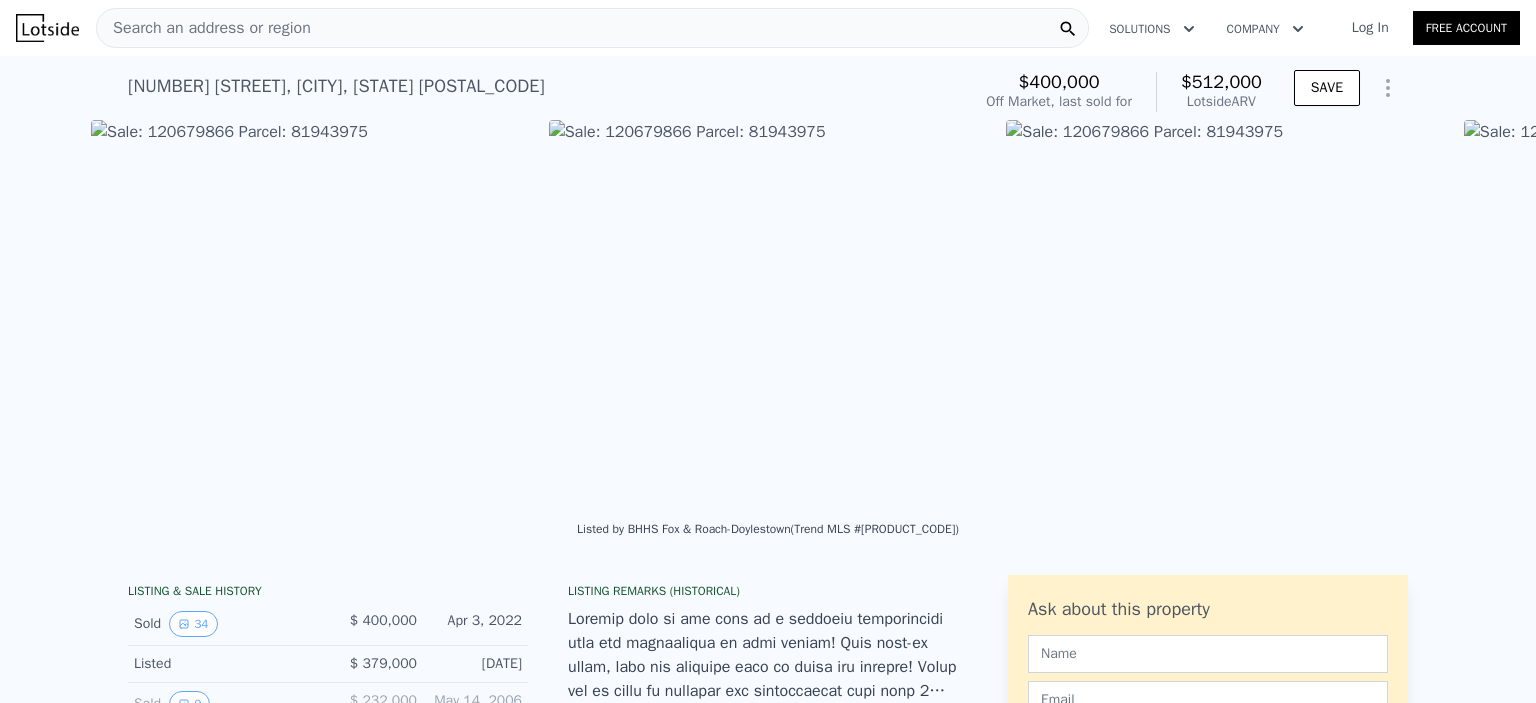 click at bounding box center (-146, 312) 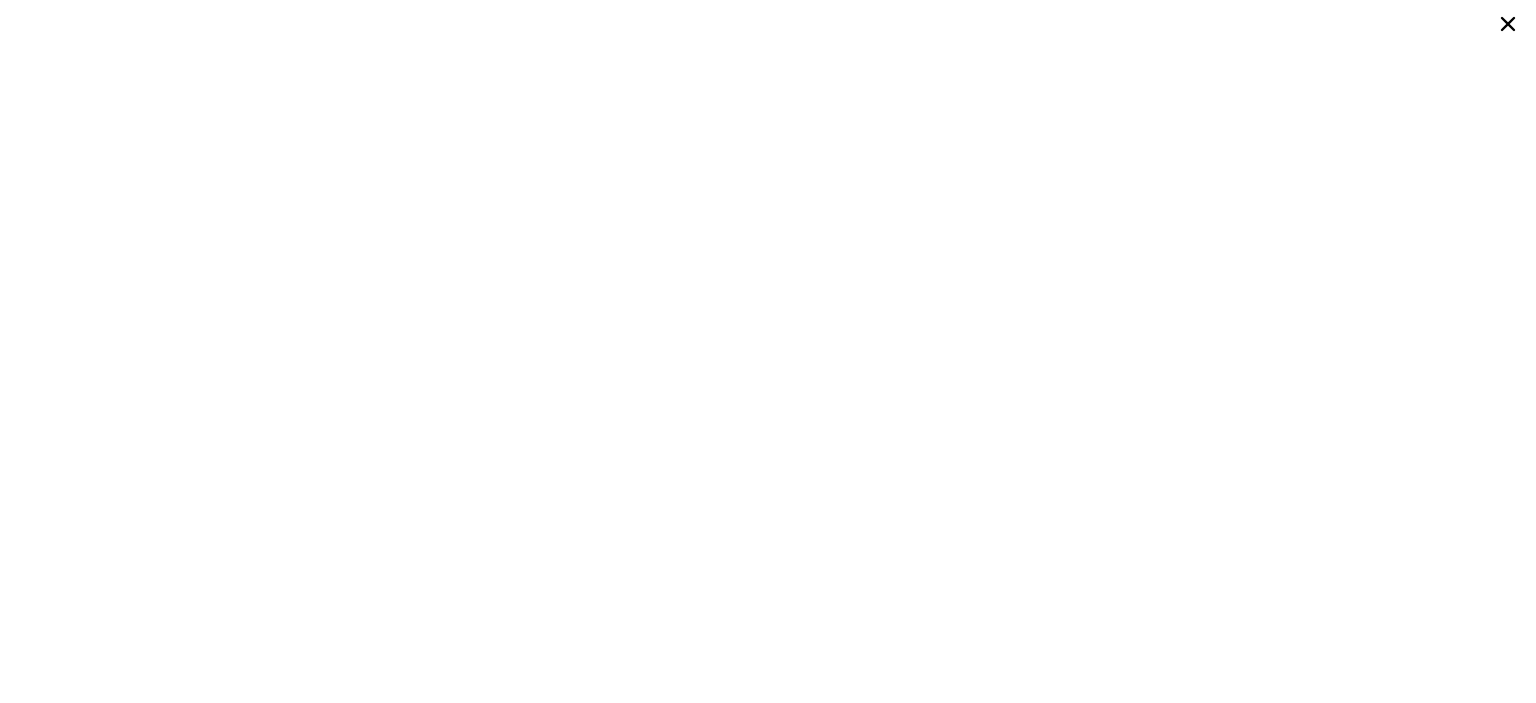 scroll, scrollTop: 0, scrollLeft: 9609, axis: horizontal 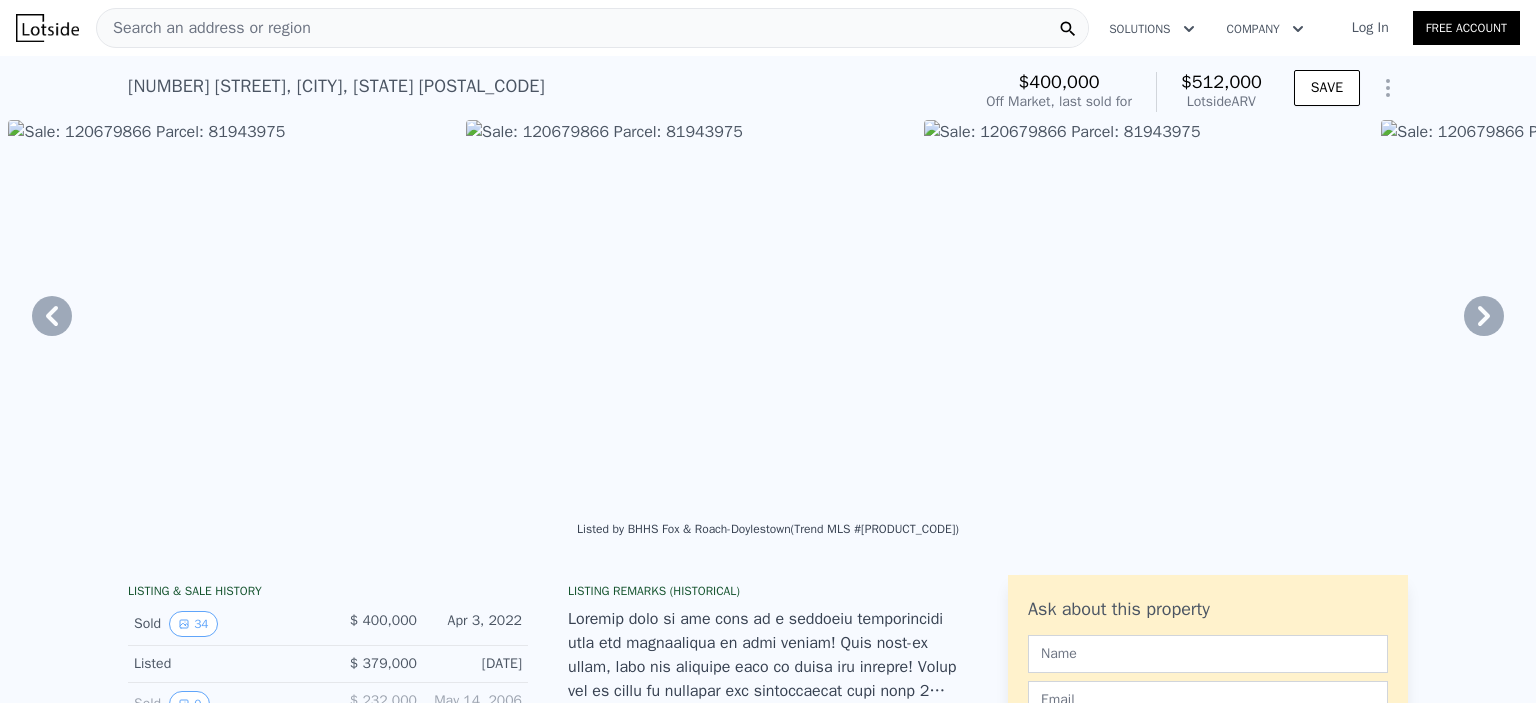 click 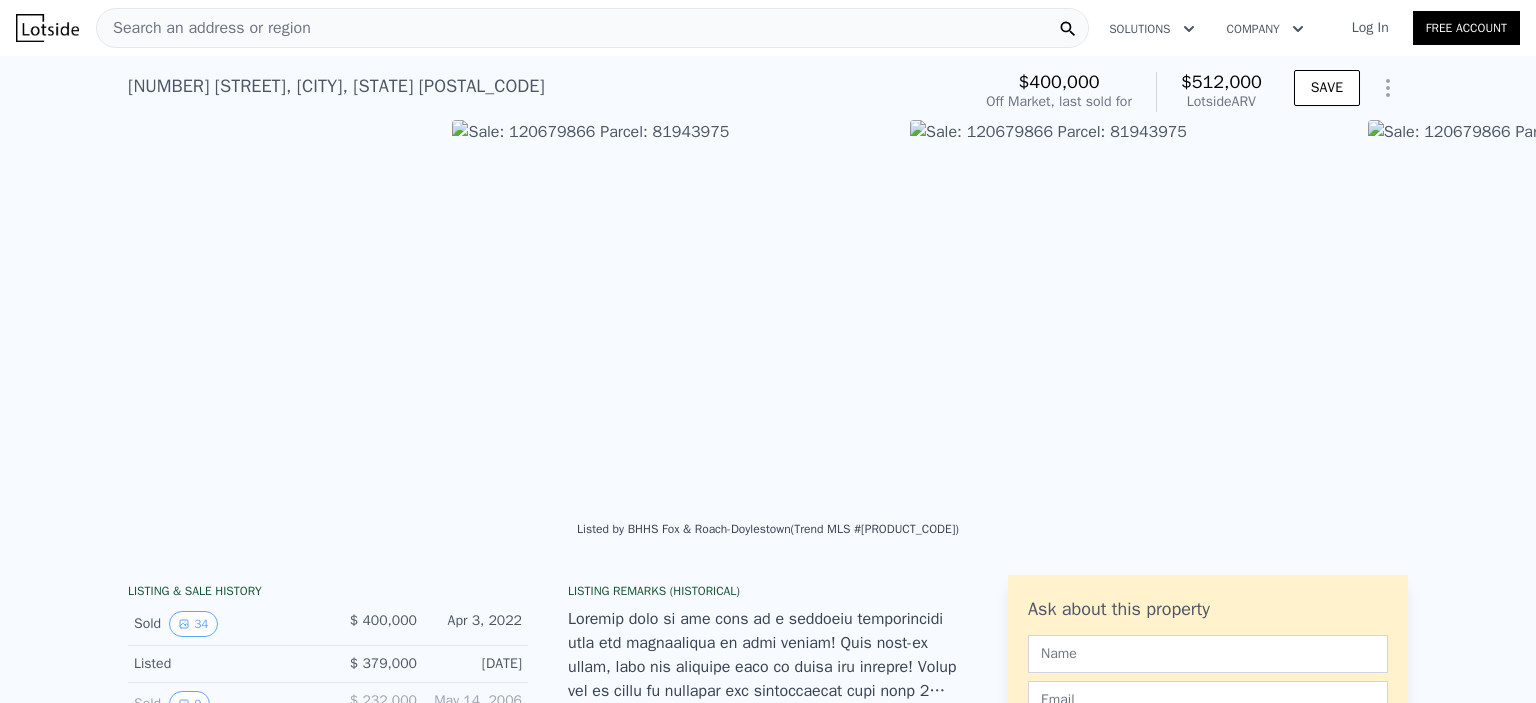 scroll, scrollTop: 0, scrollLeft: 9152, axis: horizontal 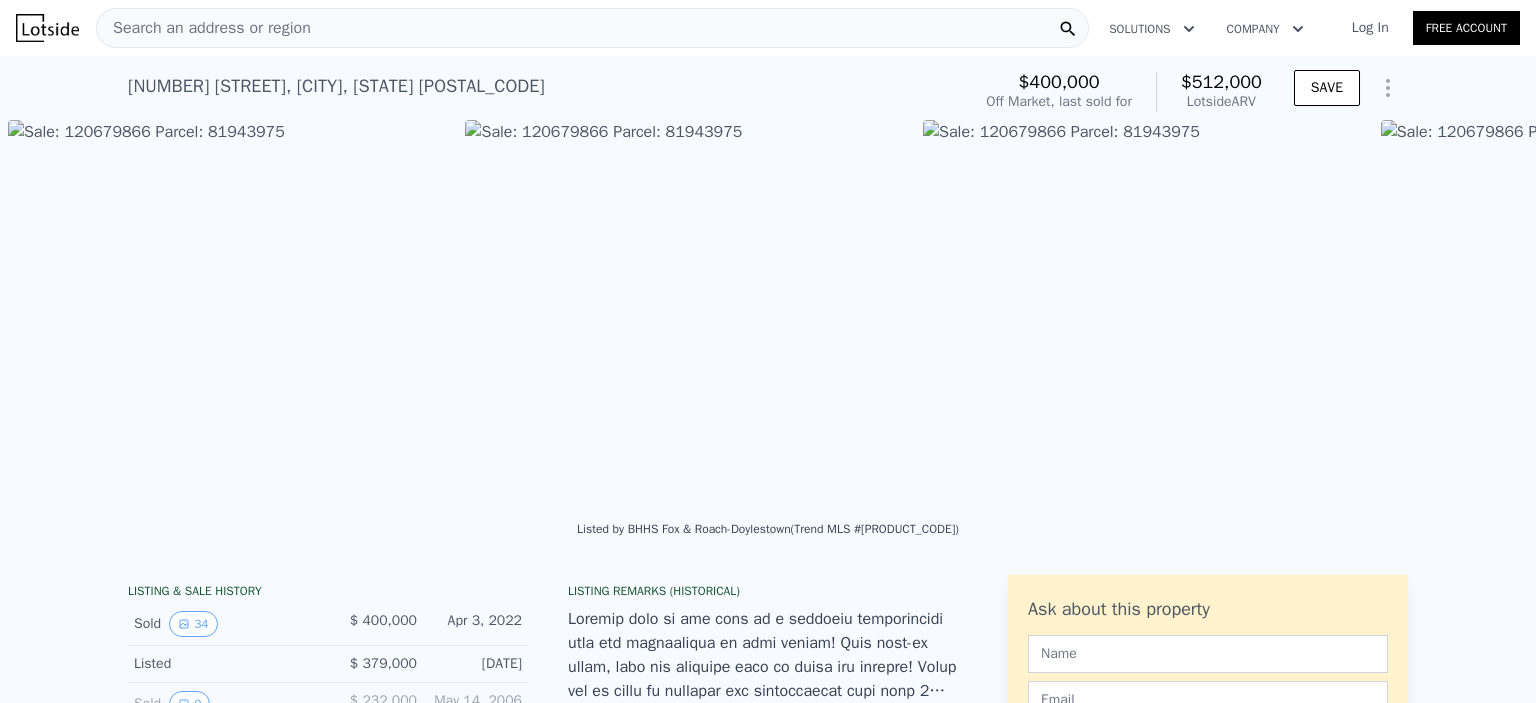 click on "•
+ −
•
+ − STREET VIEW Loading...   SATELLITE VIEW" at bounding box center (768, 315) 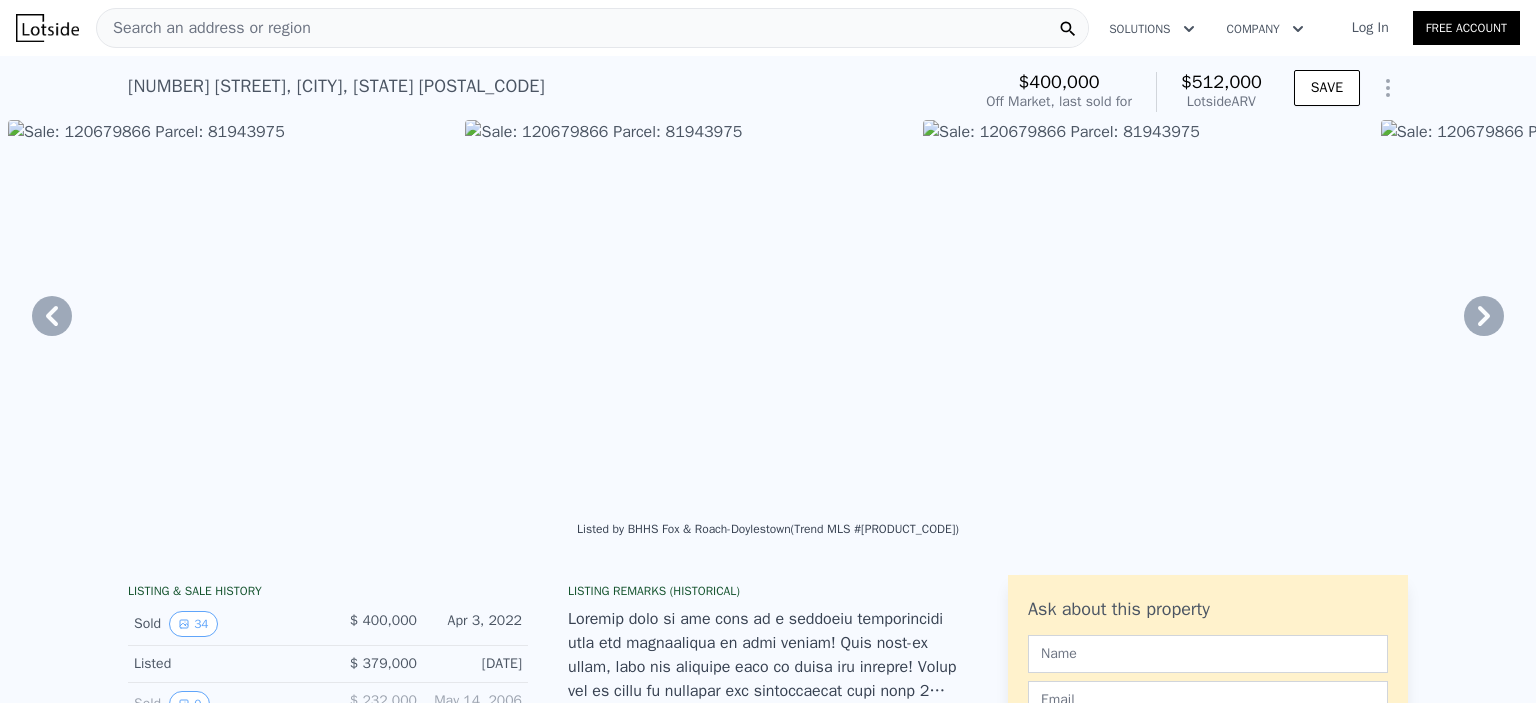 click 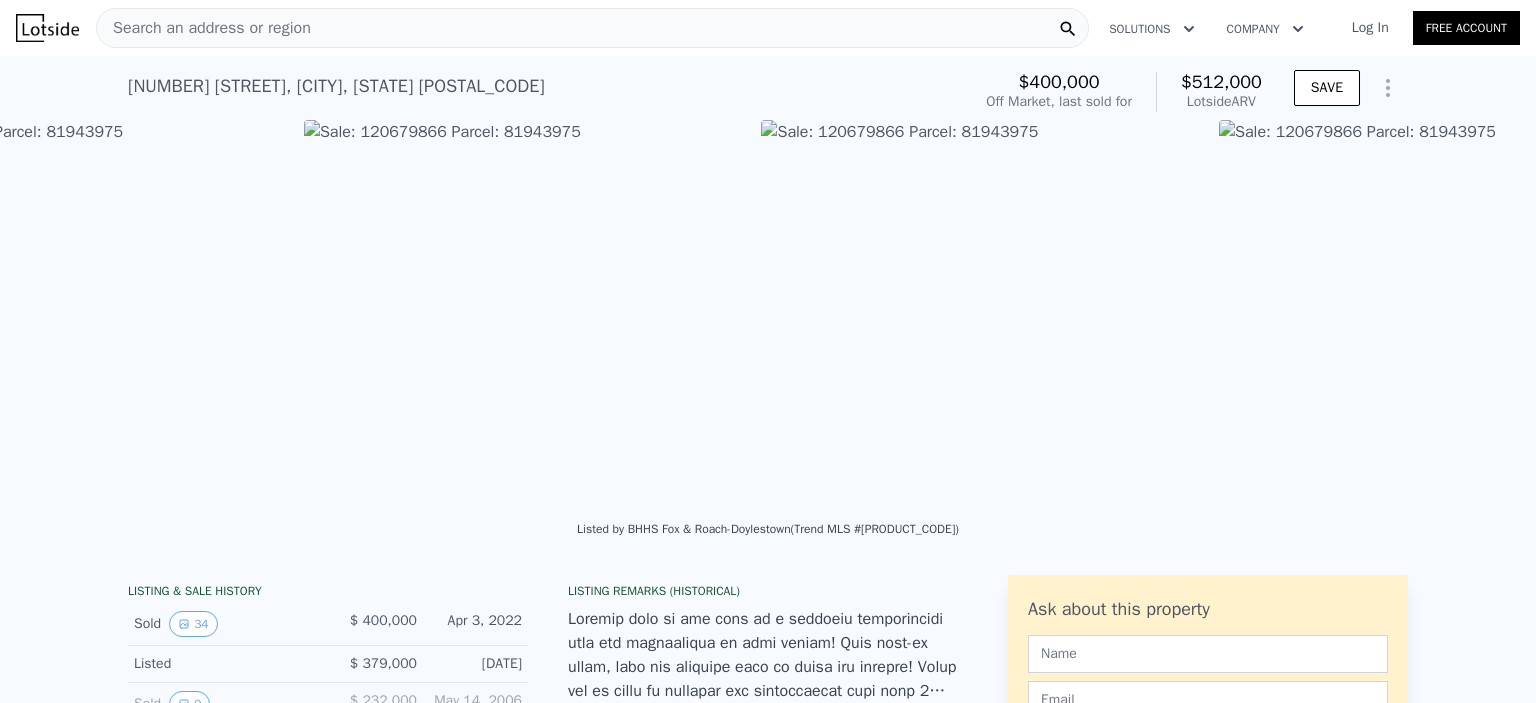 scroll, scrollTop: 0, scrollLeft: 8694, axis: horizontal 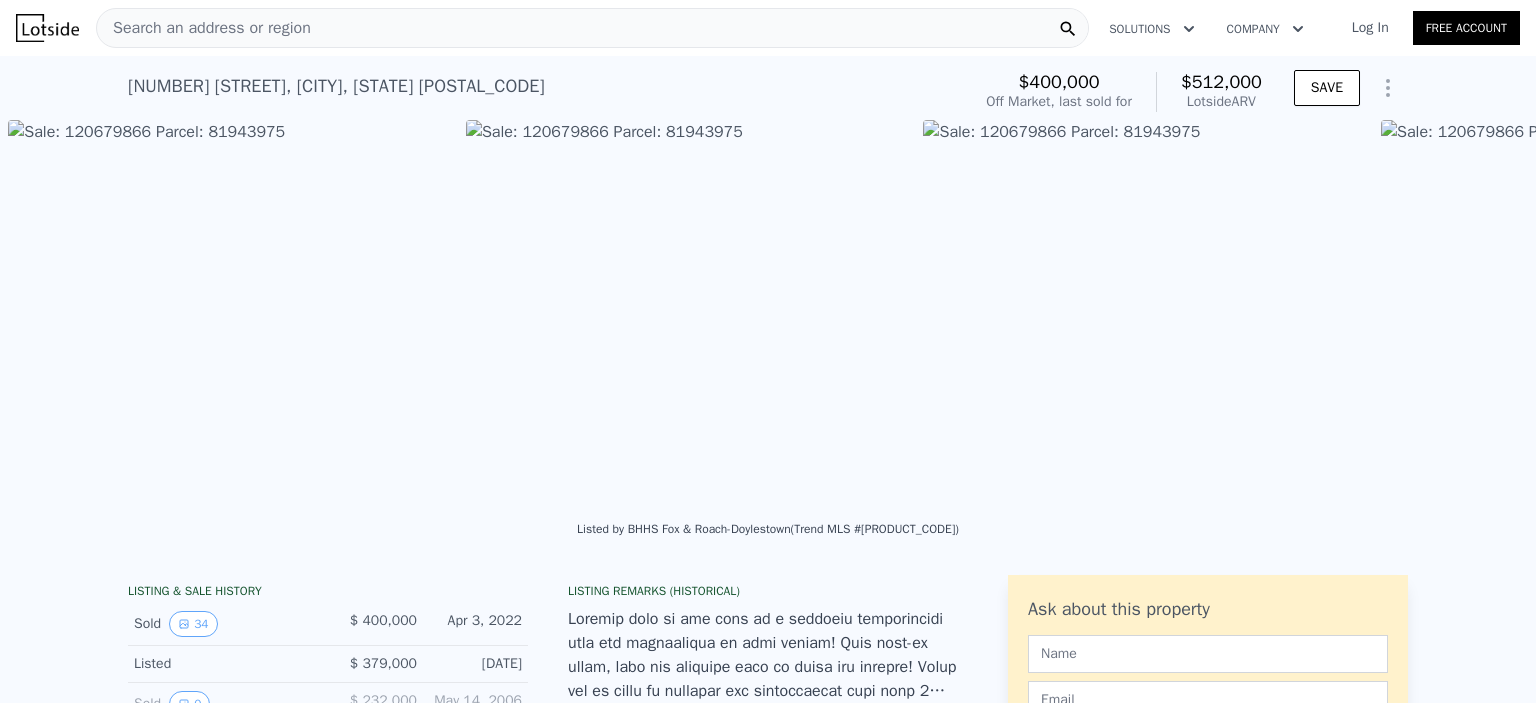 click at bounding box center [229, 312] 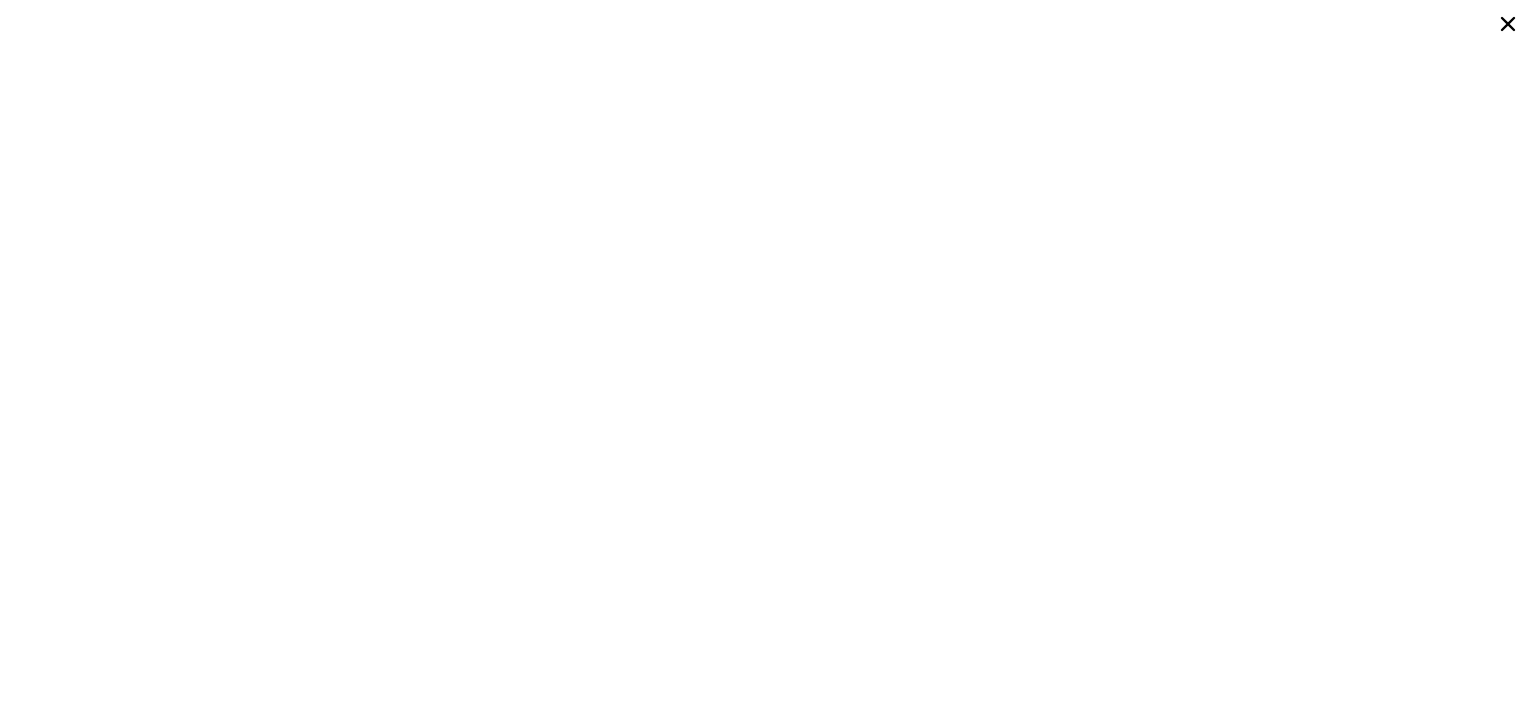 click 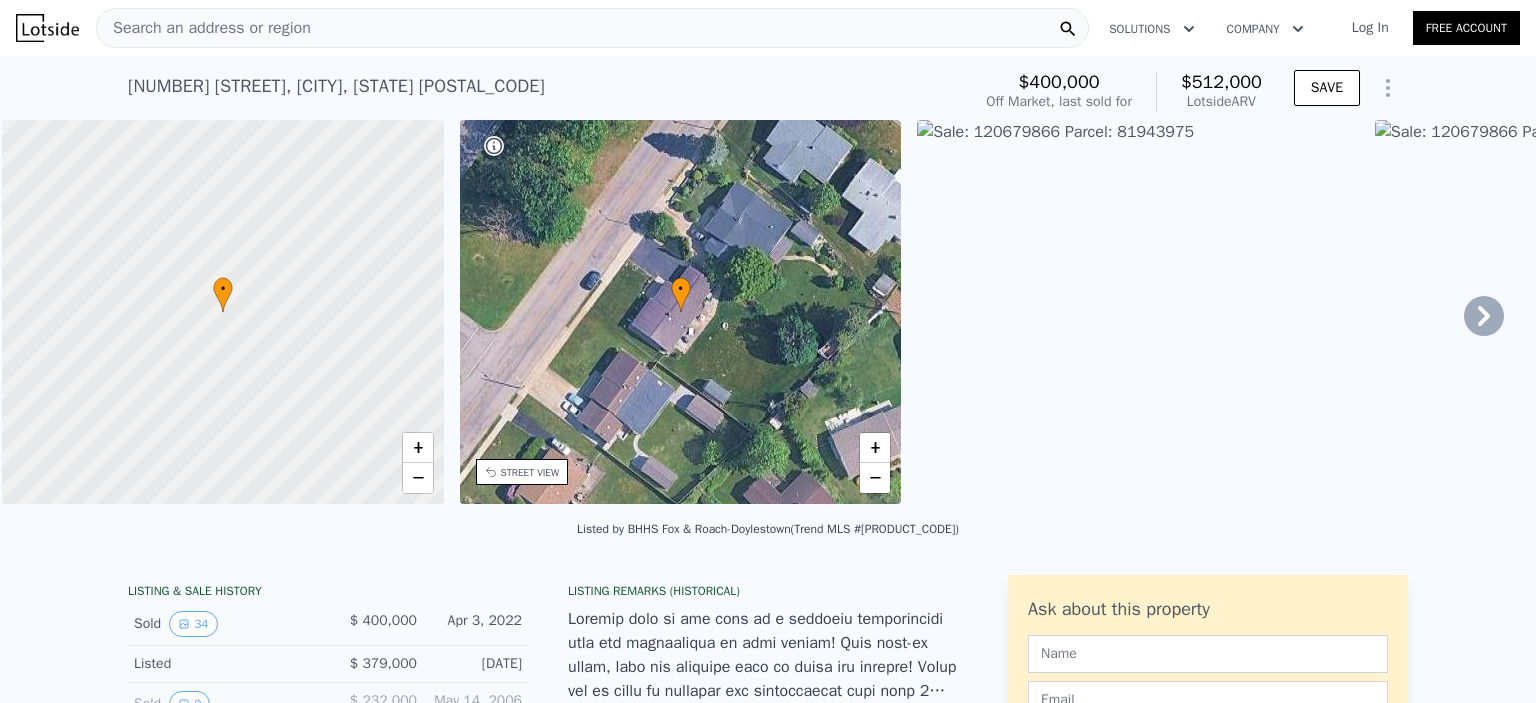 scroll, scrollTop: 0, scrollLeft: 8, axis: horizontal 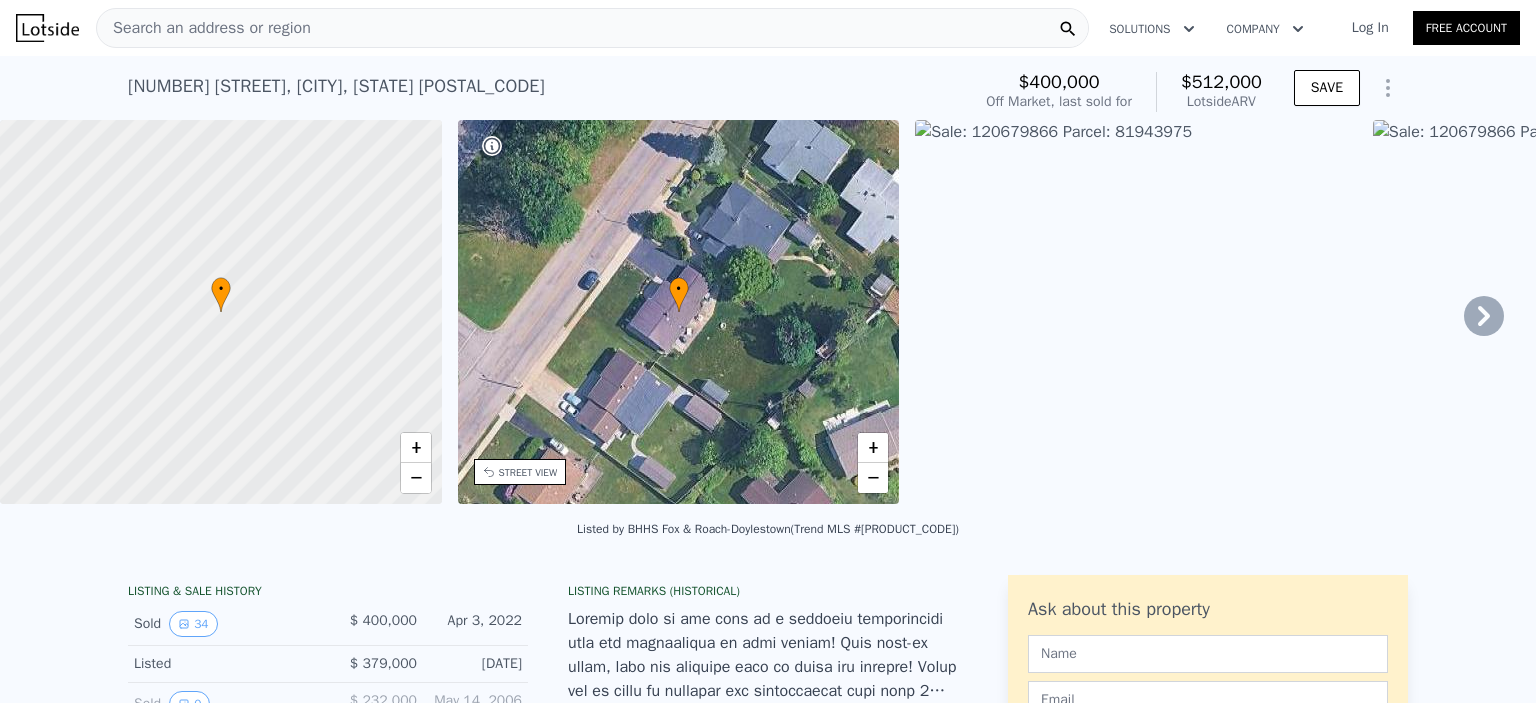 click 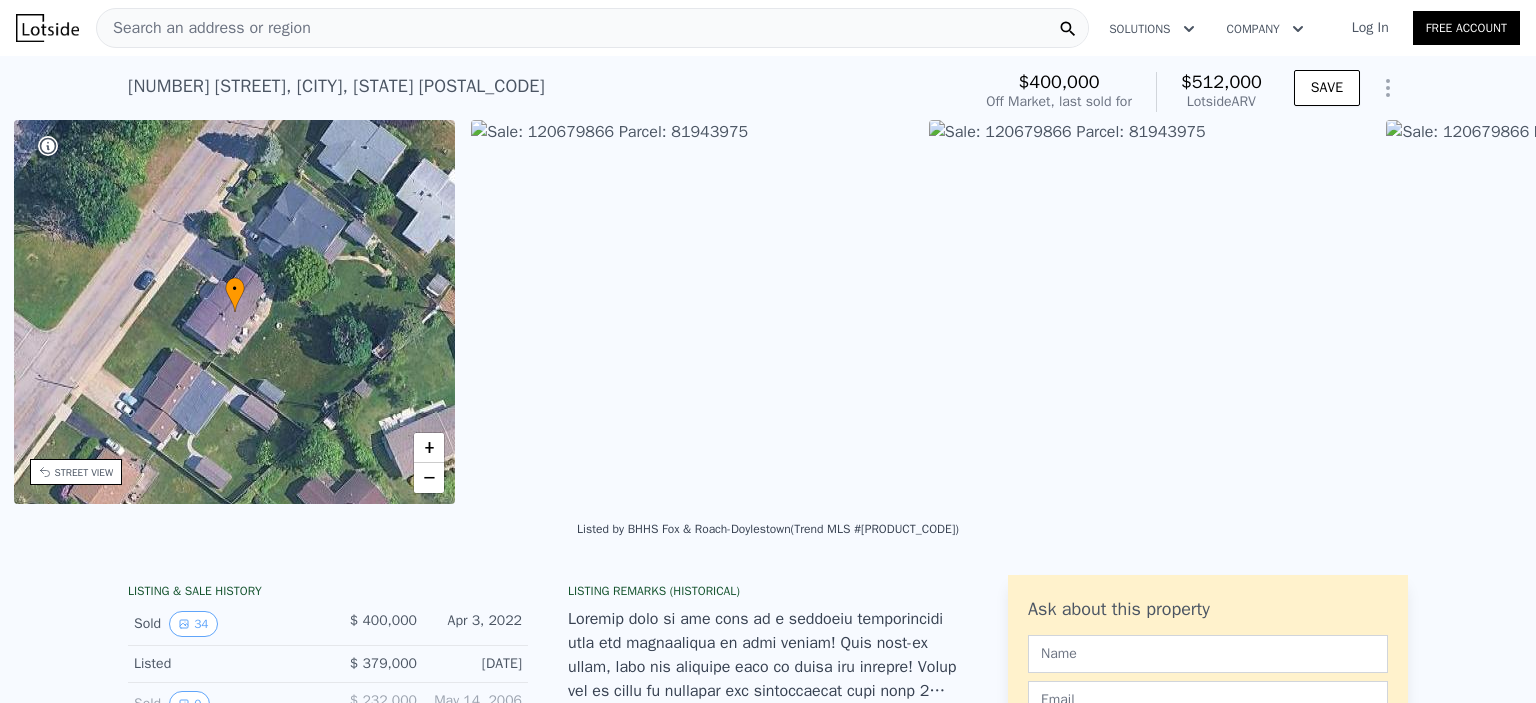 scroll, scrollTop: 0, scrollLeft: 465, axis: horizontal 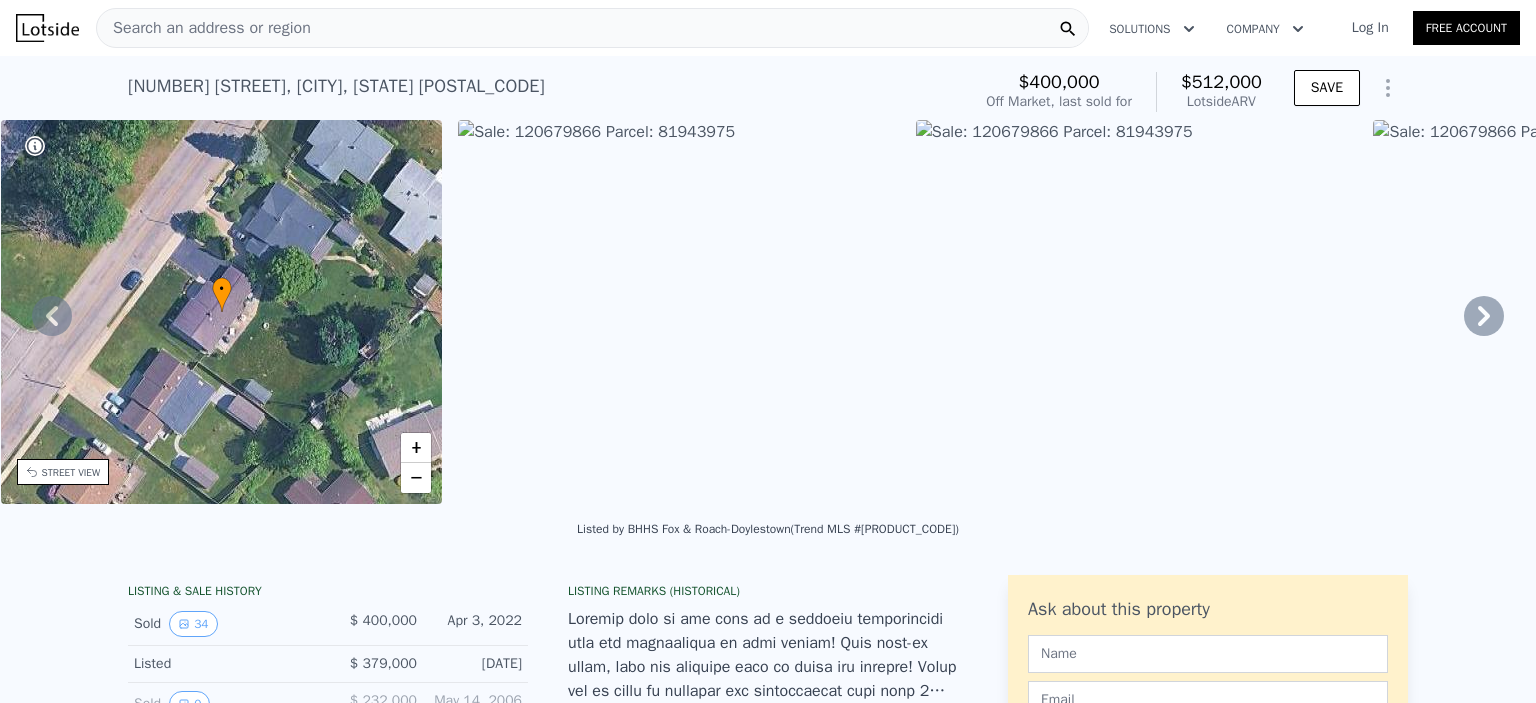 click at bounding box center [679, 312] 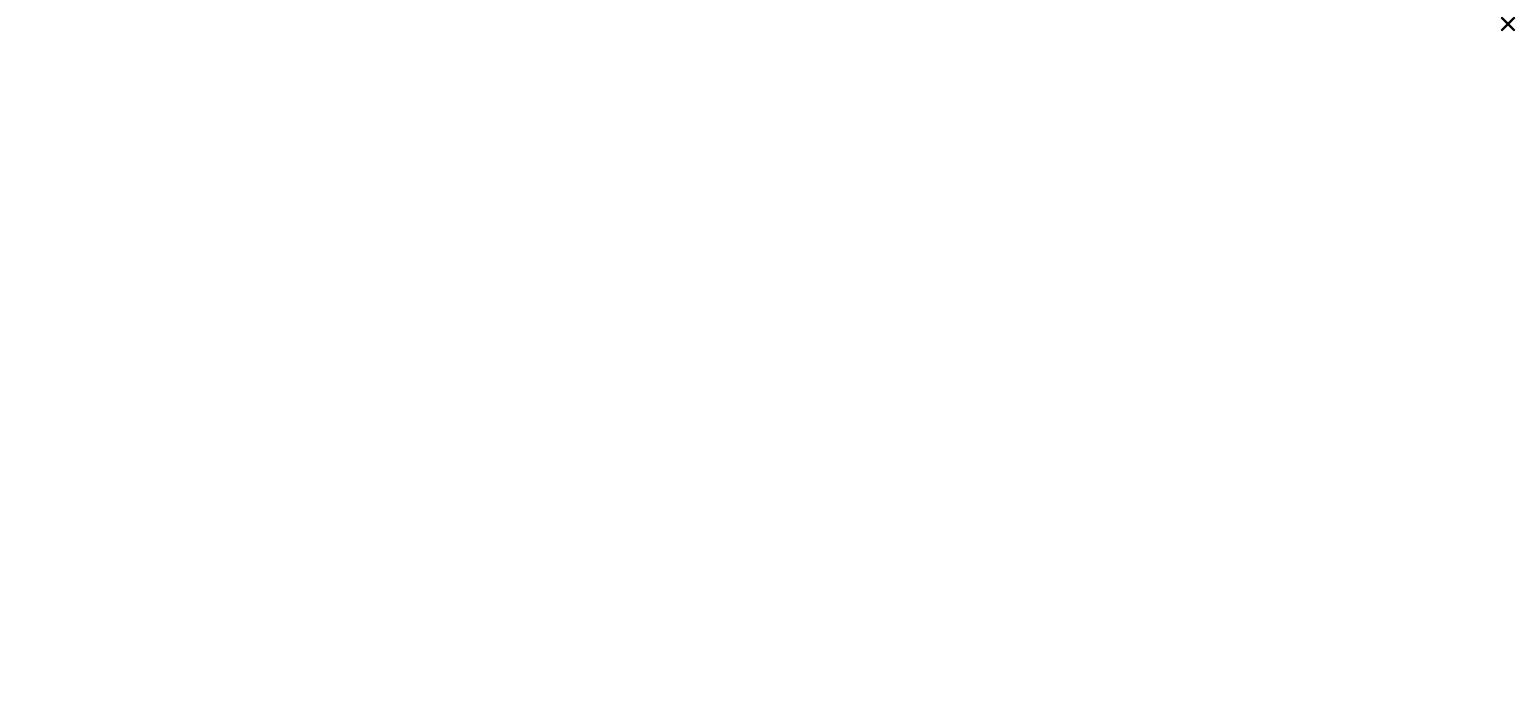 click 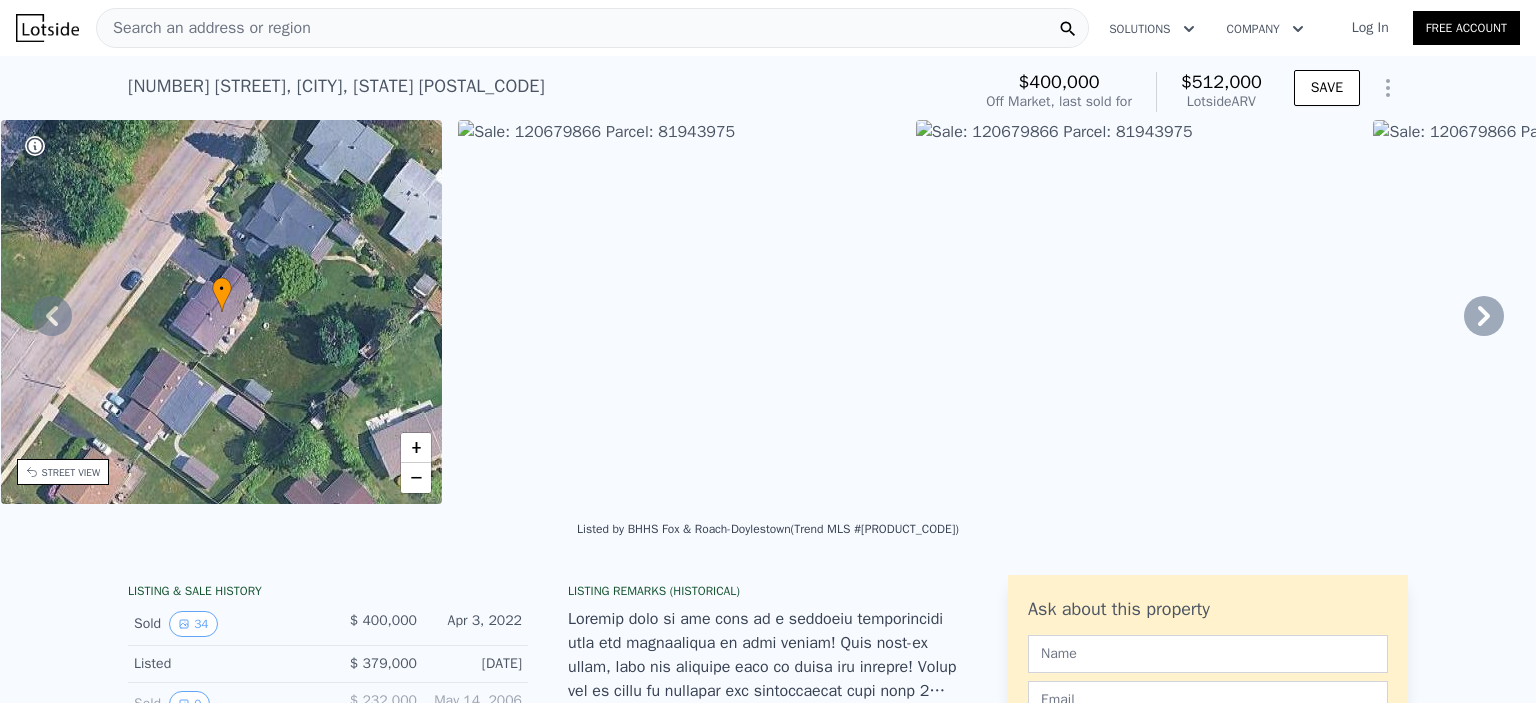 click on "Search an address or region" at bounding box center (592, 28) 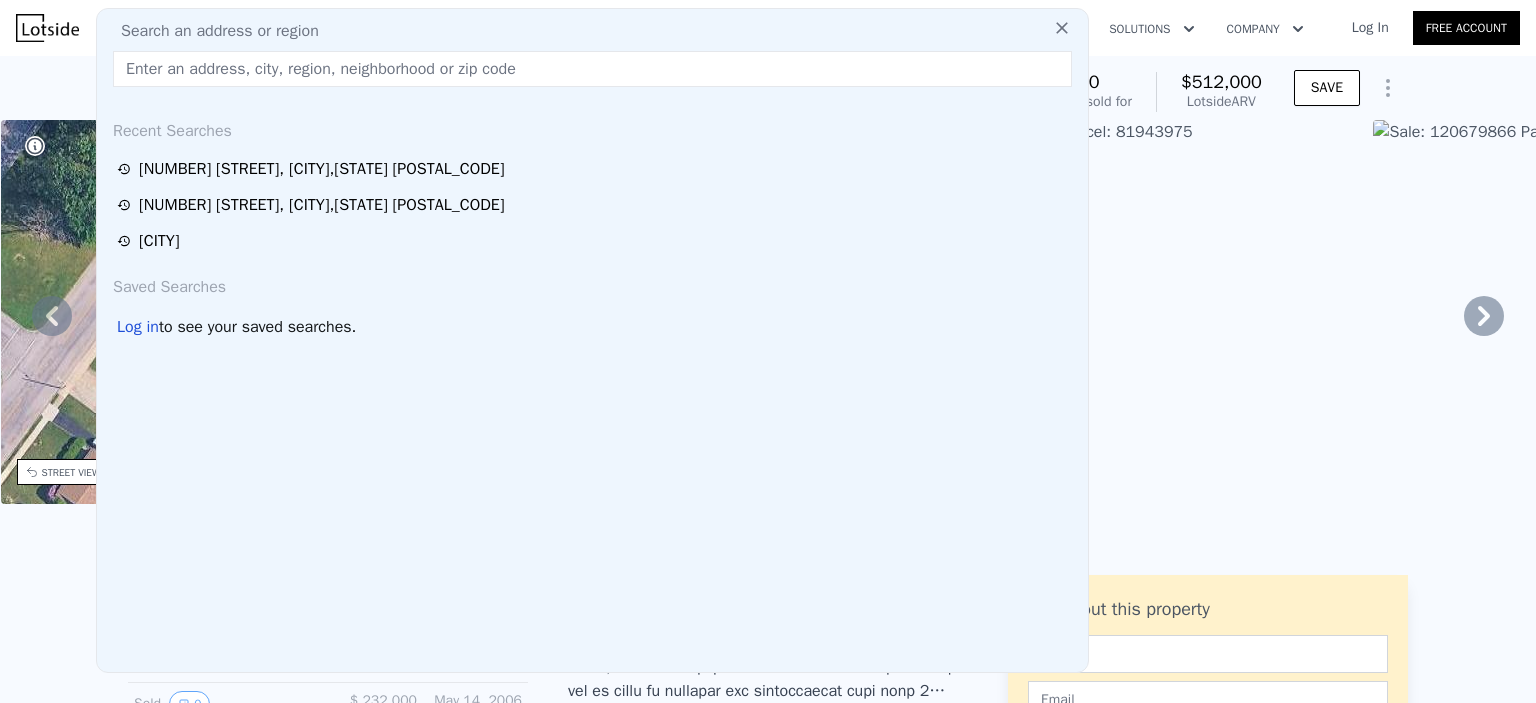 drag, startPoint x: 393, startPoint y: 78, endPoint x: 316, endPoint y: 67, distance: 77.781746 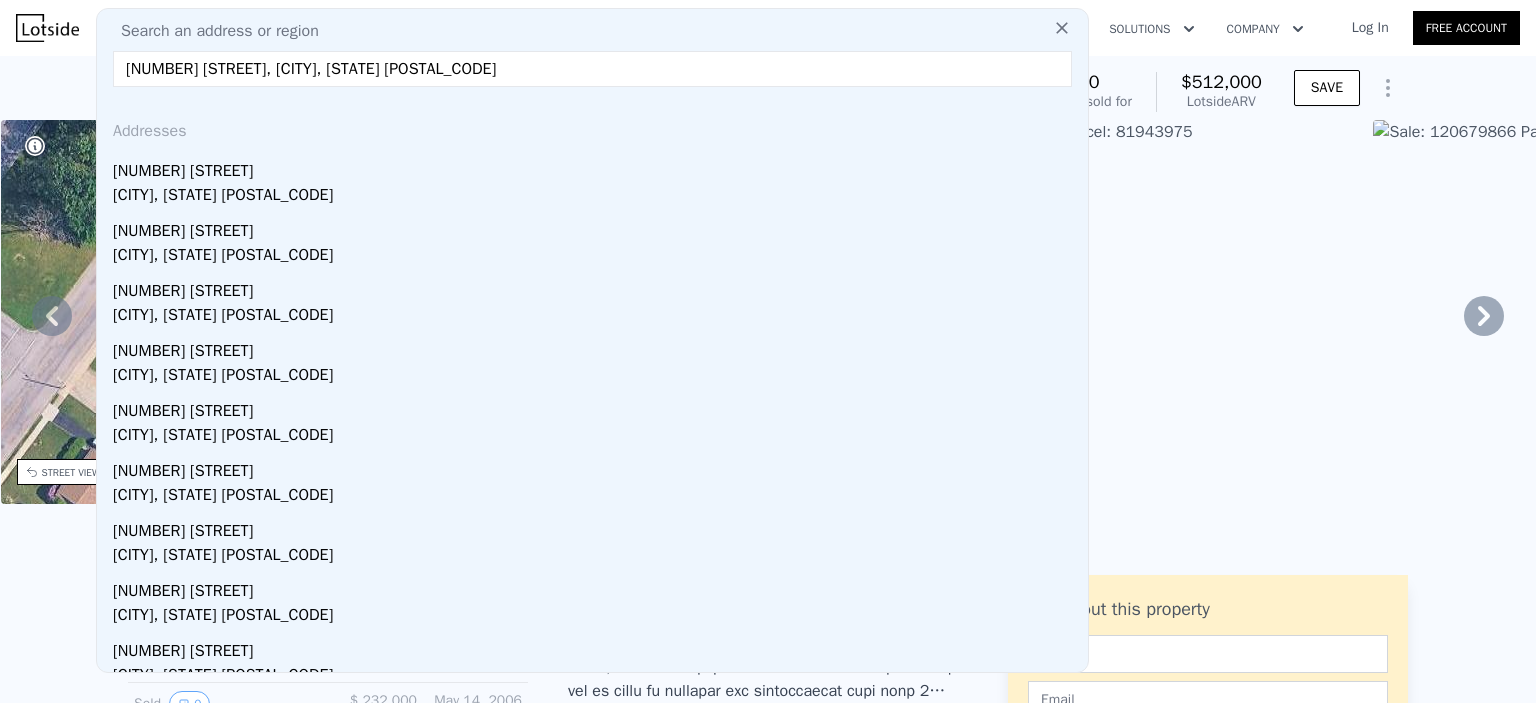 type on "9701 Northeast Ave, Philadelphia, PA 19115" 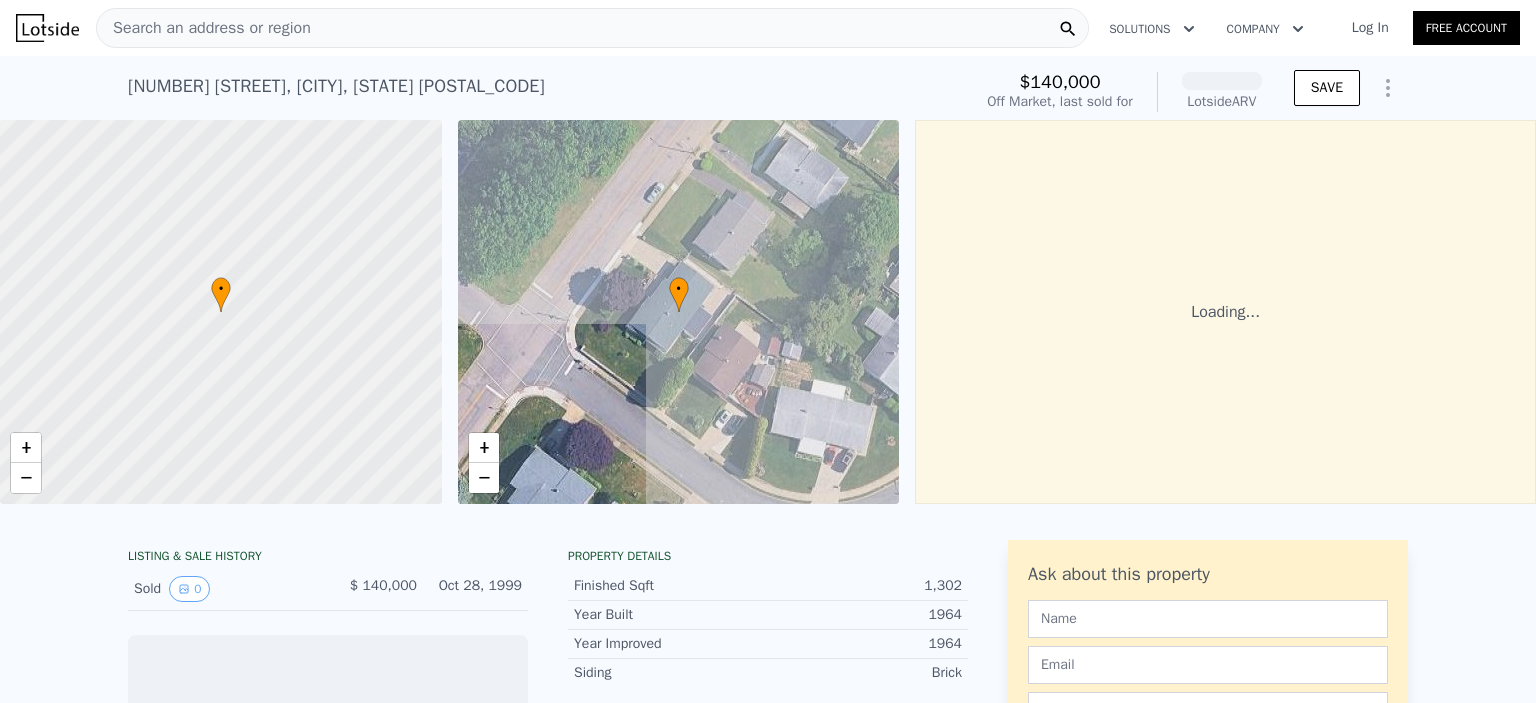 scroll, scrollTop: 0, scrollLeft: 8, axis: horizontal 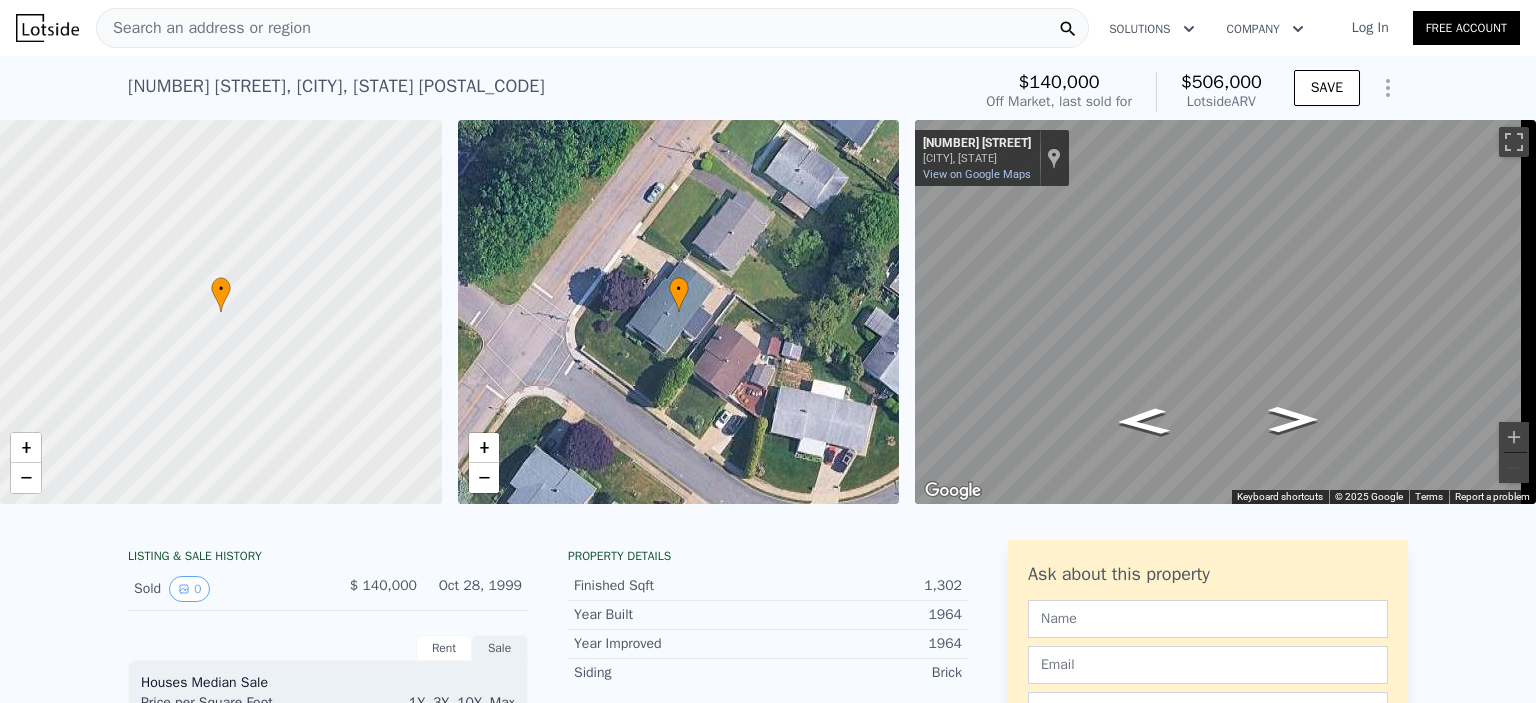 click on "Search an address or region" at bounding box center [592, 28] 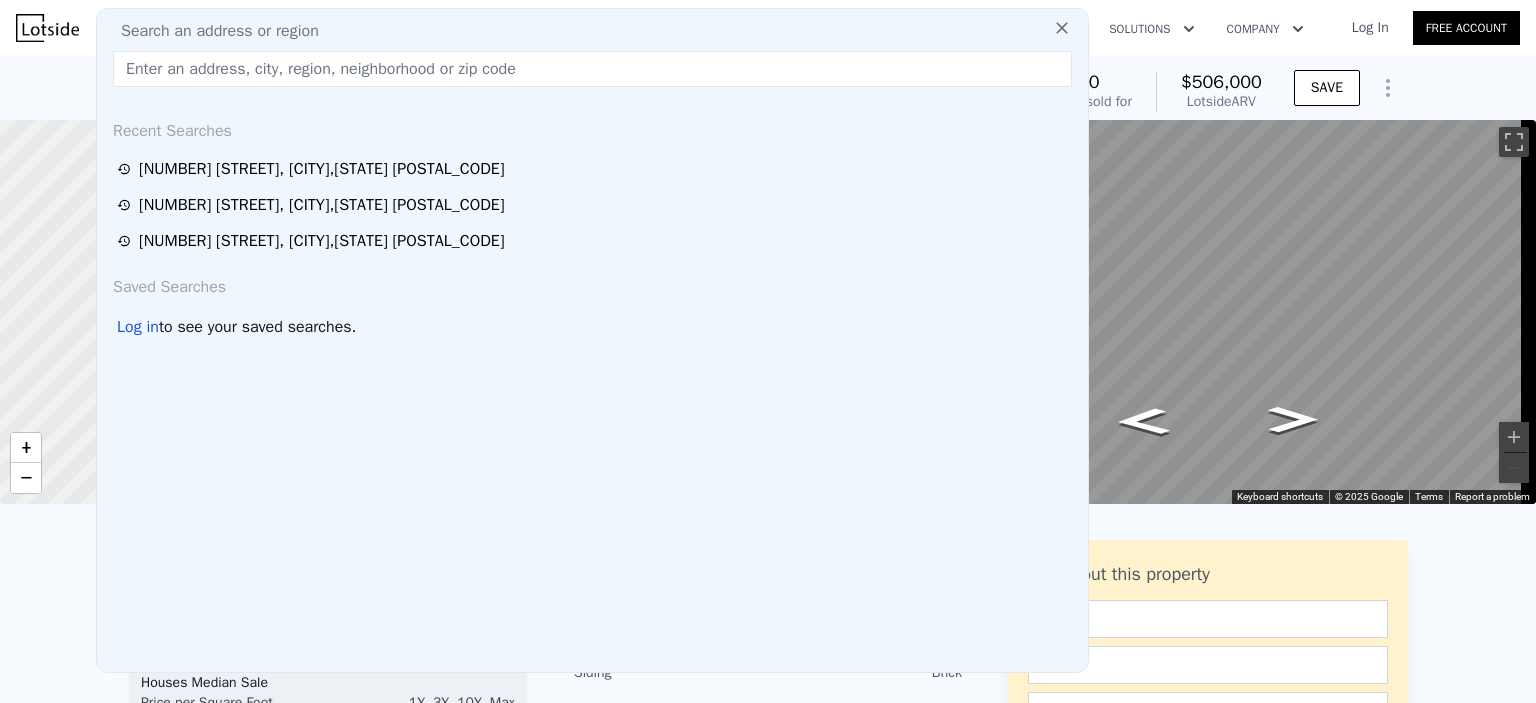 drag, startPoint x: 376, startPoint y: 32, endPoint x: 285, endPoint y: 79, distance: 102.4207 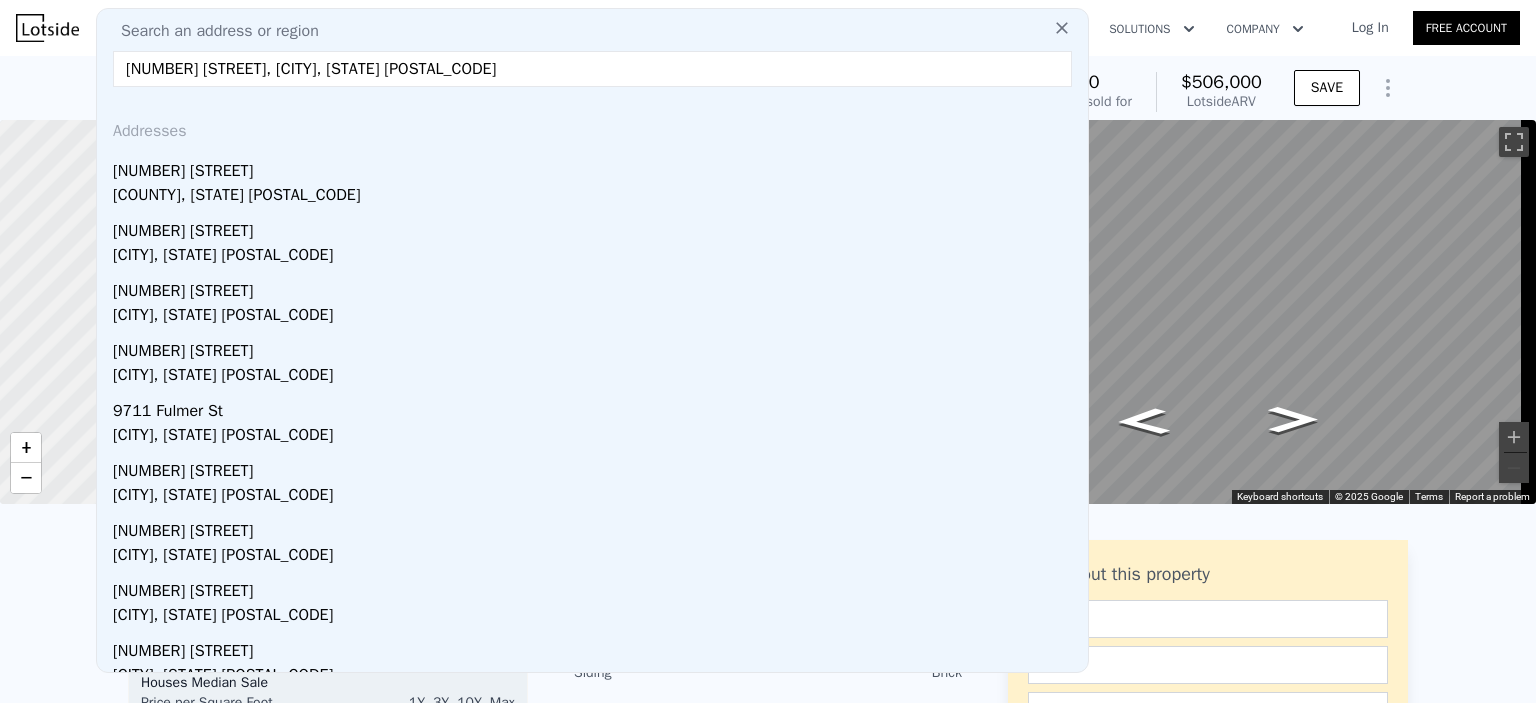 type on "9711 Northeast Ave, Philadelphia, PA 19115" 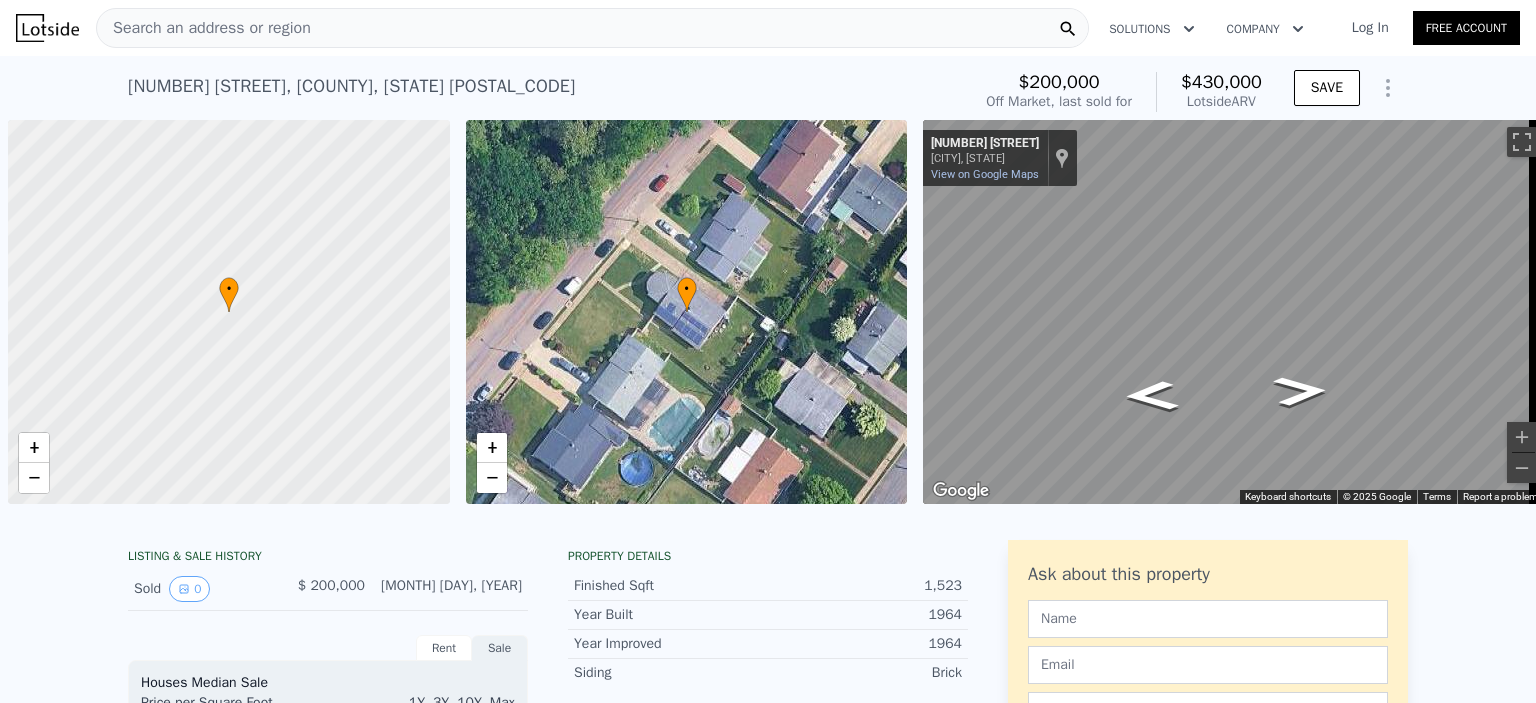 scroll, scrollTop: 0, scrollLeft: 0, axis: both 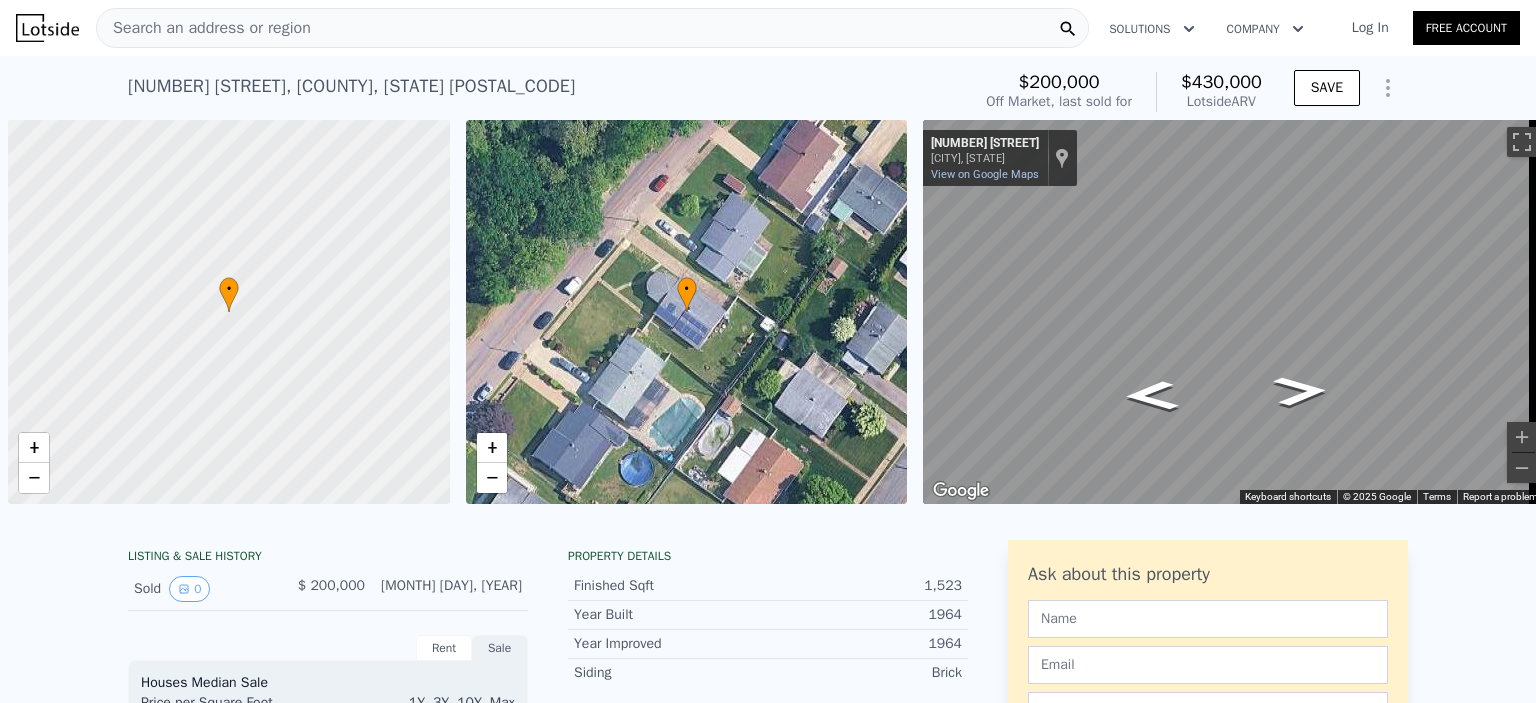 click on "Search an address or region" at bounding box center (592, 28) 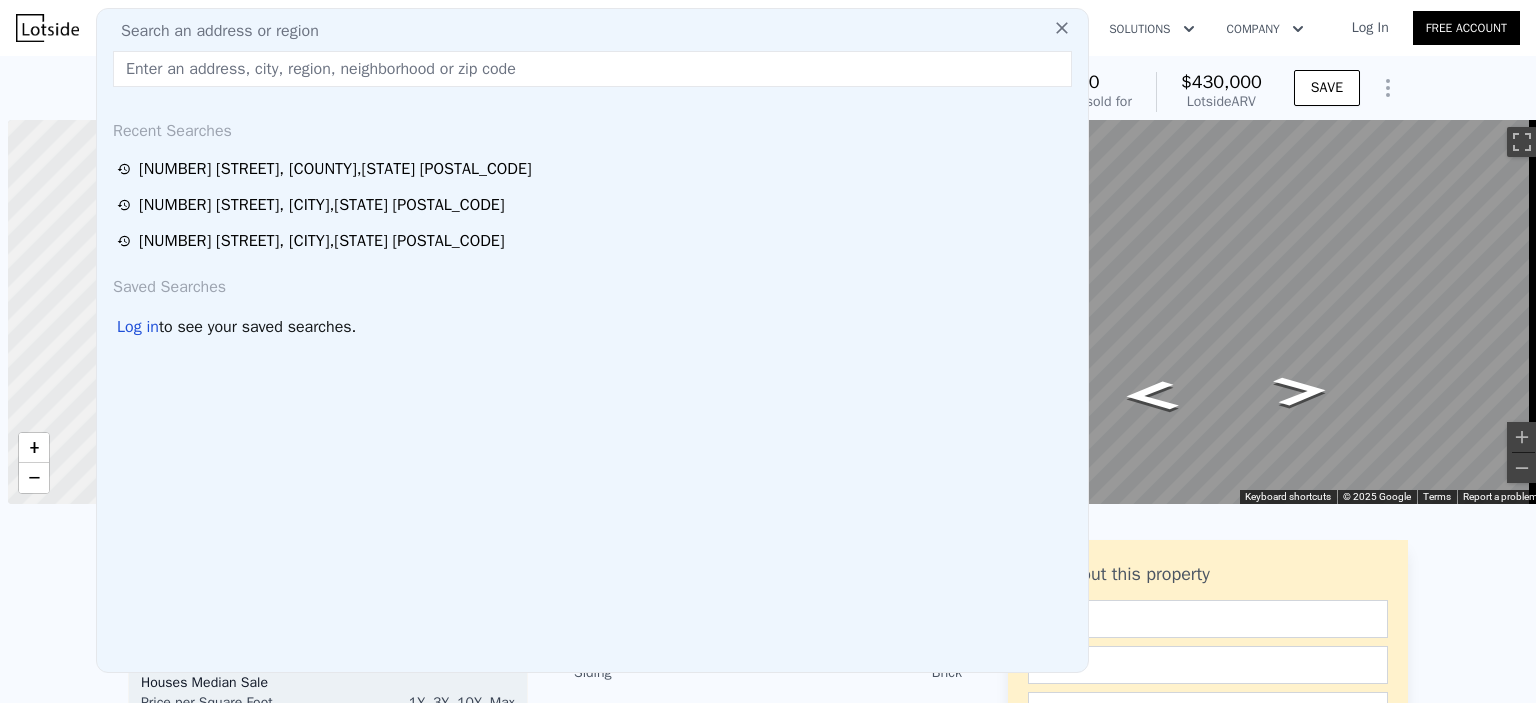 drag, startPoint x: 348, startPoint y: 29, endPoint x: 248, endPoint y: 68, distance: 107.33592 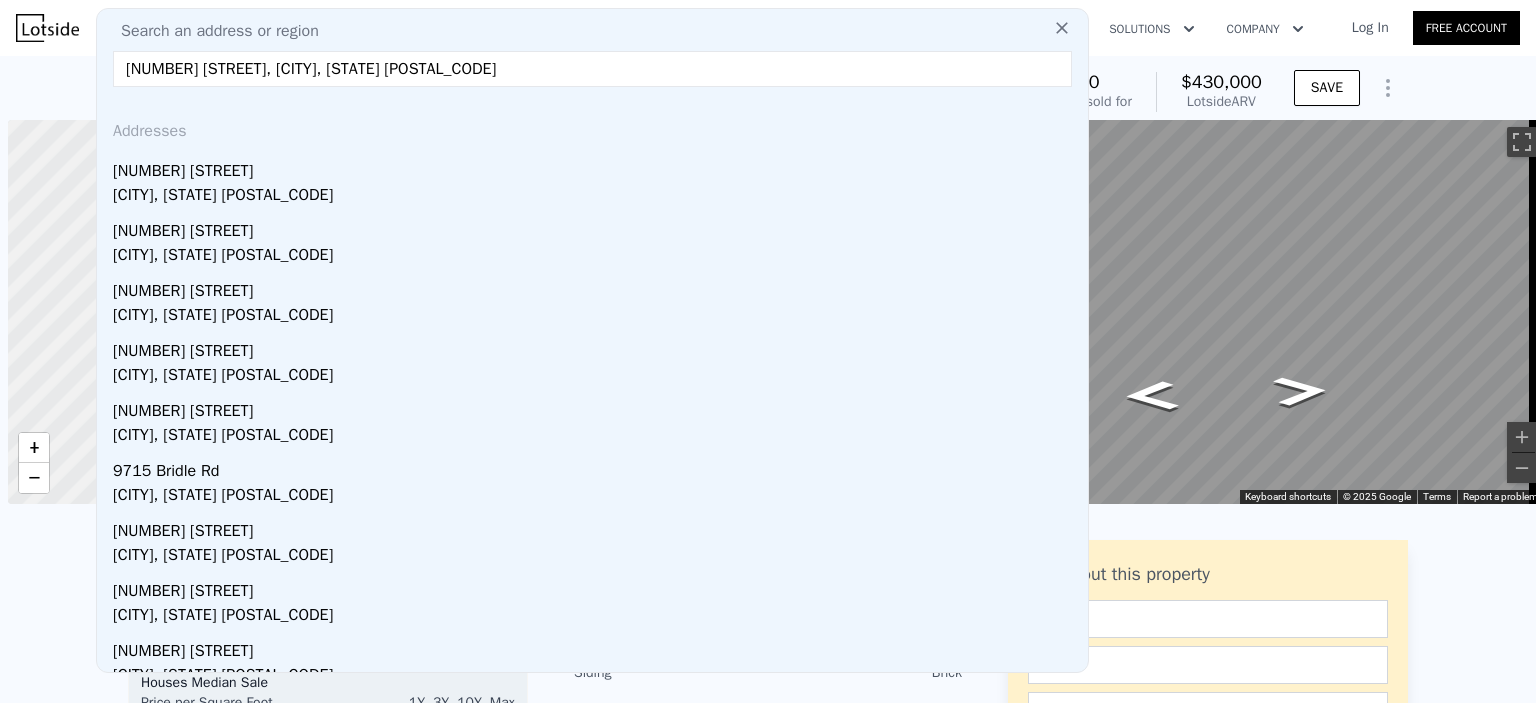 type on "9715 Northeast Ave, Philadelphia, PA 19115" 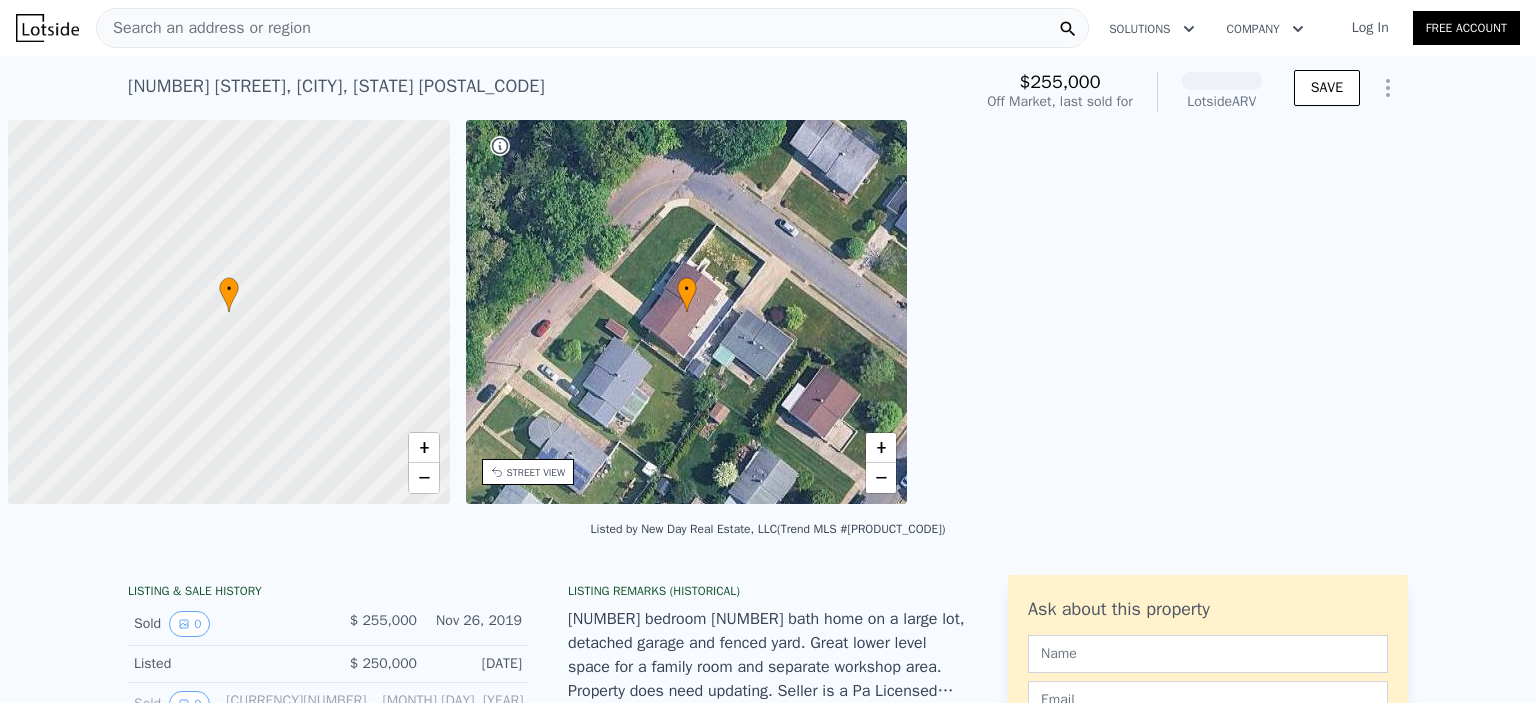 scroll, scrollTop: 0, scrollLeft: 8, axis: horizontal 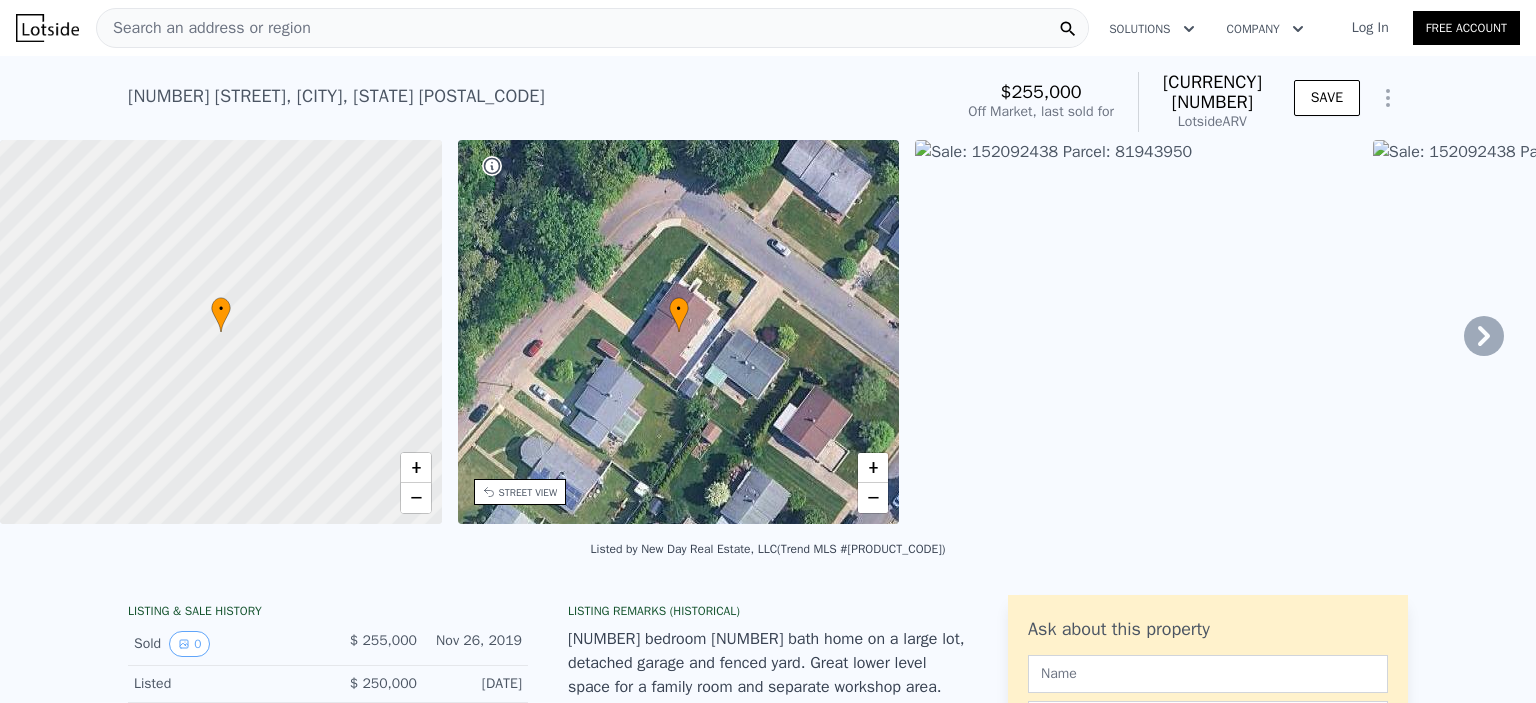 click 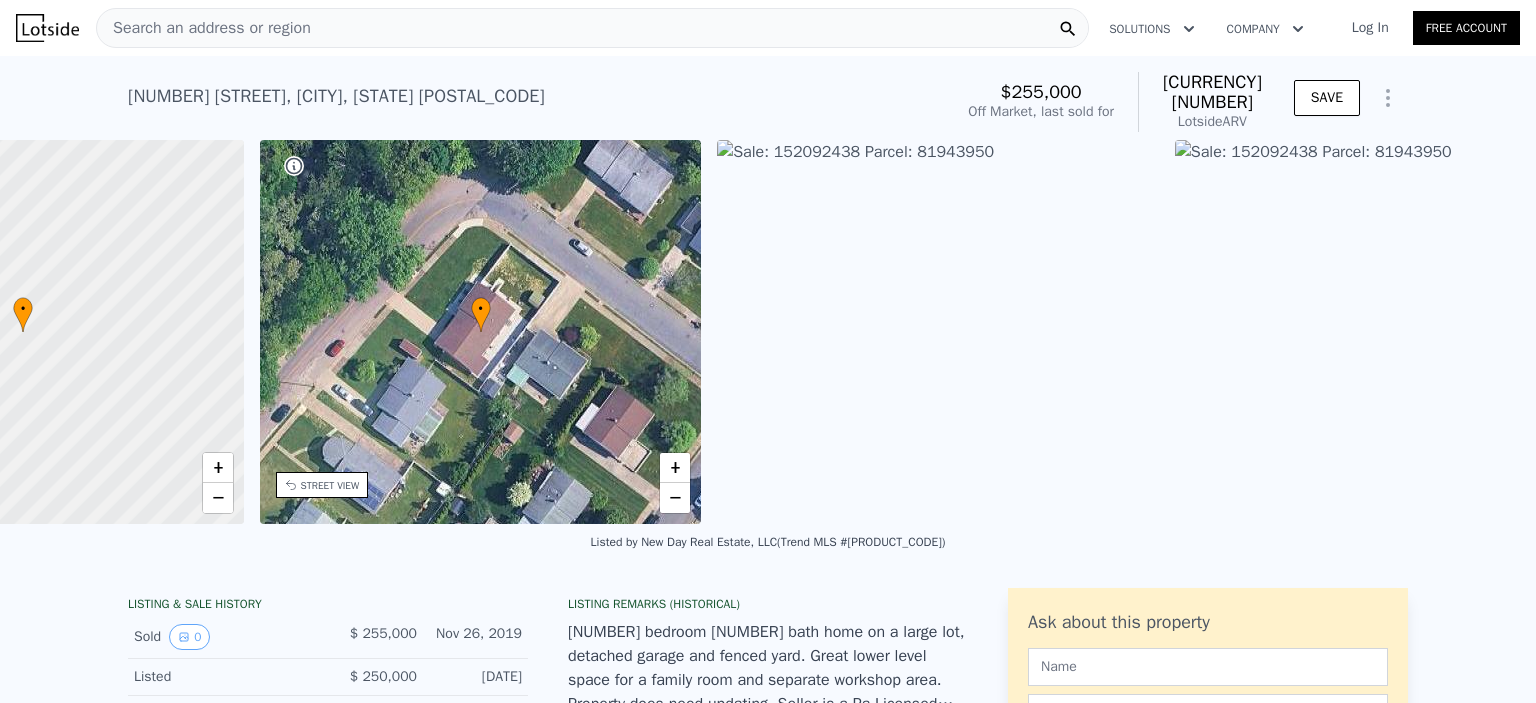 scroll, scrollTop: 0, scrollLeft: 465, axis: horizontal 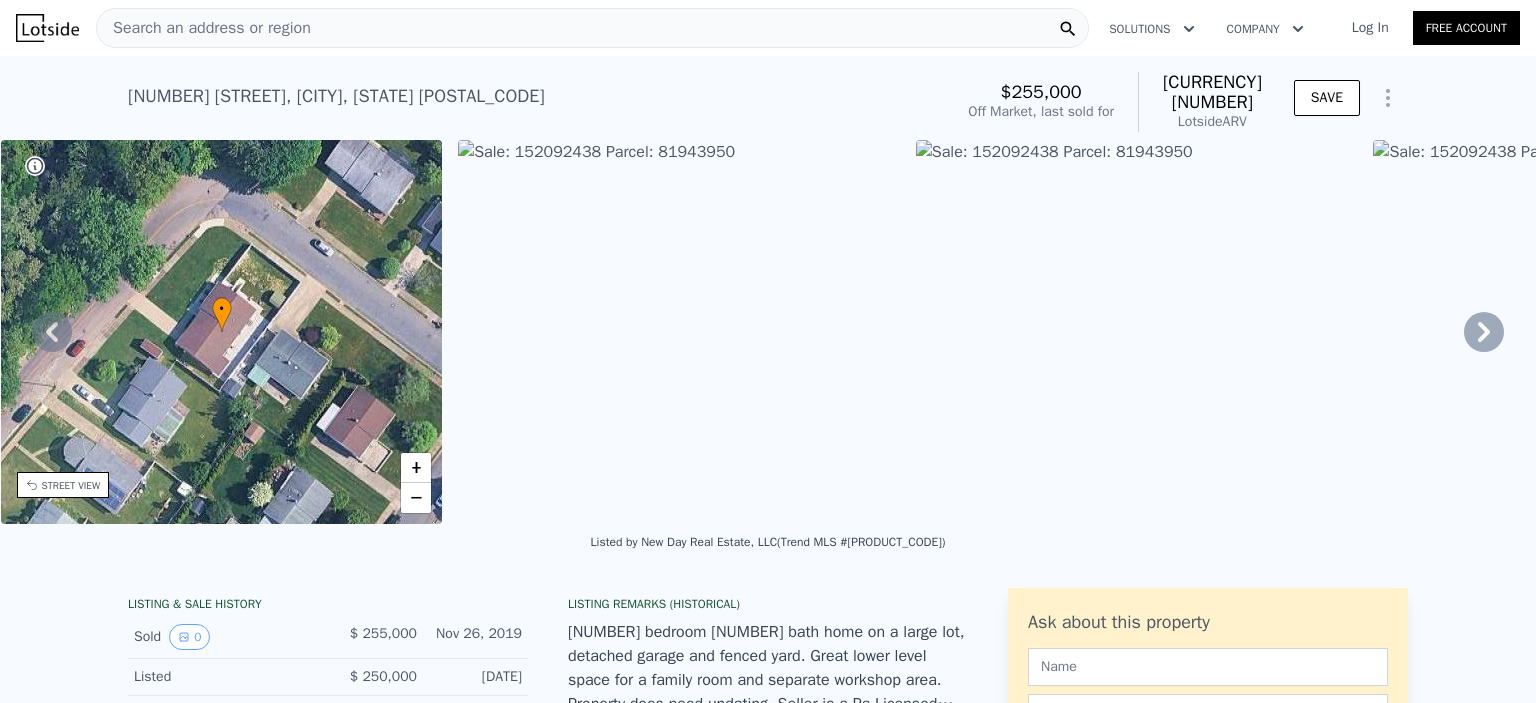 click at bounding box center [679, 332] 